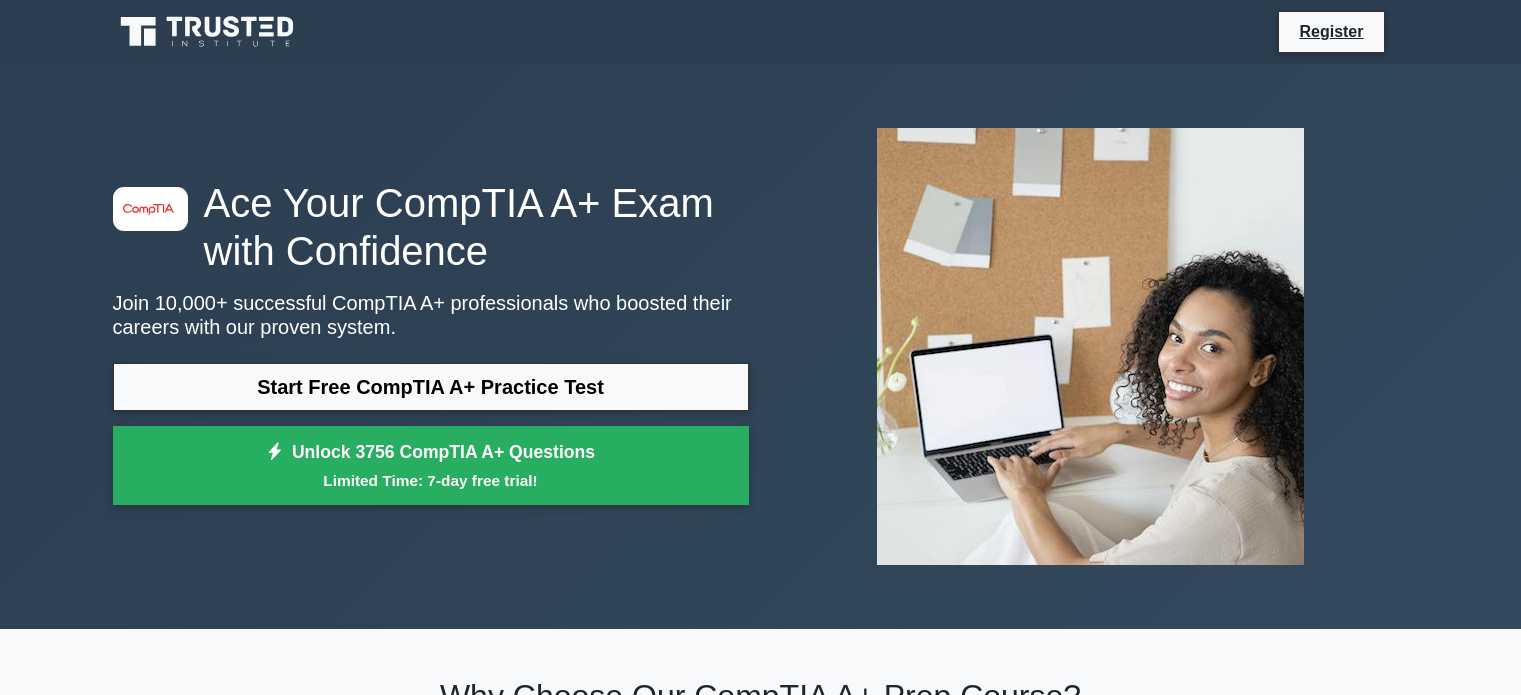scroll, scrollTop: 0, scrollLeft: 0, axis: both 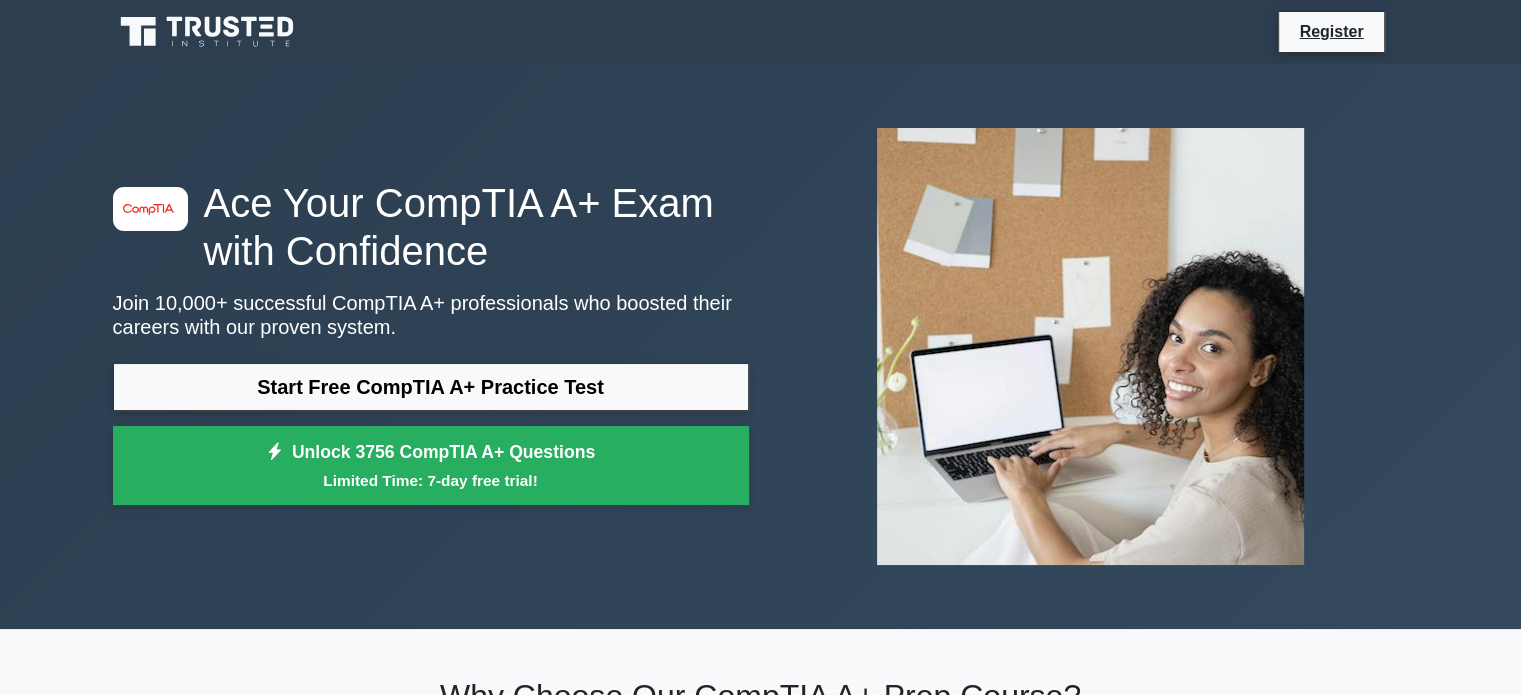 click on "Start Free CompTIA A+ Practice Test" at bounding box center (431, 387) 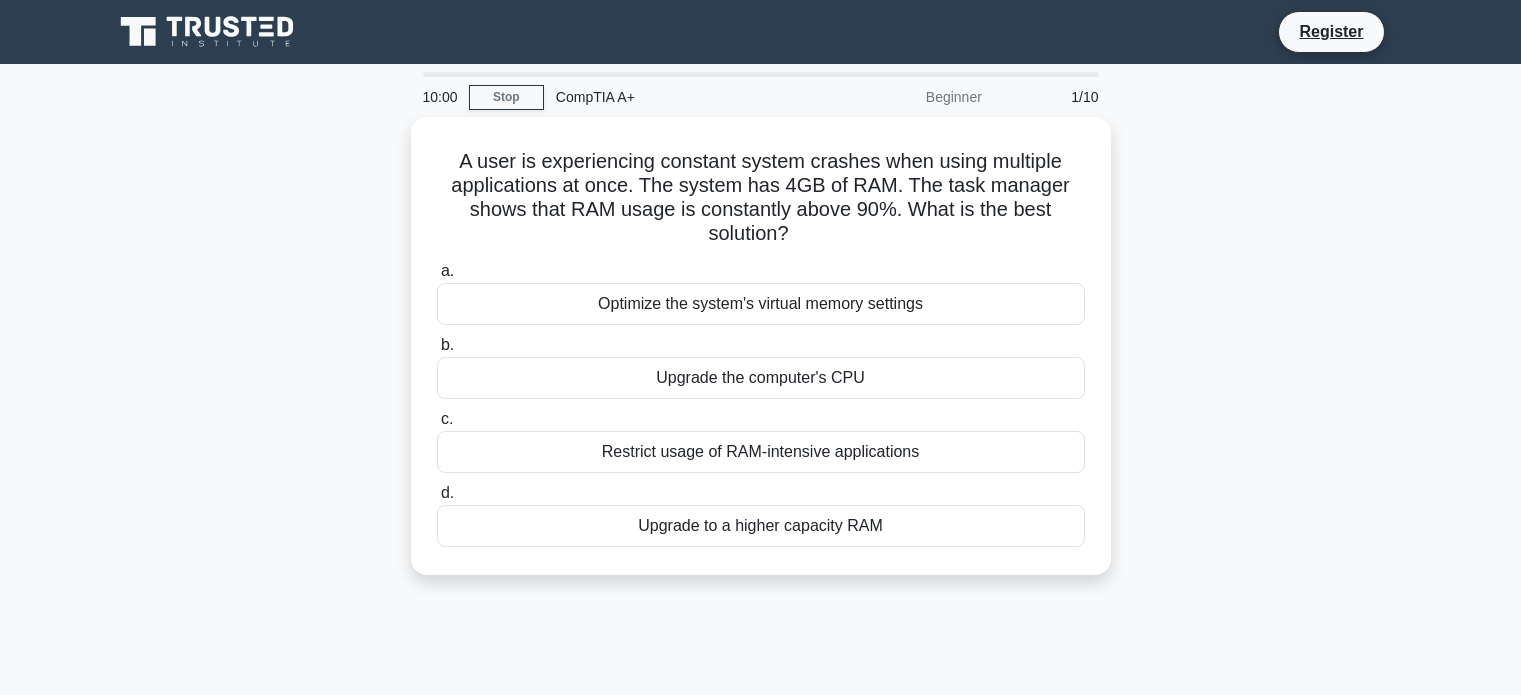 scroll, scrollTop: 0, scrollLeft: 0, axis: both 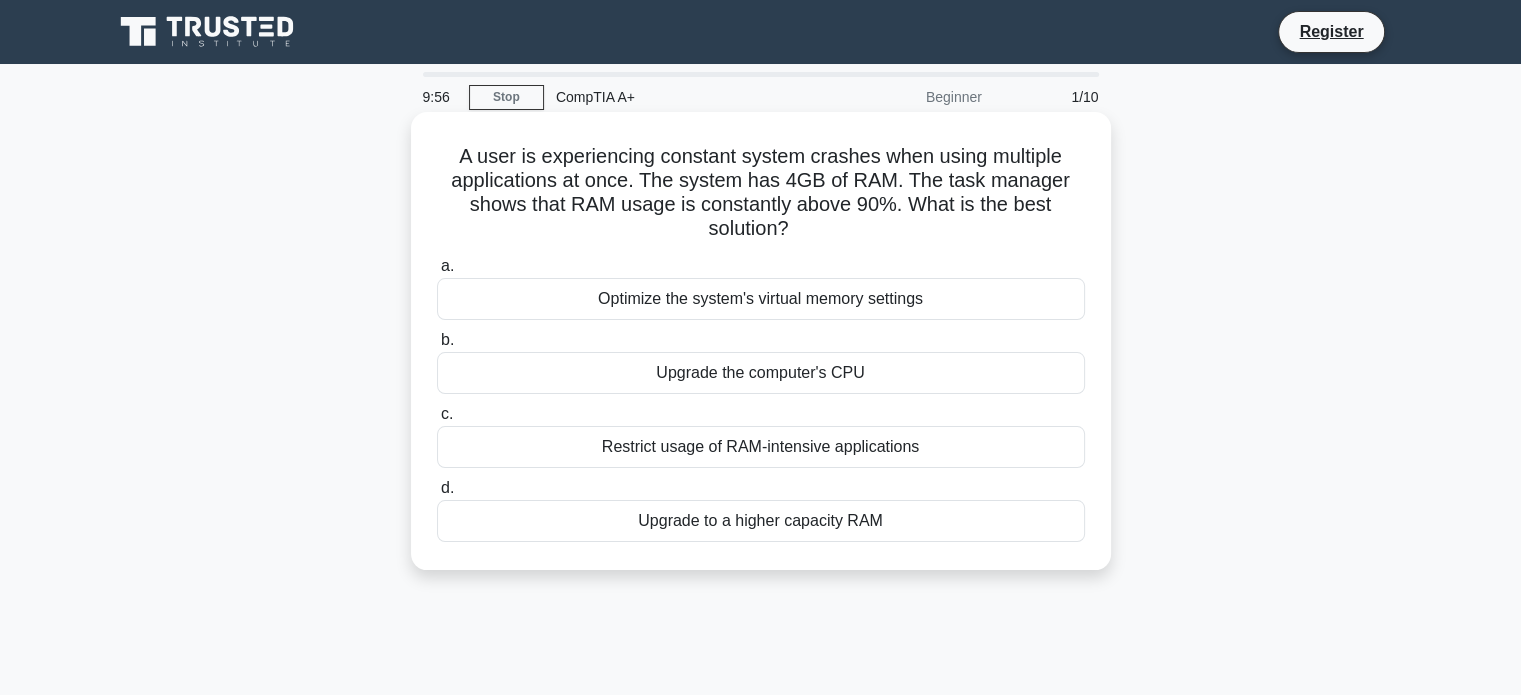 click on "A user is experiencing constant system crashes when using multiple applications at once. The system has 4GB of RAM. The task manager shows that RAM usage is constantly above 90%. What is the best solution?
.spinner_0XTQ{transform-origin:center;animation:spinner_y6GP .75s linear infinite}@keyframes spinner_y6GP{100%{transform:rotate(360deg)}}" at bounding box center [761, 193] 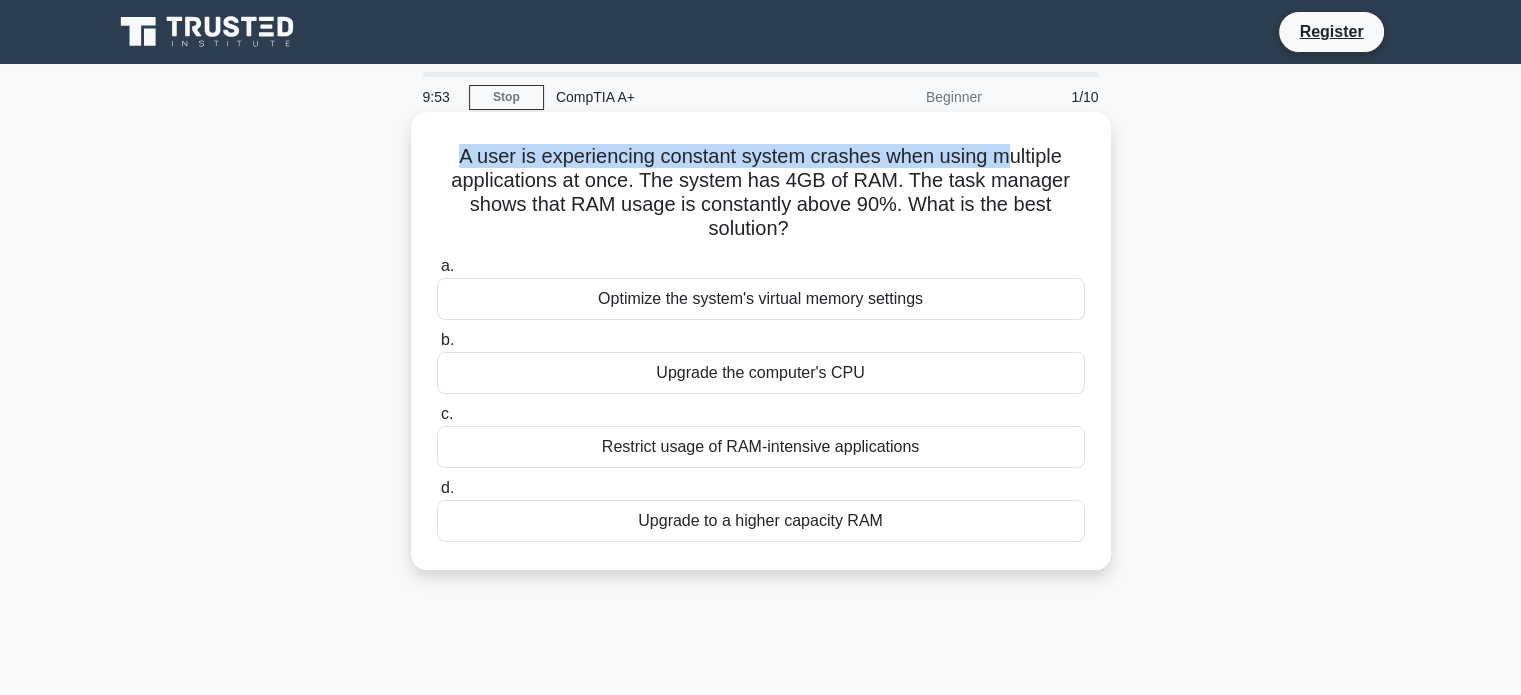 drag, startPoint x: 456, startPoint y: 156, endPoint x: 1009, endPoint y: 159, distance: 553.0081 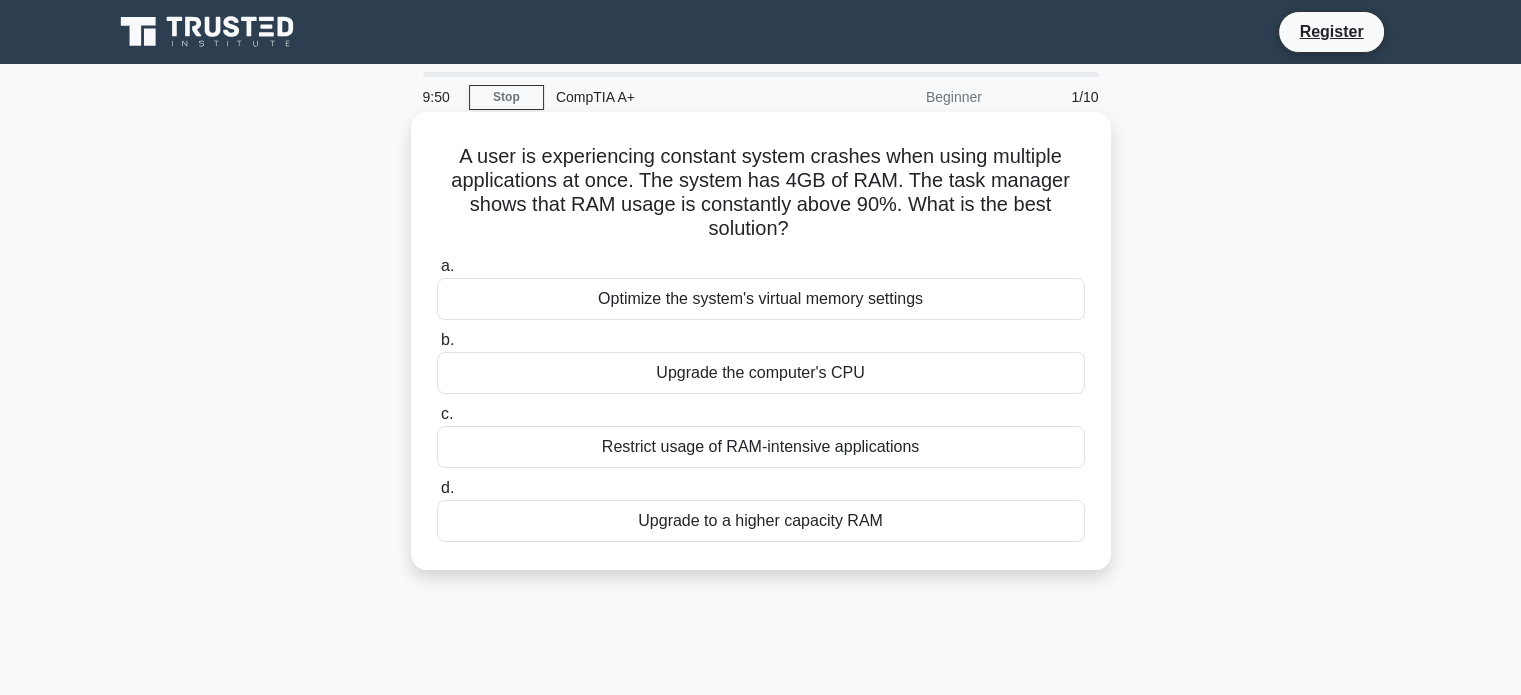 click on "A user is experiencing constant system crashes when using multiple applications at once. The system has 4GB of RAM. The task manager shows that RAM usage is constantly above 90%. What is the best solution?
.spinner_0XTQ{transform-origin:center;animation:spinner_y6GP .75s linear infinite}@keyframes spinner_y6GP{100%{transform:rotate(360deg)}}" at bounding box center [761, 193] 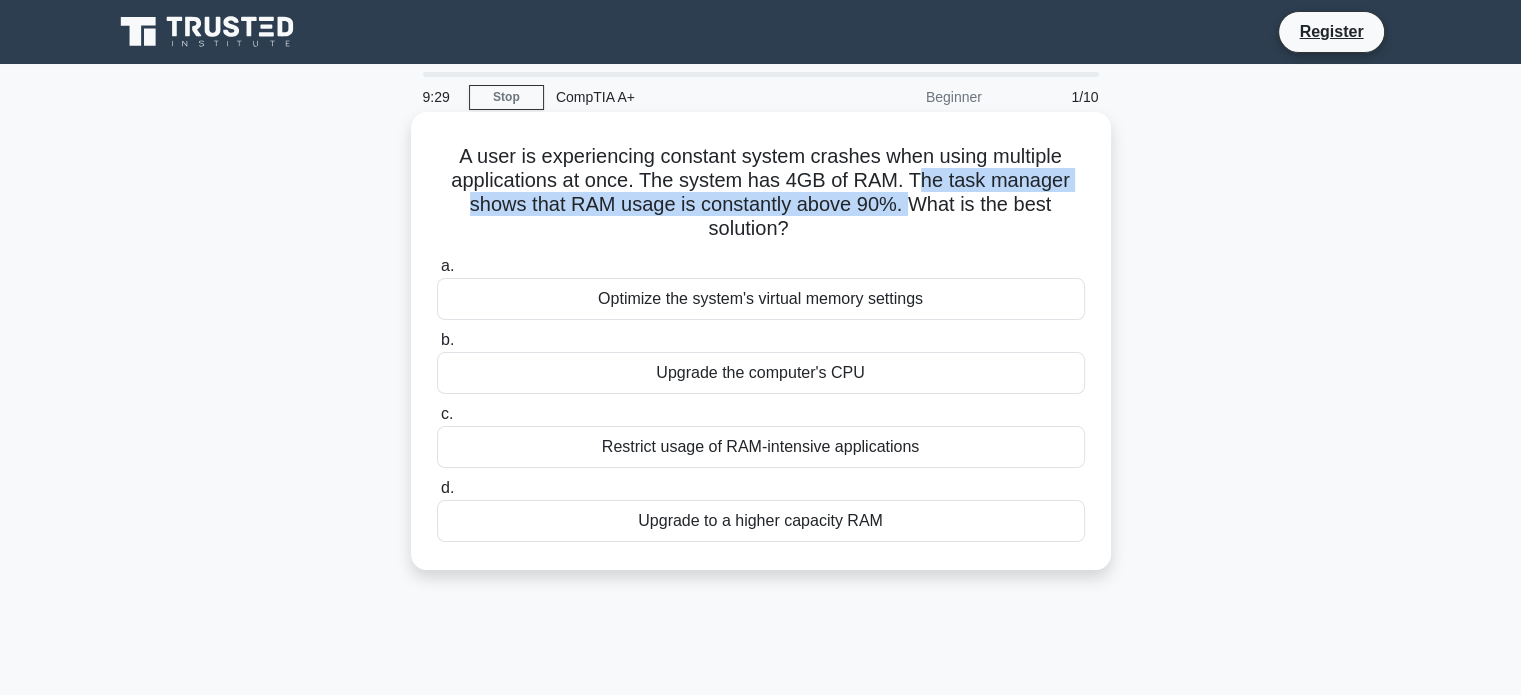 drag, startPoint x: 914, startPoint y: 183, endPoint x: 906, endPoint y: 199, distance: 17.888544 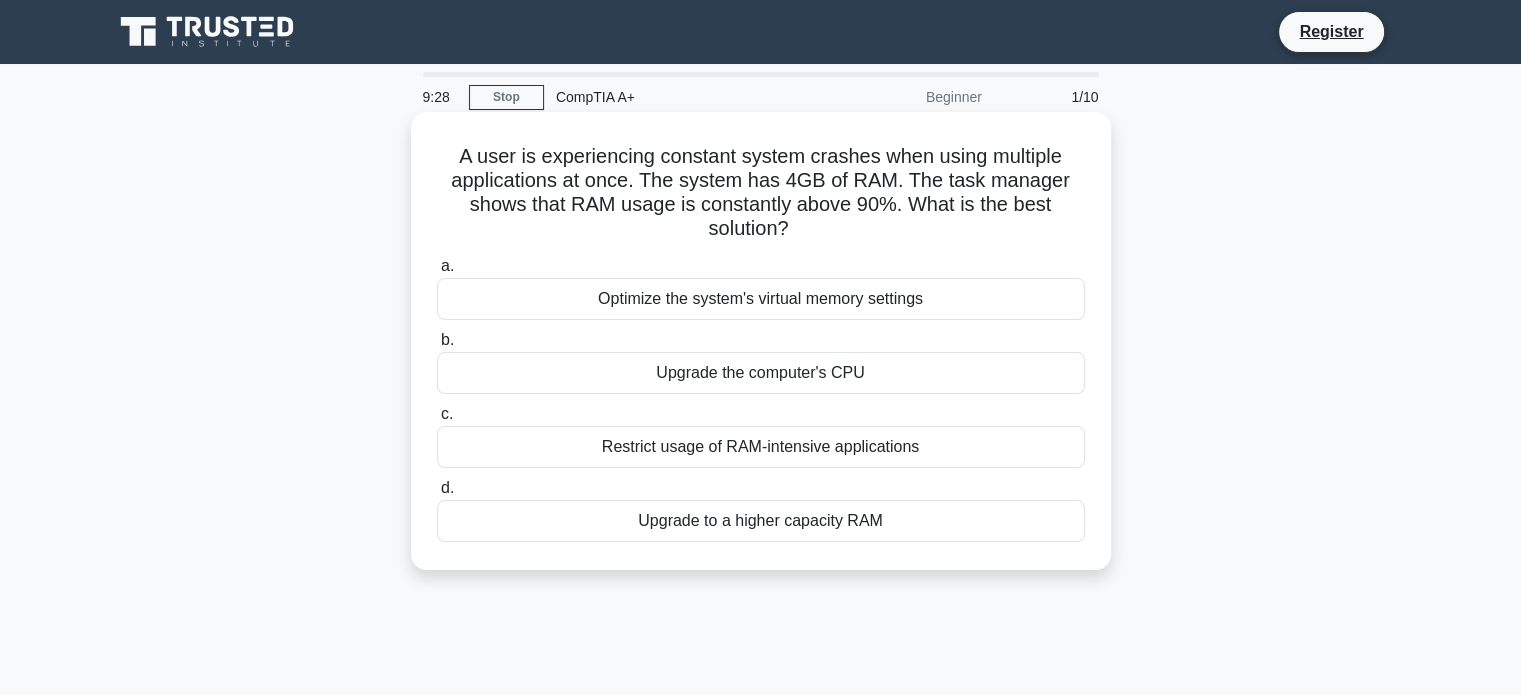 click on "A user is experiencing constant system crashes when using multiple applications at once. The system has 4GB of RAM. The task manager shows that RAM usage is constantly above 90%. What is the best solution?
.spinner_0XTQ{transform-origin:center;animation:spinner_y6GP .75s linear infinite}@keyframes spinner_y6GP{100%{transform:rotate(360deg)}}" at bounding box center (761, 193) 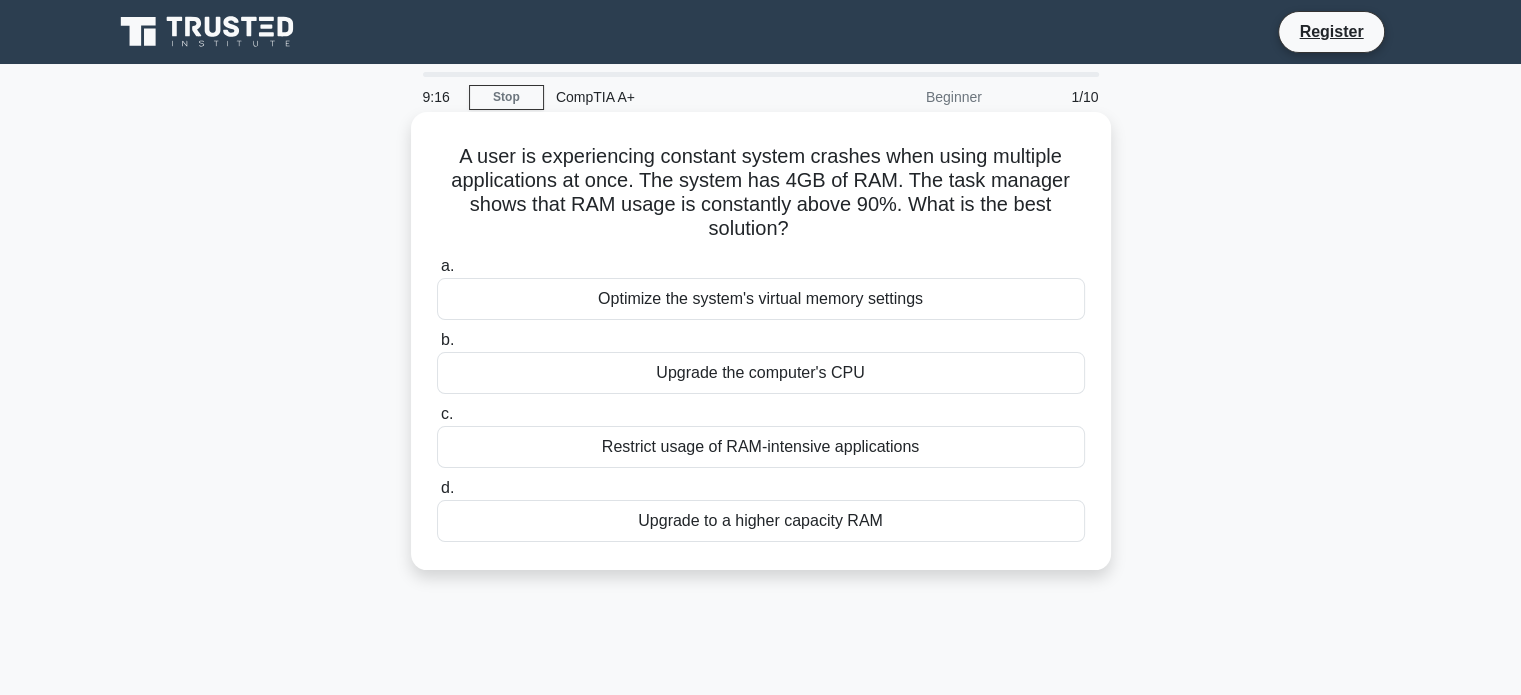 click on "Upgrade to a higher capacity RAM" at bounding box center (761, 521) 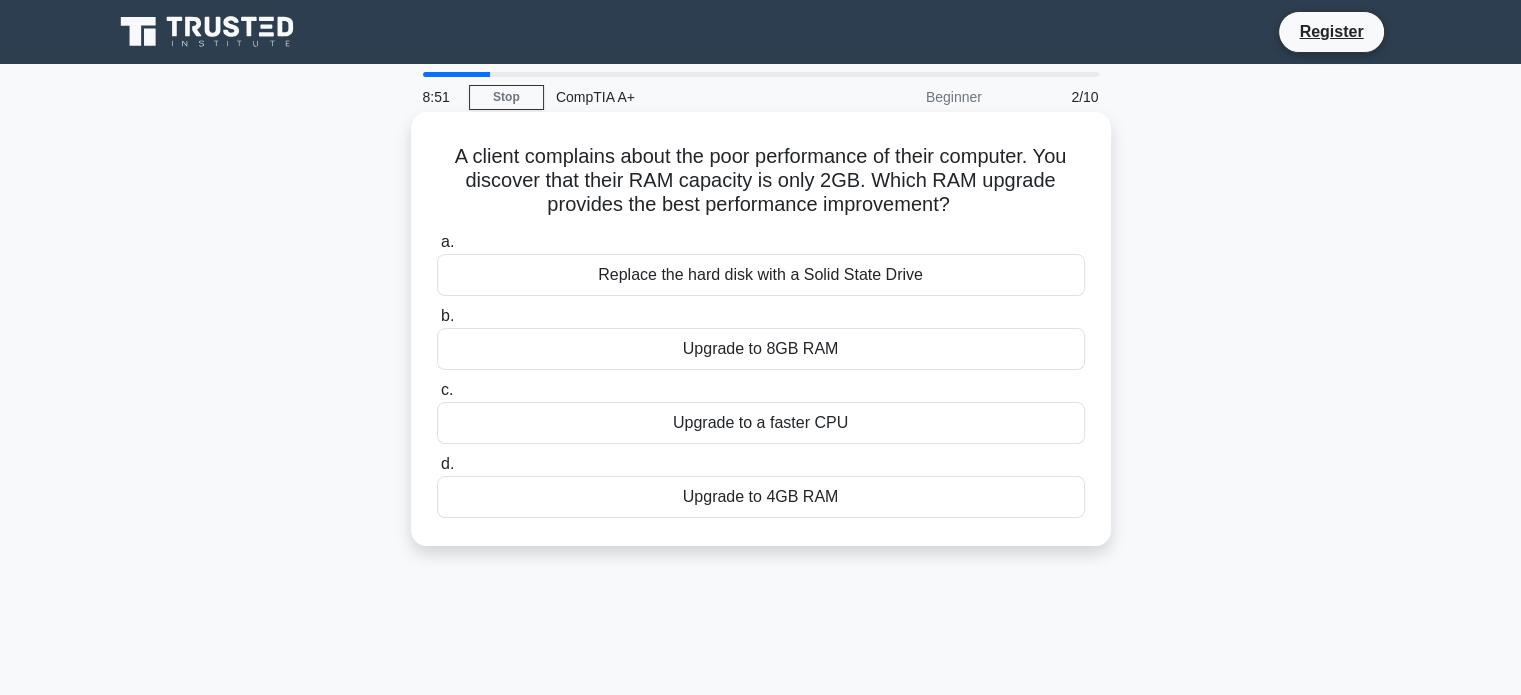 click on "Upgrade to 8GB RAM" at bounding box center [761, 349] 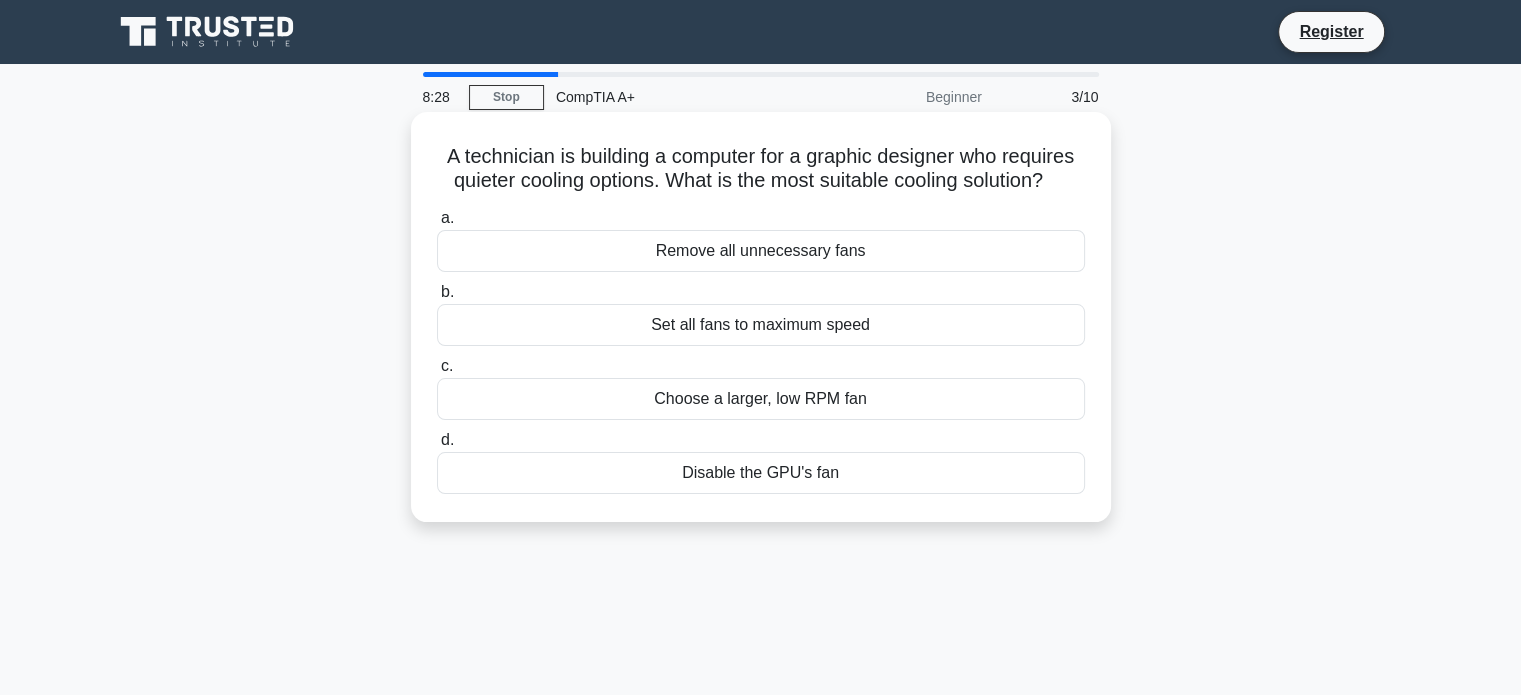 click on "Choose a larger, low RPM fan" at bounding box center (761, 399) 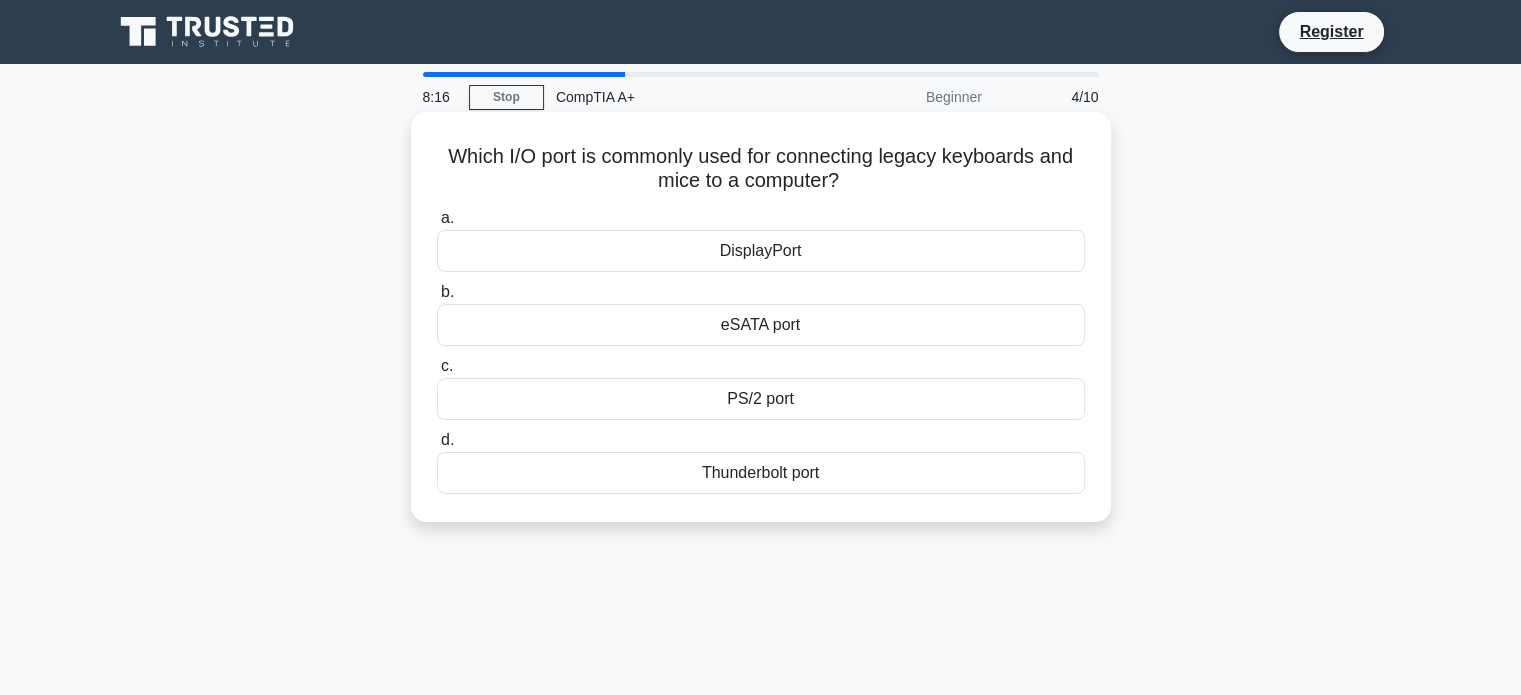 click on "PS/2 port" at bounding box center [761, 399] 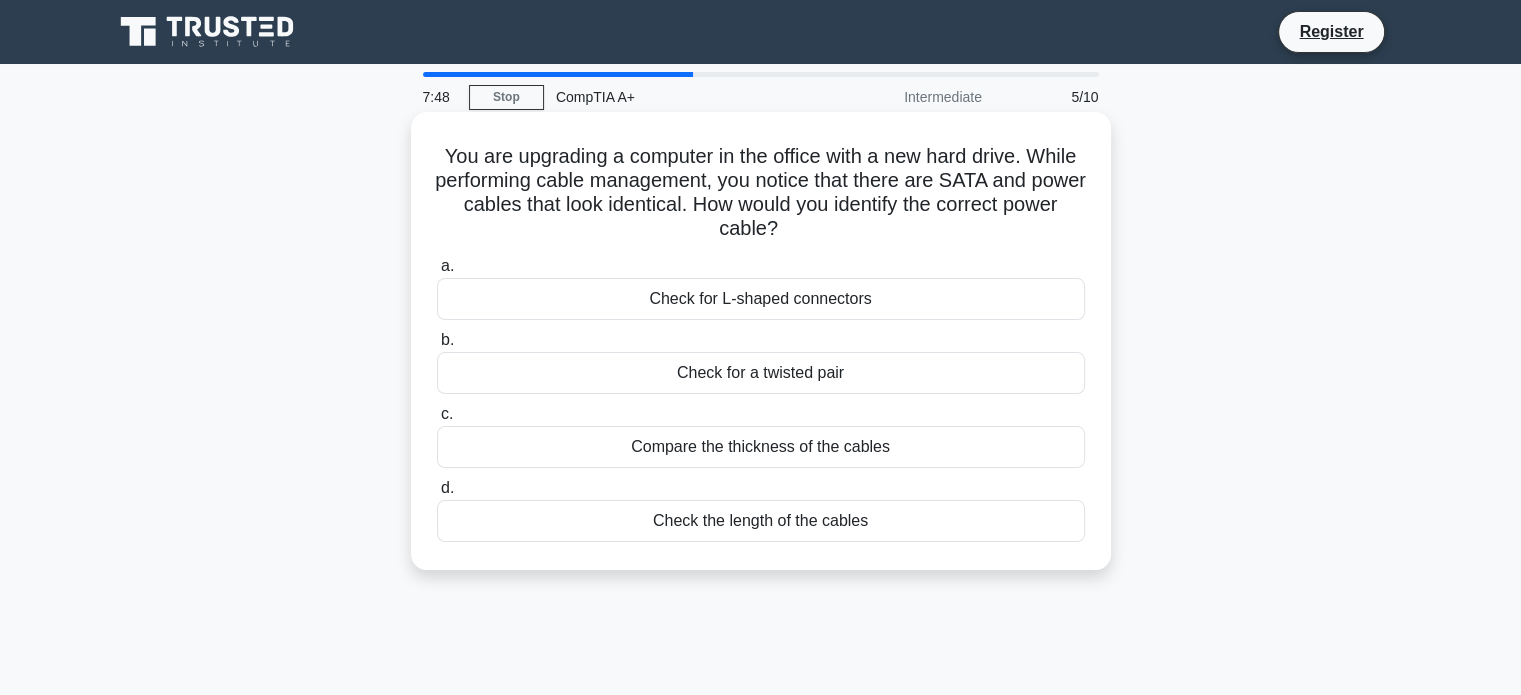 click on "Check for L-shaped connectors" at bounding box center [761, 299] 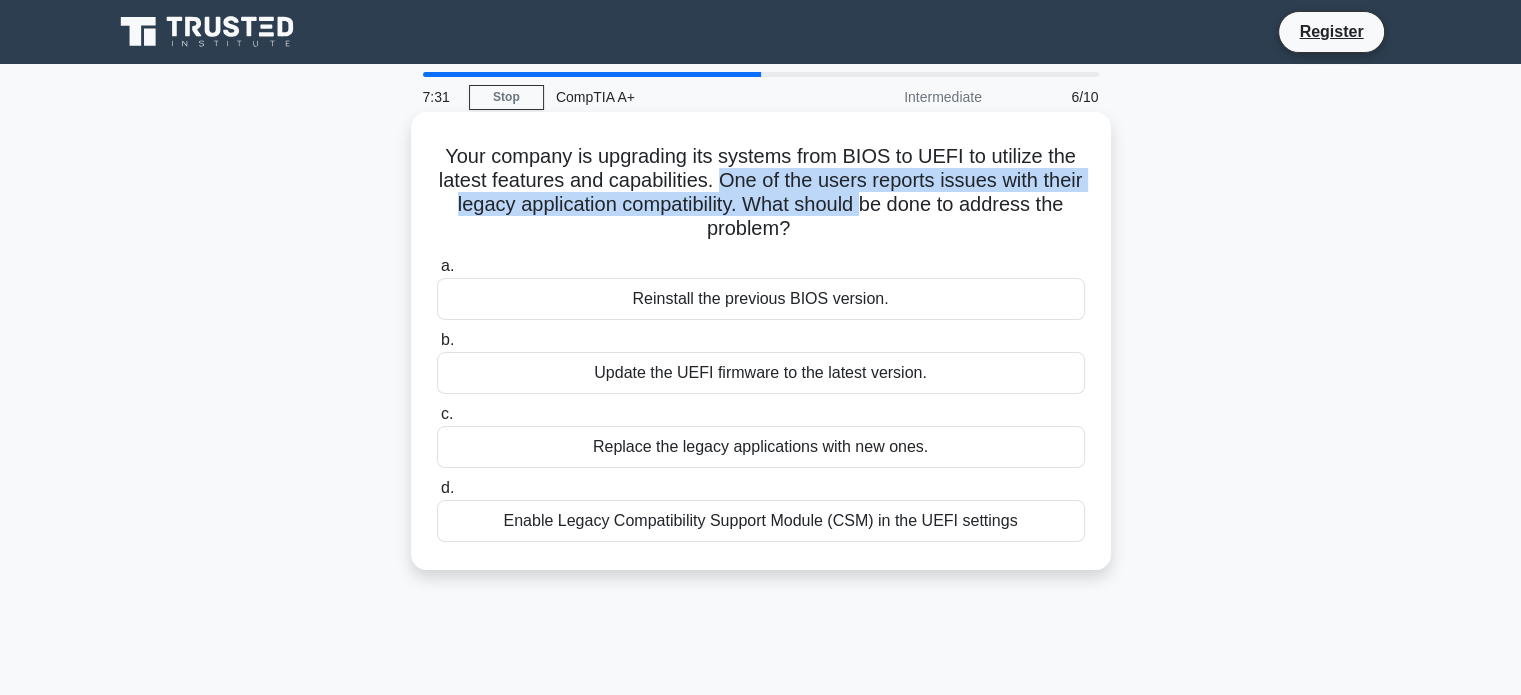 drag, startPoint x: 745, startPoint y: 178, endPoint x: 908, endPoint y: 195, distance: 163.88411 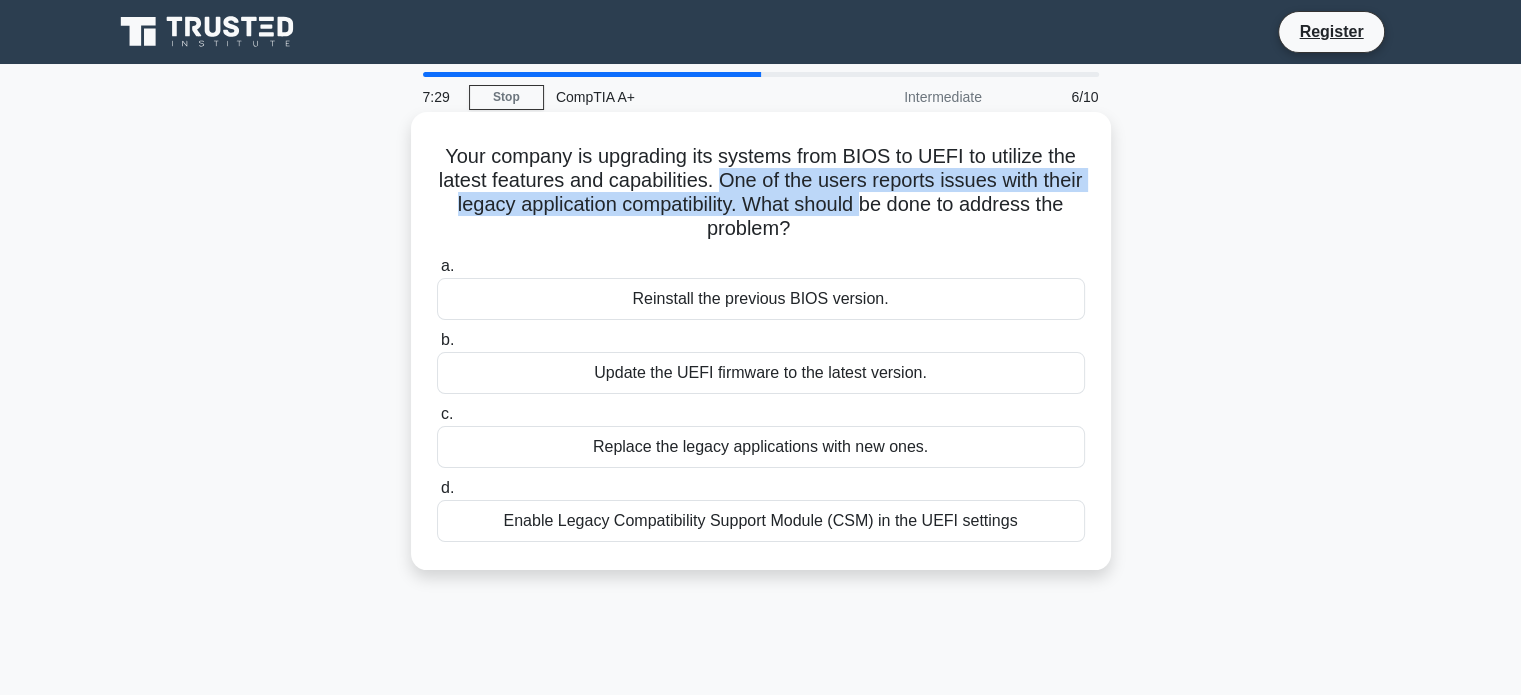click on "Your company is upgrading its systems from BIOS to UEFI to utilize the latest features and capabilities. One of the users reports issues with their legacy application compatibility. What should be done to address the problem?
.spinner_0XTQ{transform-origin:center;animation:spinner_y6GP .75s linear infinite}@keyframes spinner_y6GP{100%{transform:rotate(360deg)}}" at bounding box center (761, 193) 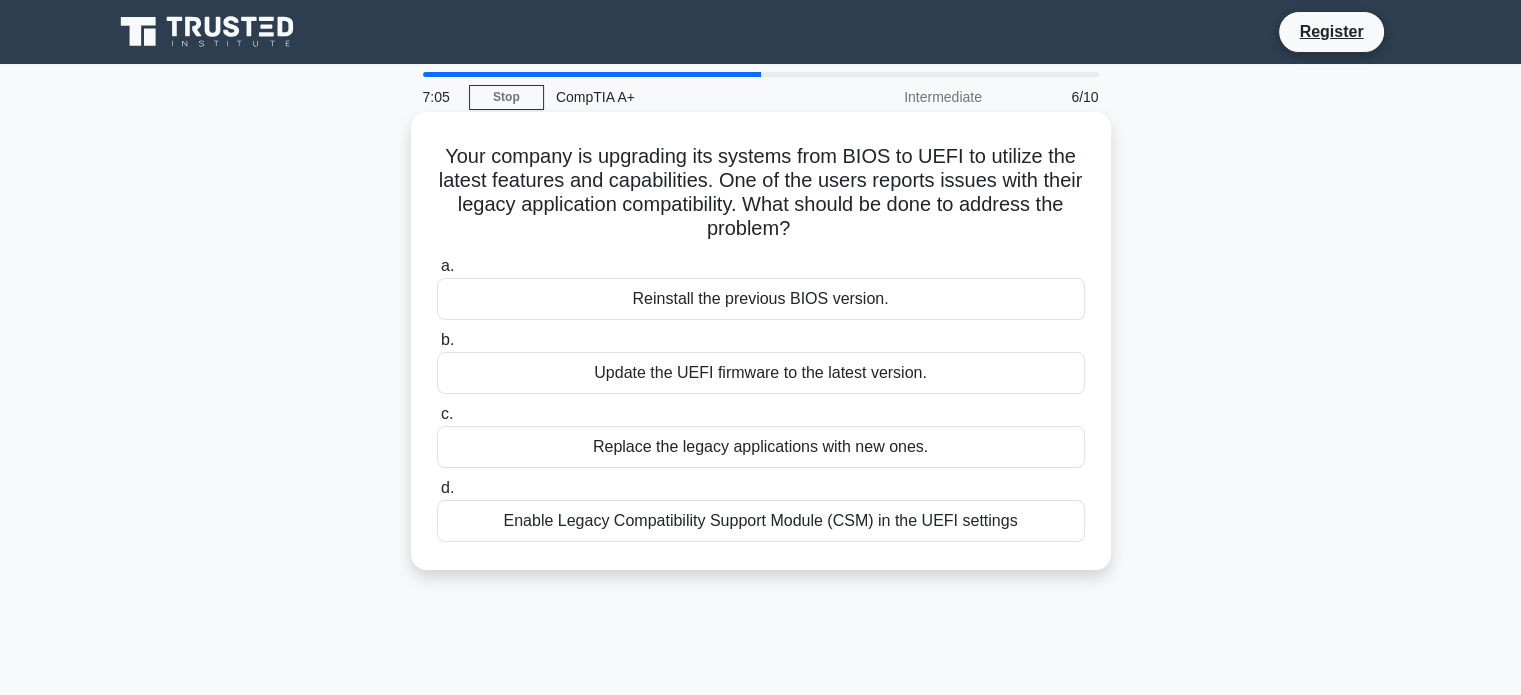 click on "Replace the legacy applications with new ones." at bounding box center (761, 447) 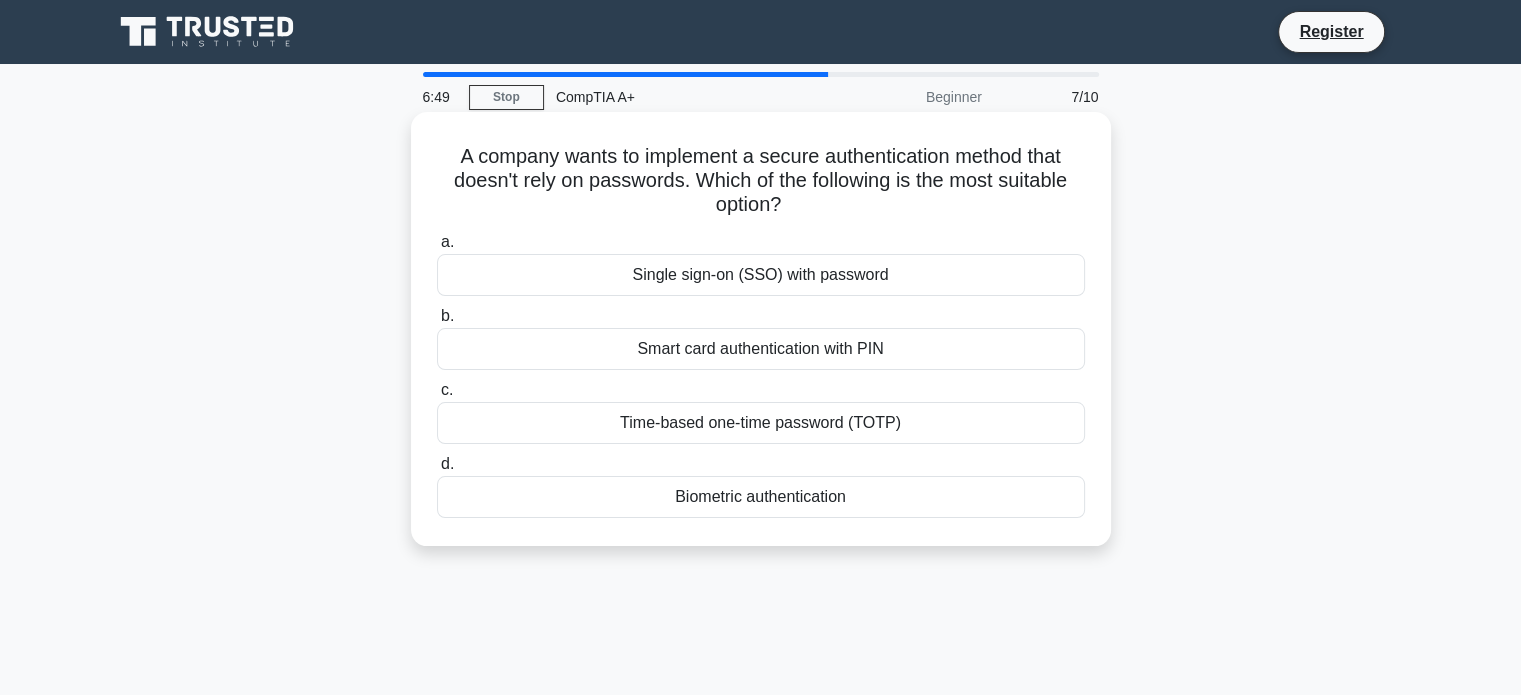click on "Biometric authentication" at bounding box center [761, 497] 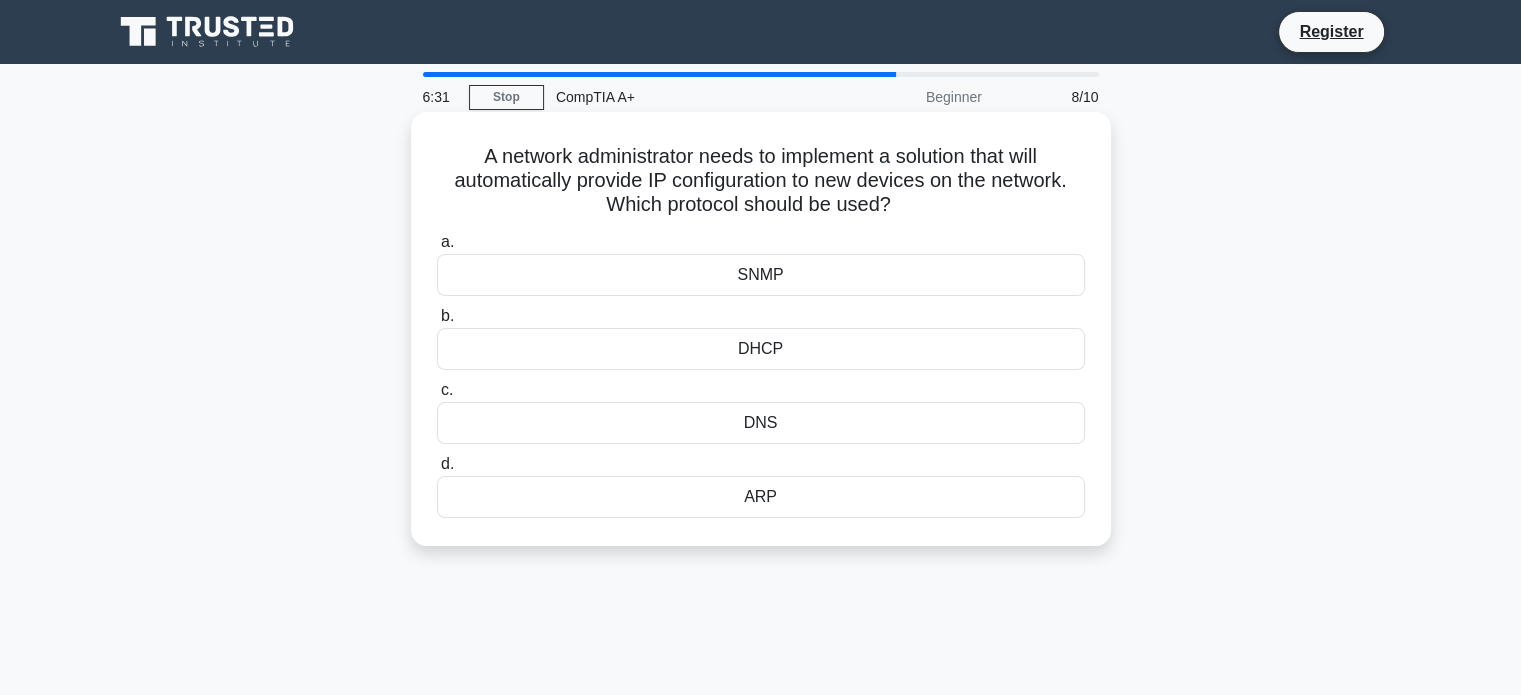 click on "DHCP" at bounding box center [761, 349] 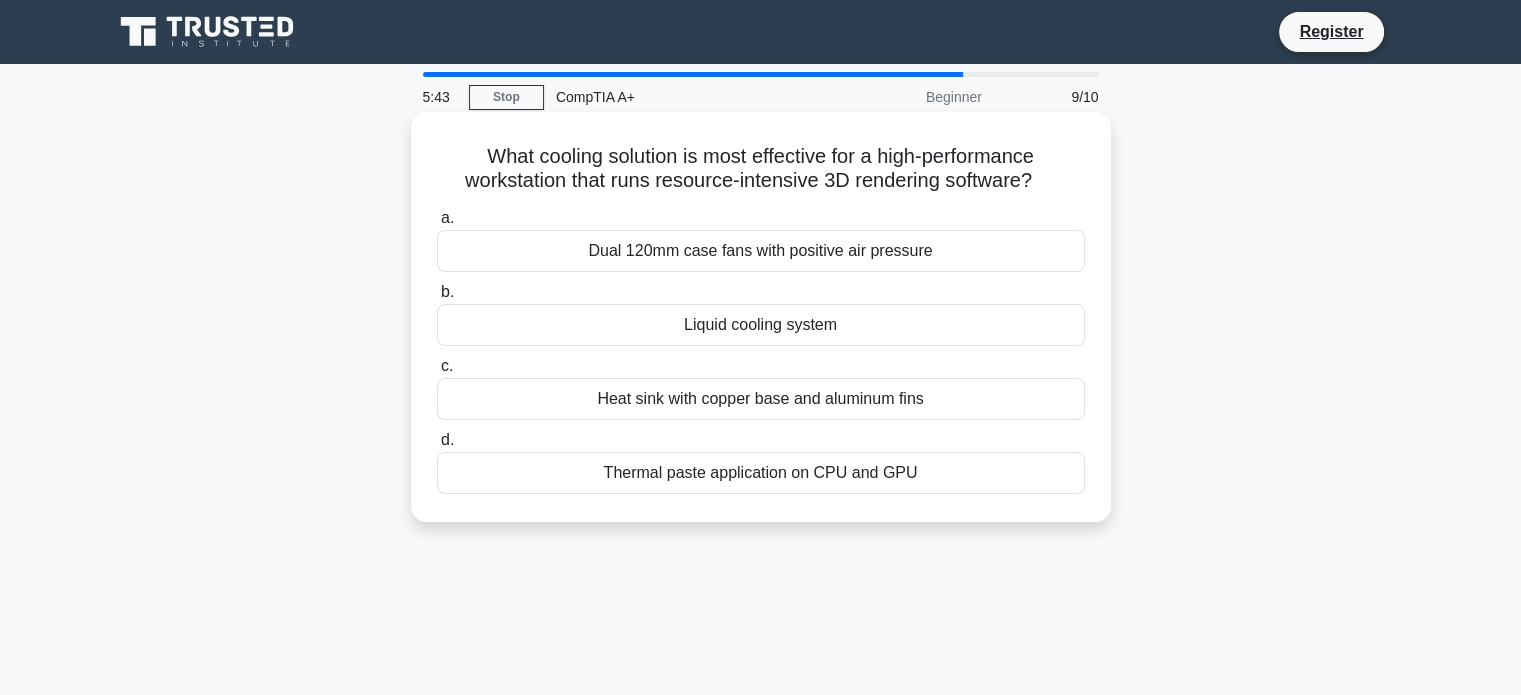 click on "Liquid cooling system" at bounding box center (761, 325) 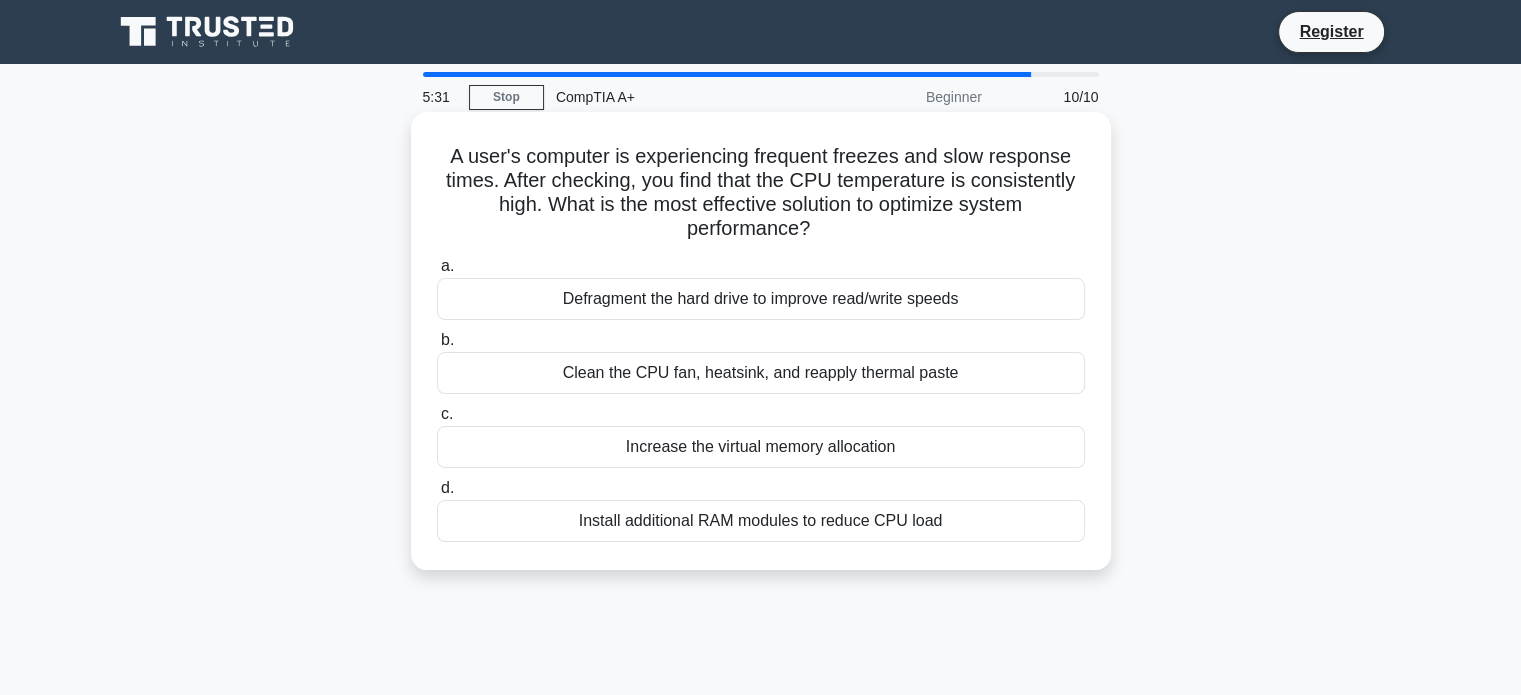 drag, startPoint x: 607, startPoint y: 159, endPoint x: 841, endPoint y: 231, distance: 244.82646 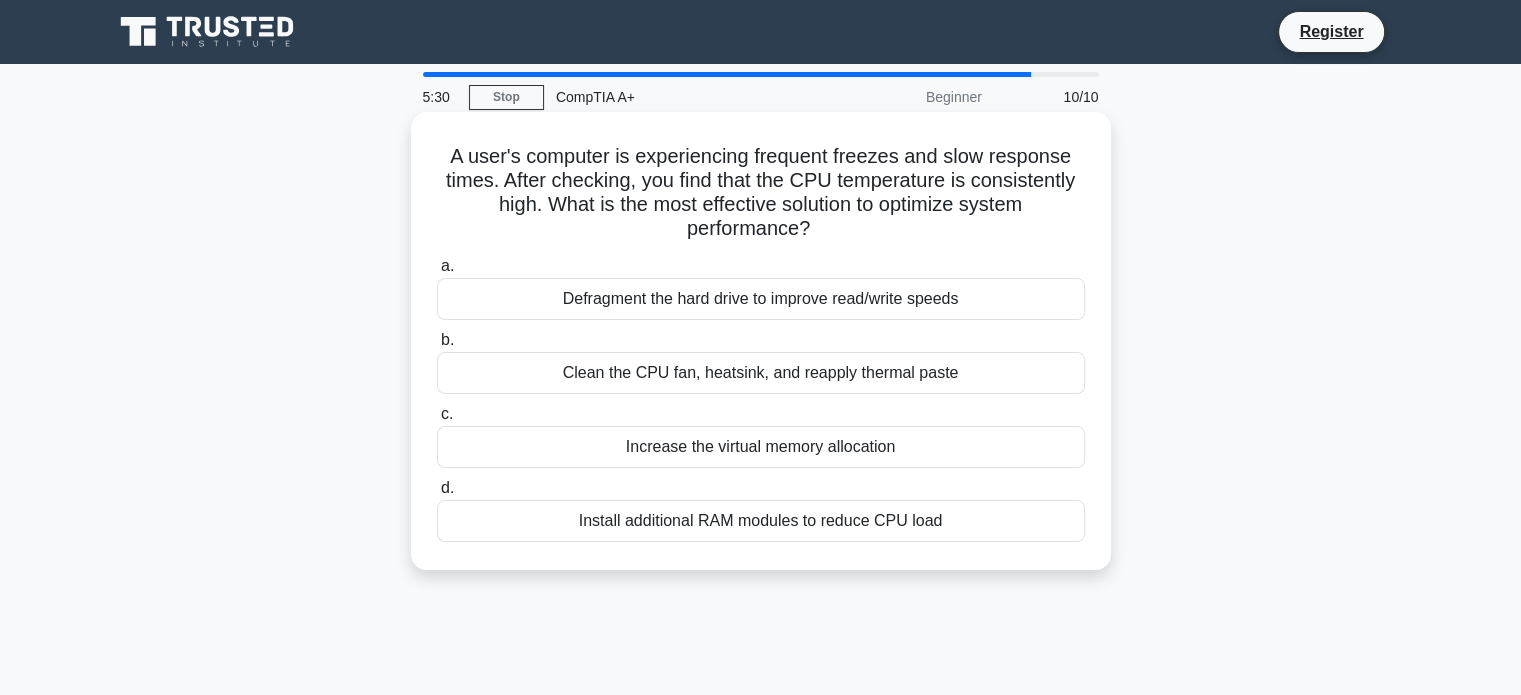 click on "A user's computer is experiencing frequent freezes and slow response times. After checking, you find that the CPU temperature is consistently high. What is the most effective solution to optimize system performance?
.spinner_0XTQ{transform-origin:center;animation:spinner_y6GP .75s linear infinite}@keyframes spinner_y6GP{100%{transform:rotate(360deg)}}" at bounding box center (761, 193) 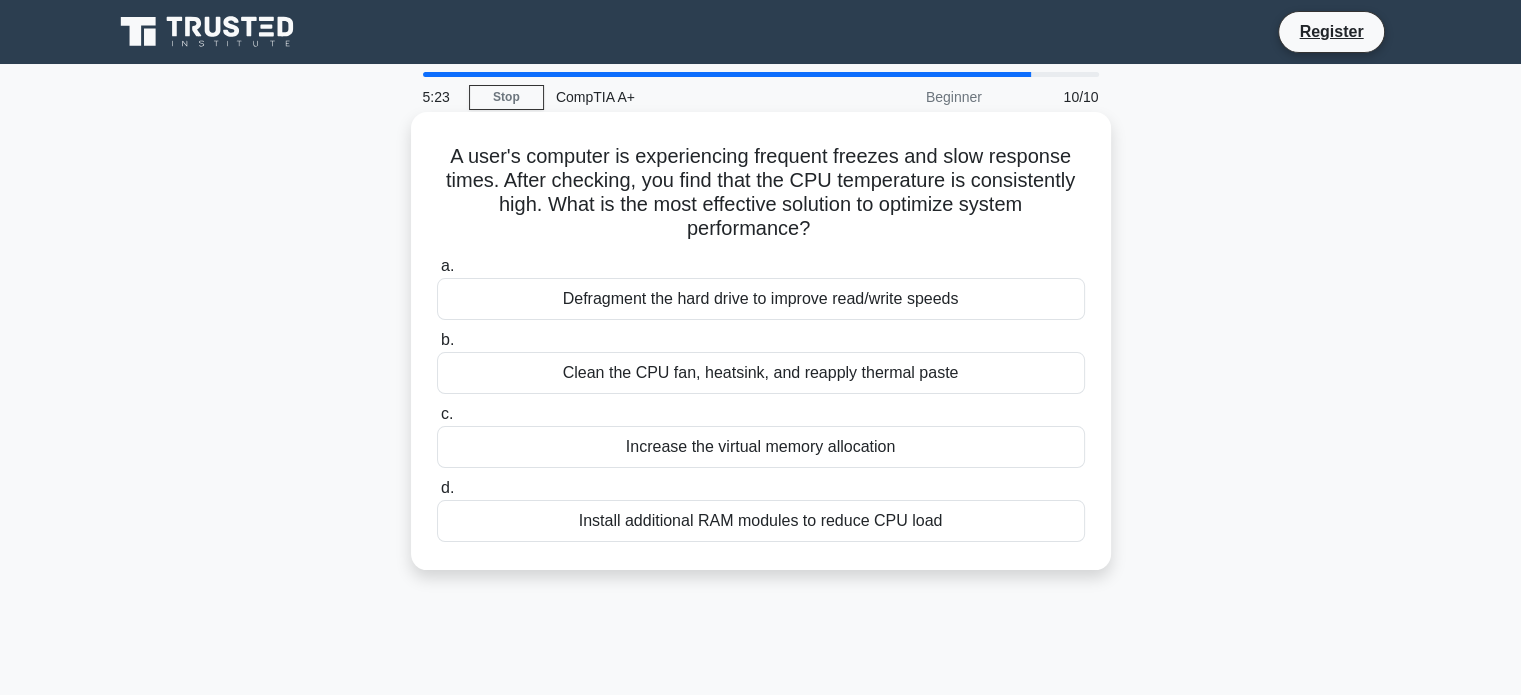 drag, startPoint x: 614, startPoint y: 159, endPoint x: 836, endPoint y: 222, distance: 230.76611 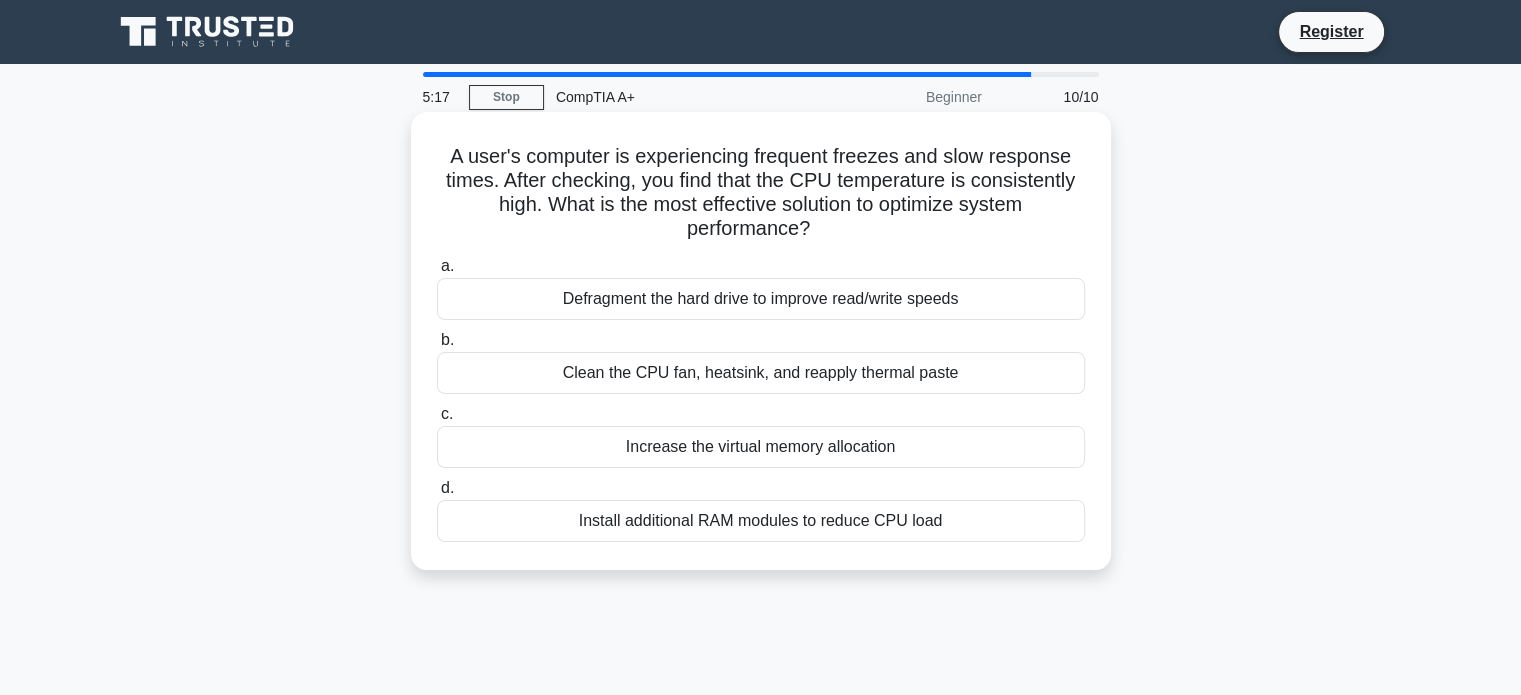 click on "Clean the CPU fan, heatsink, and reapply thermal paste" at bounding box center [761, 373] 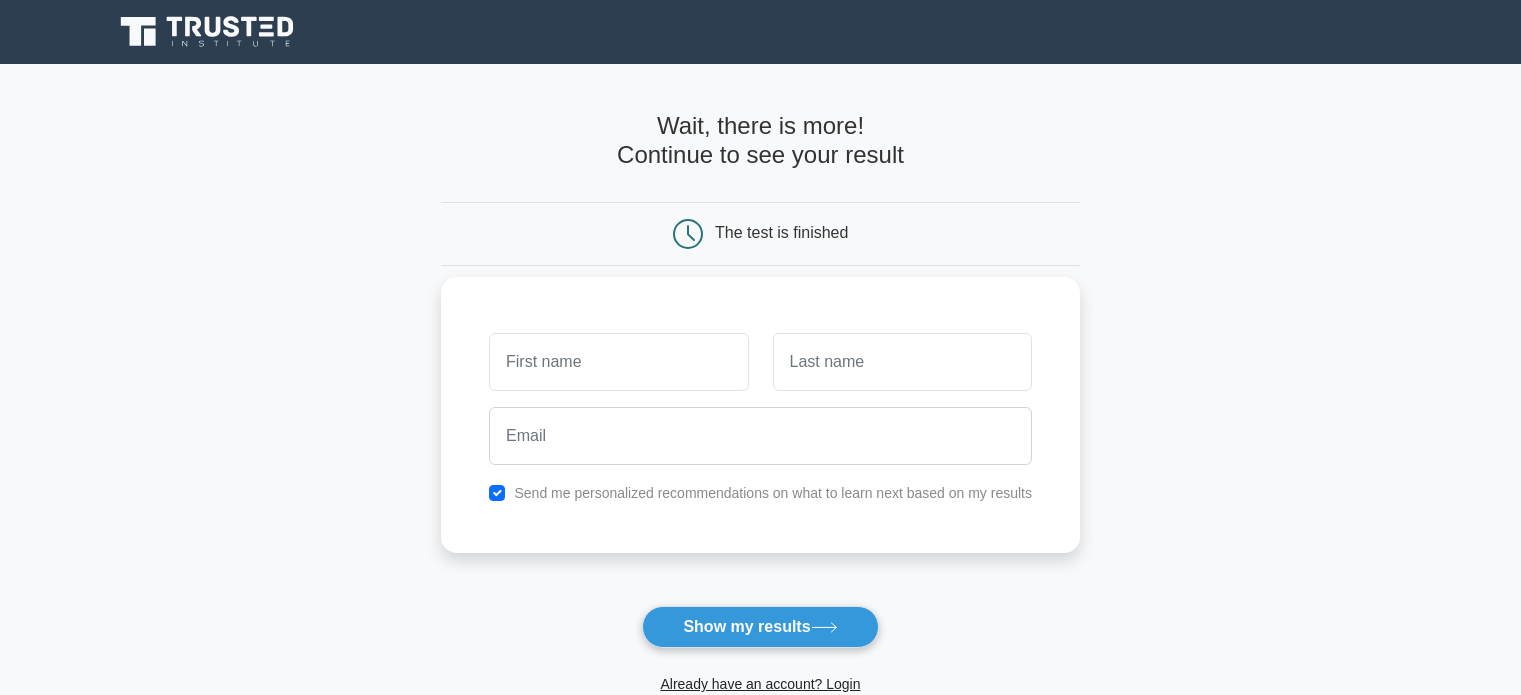 scroll, scrollTop: 0, scrollLeft: 0, axis: both 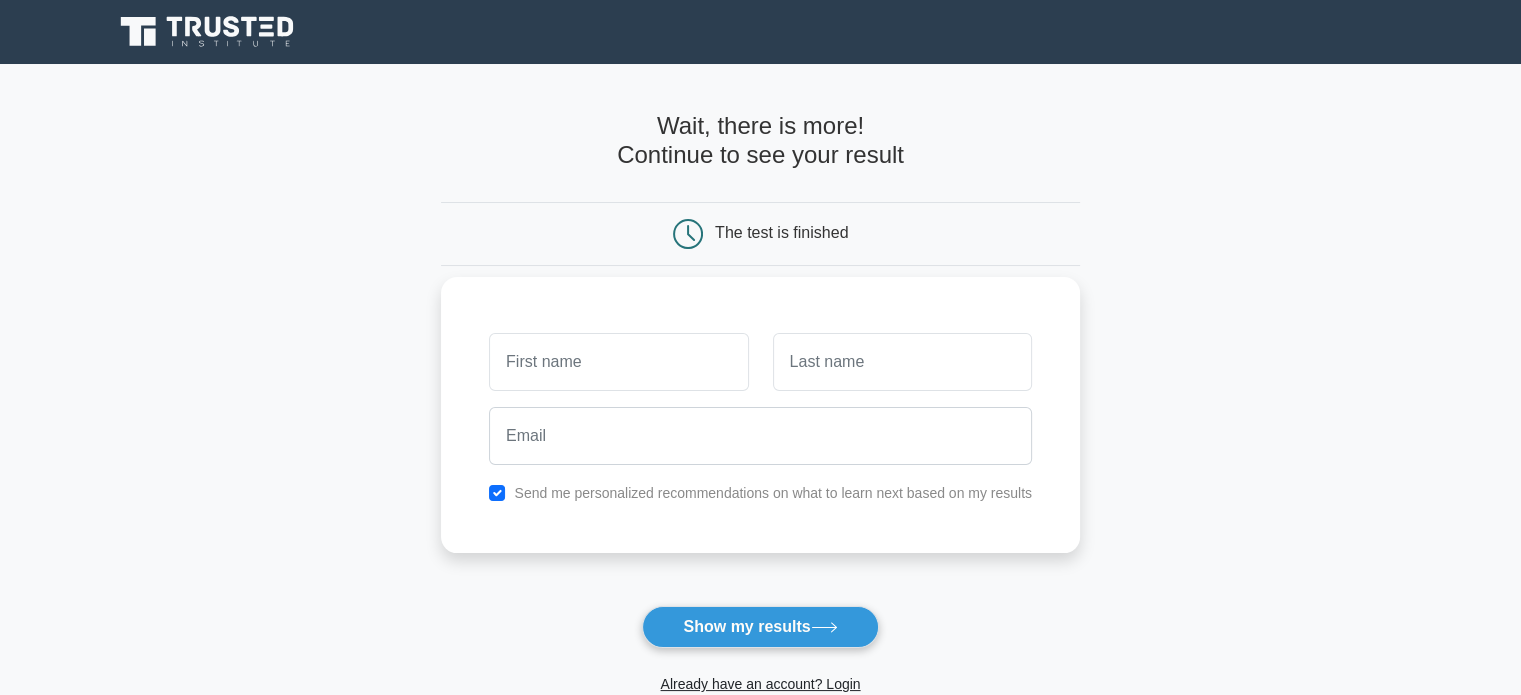 click at bounding box center (618, 362) 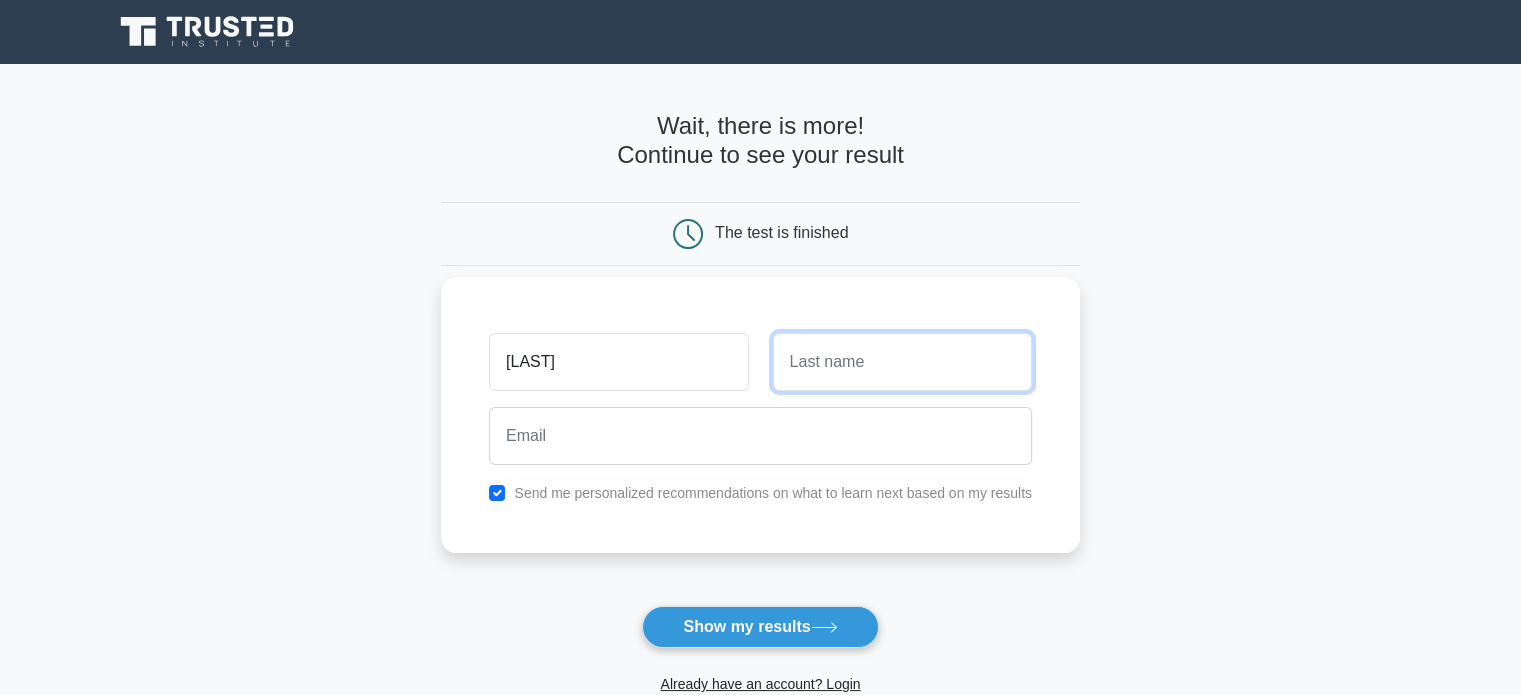 click at bounding box center [902, 362] 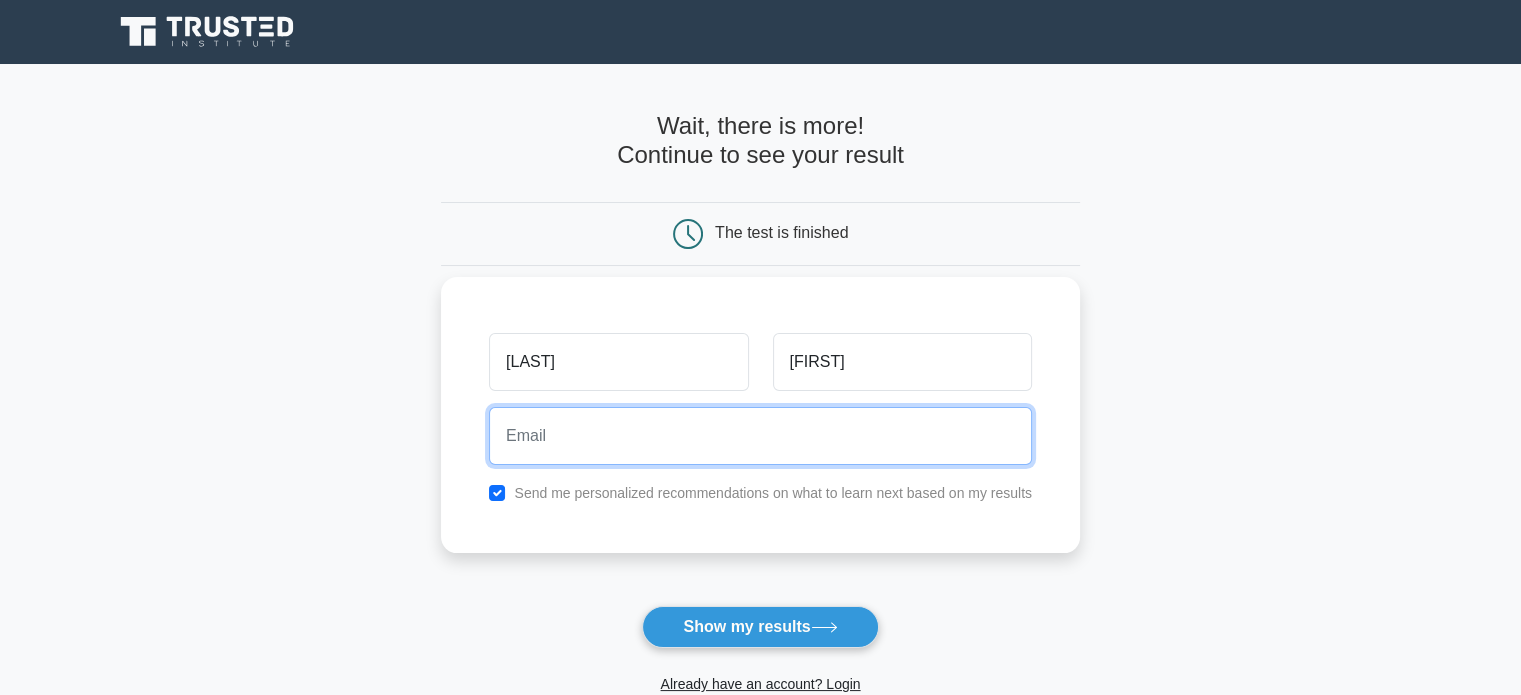 click at bounding box center [760, 436] 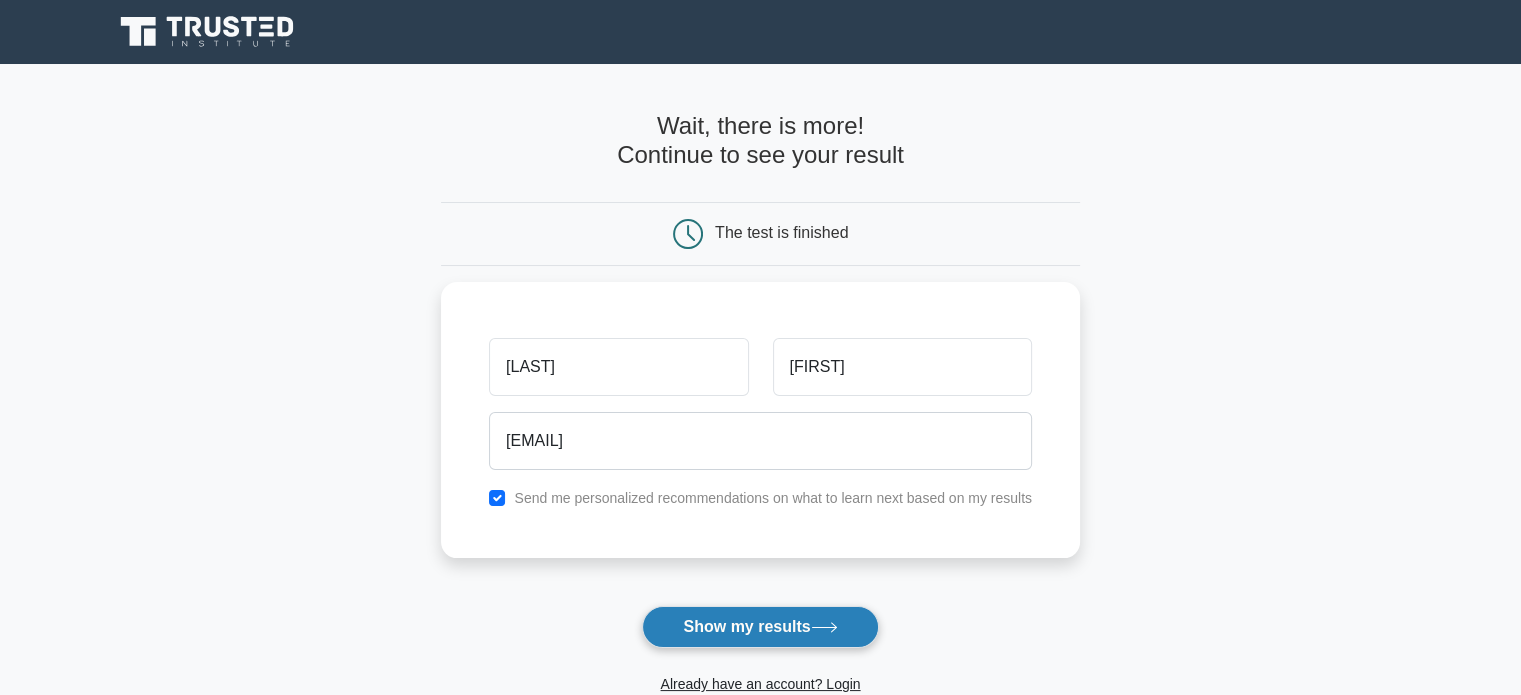 click on "Show my results" at bounding box center (760, 627) 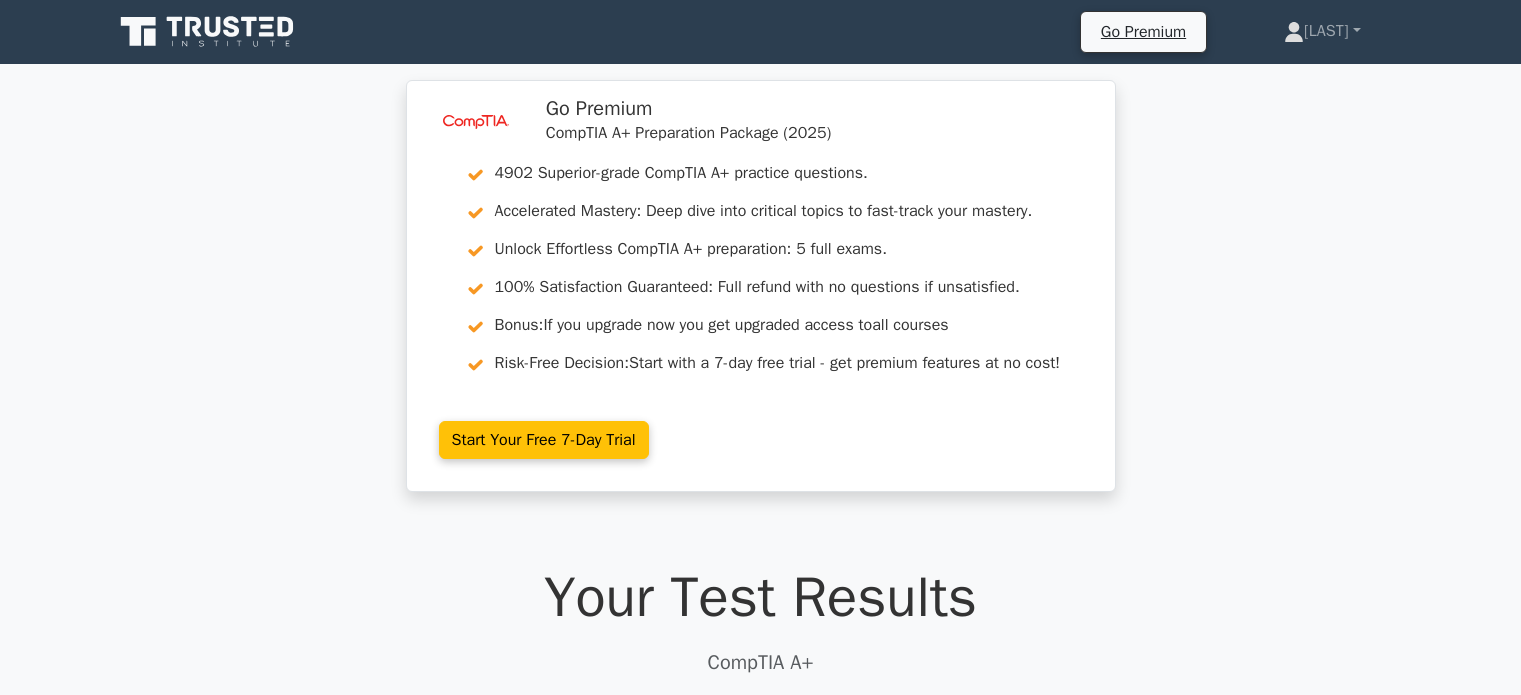 scroll, scrollTop: 0, scrollLeft: 0, axis: both 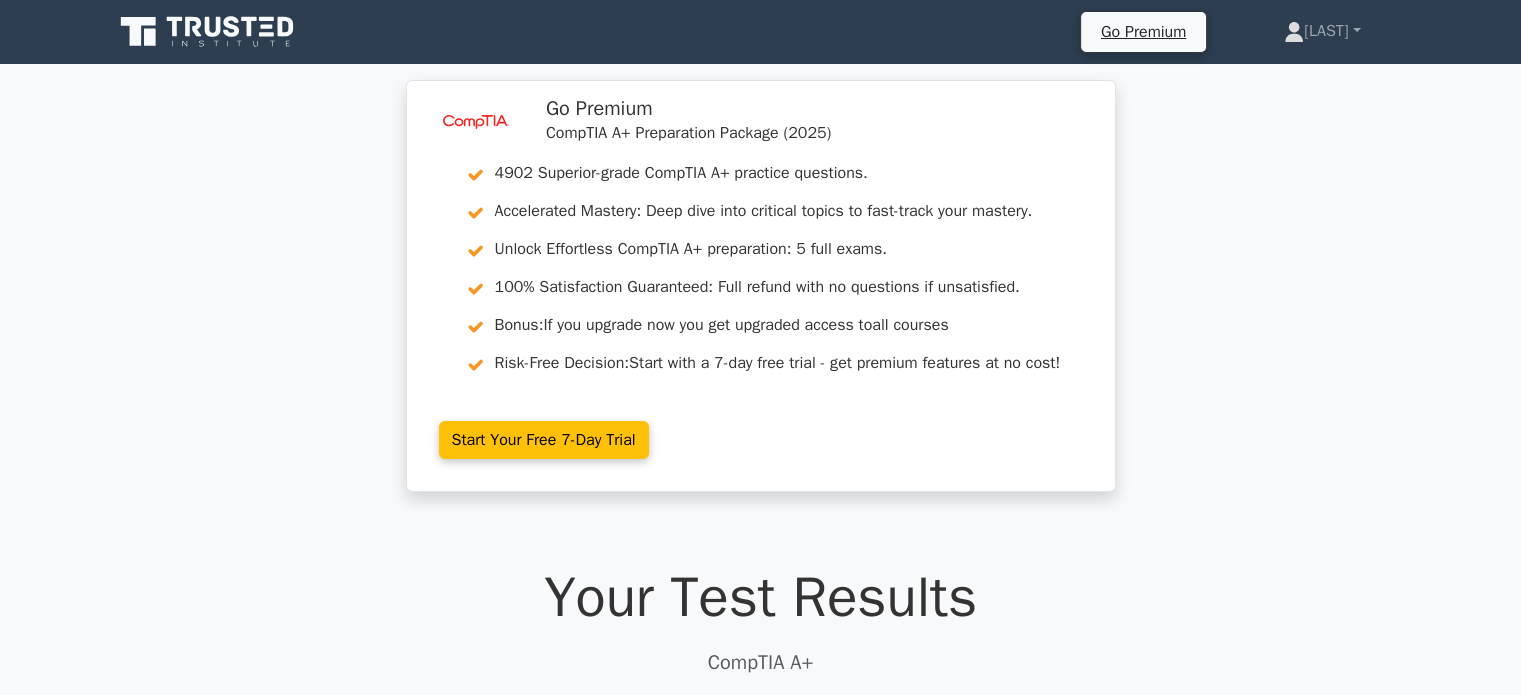 click on "image/svg+xml
Go Premium
CompTIA A+ Preparation Package (2025)
4902 Superior-grade  CompTIA A+ practice questions.
Accelerated Mastery: Deep dive into critical topics to fast-track your mastery.
Unlock Effortless CompTIA A+ preparation: 5 full exams." at bounding box center (760, 298) 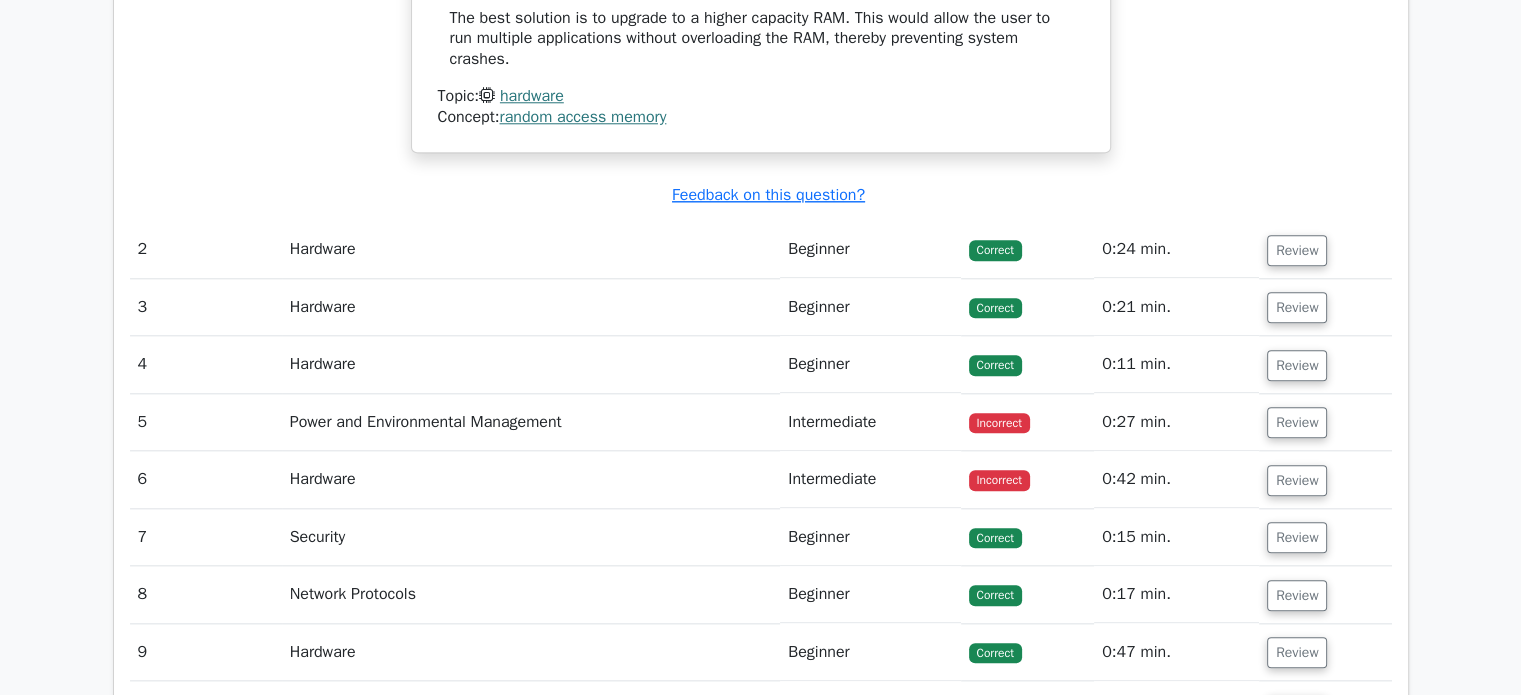 scroll, scrollTop: 2080, scrollLeft: 0, axis: vertical 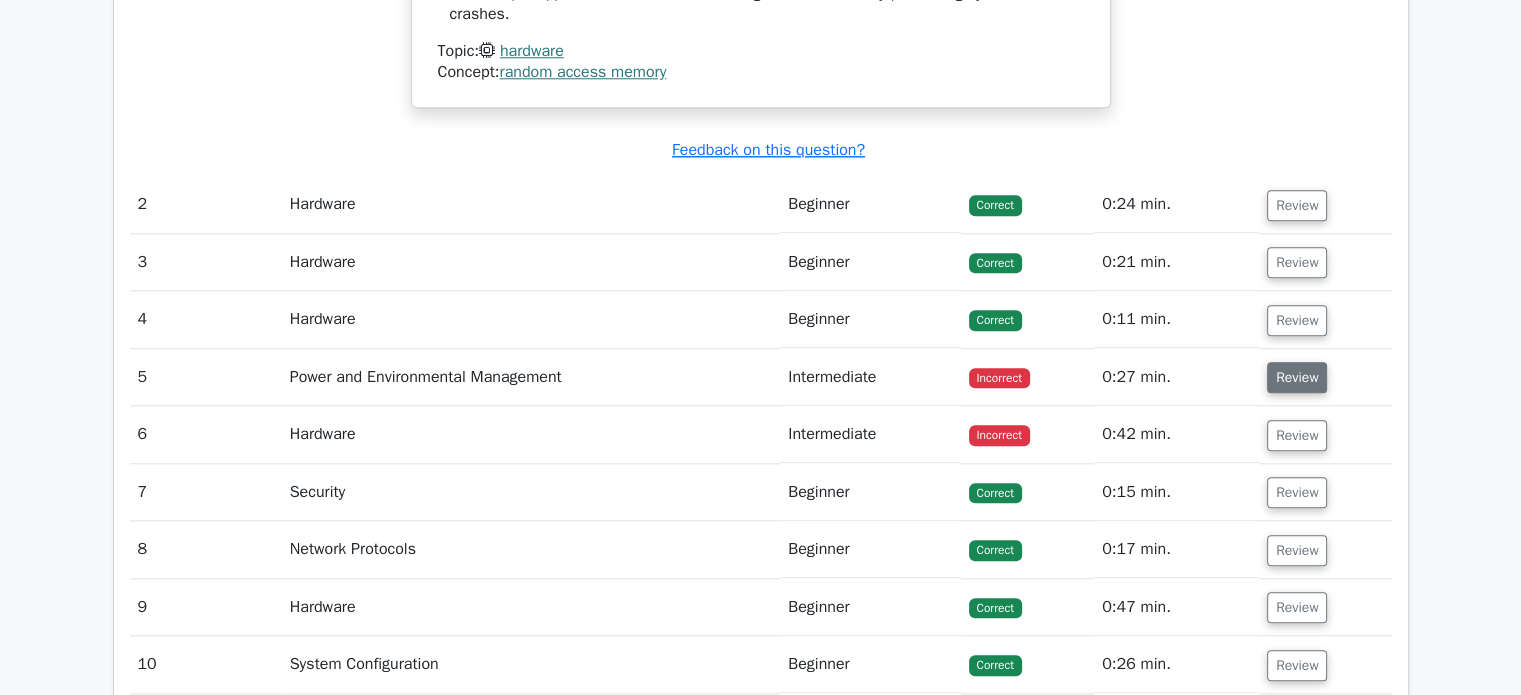 click on "Review" at bounding box center (1297, 377) 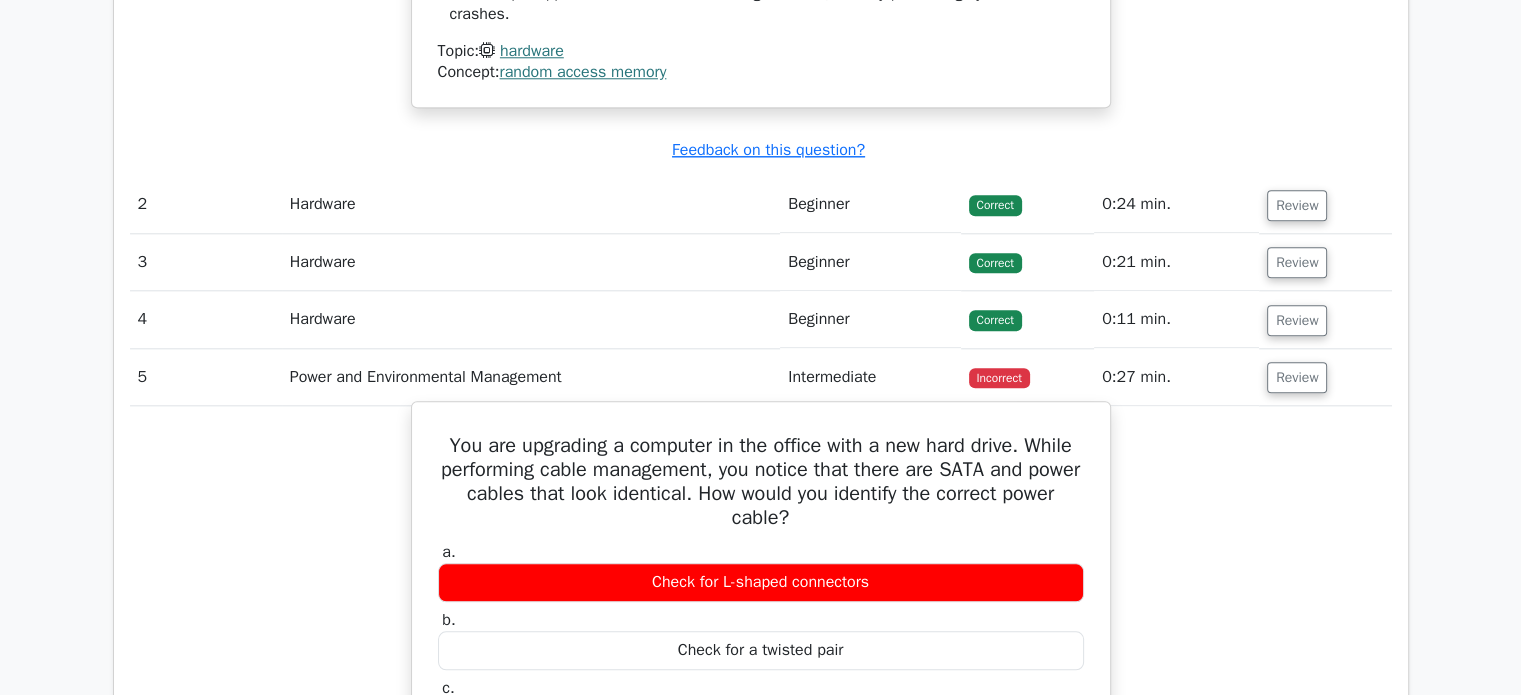 type 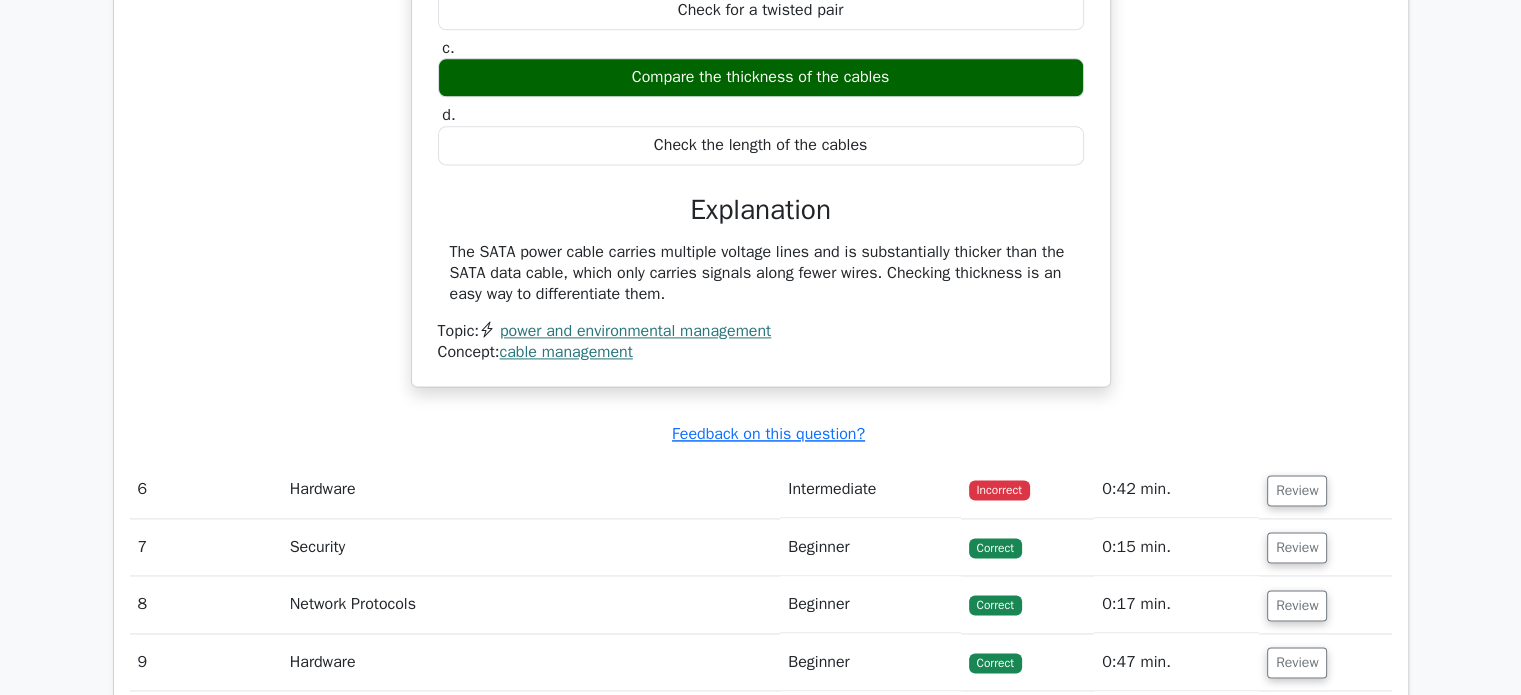 scroll, scrollTop: 2760, scrollLeft: 0, axis: vertical 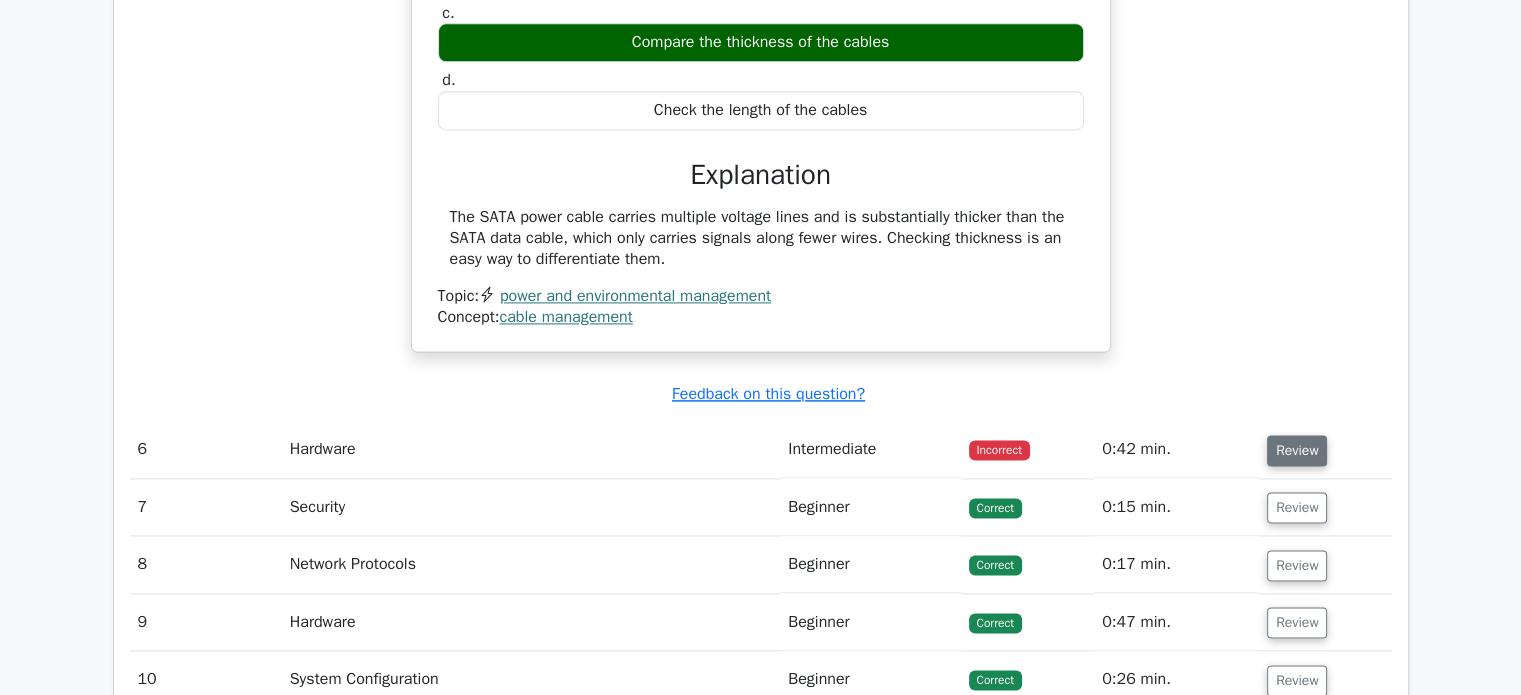 click on "Review" at bounding box center (1297, 450) 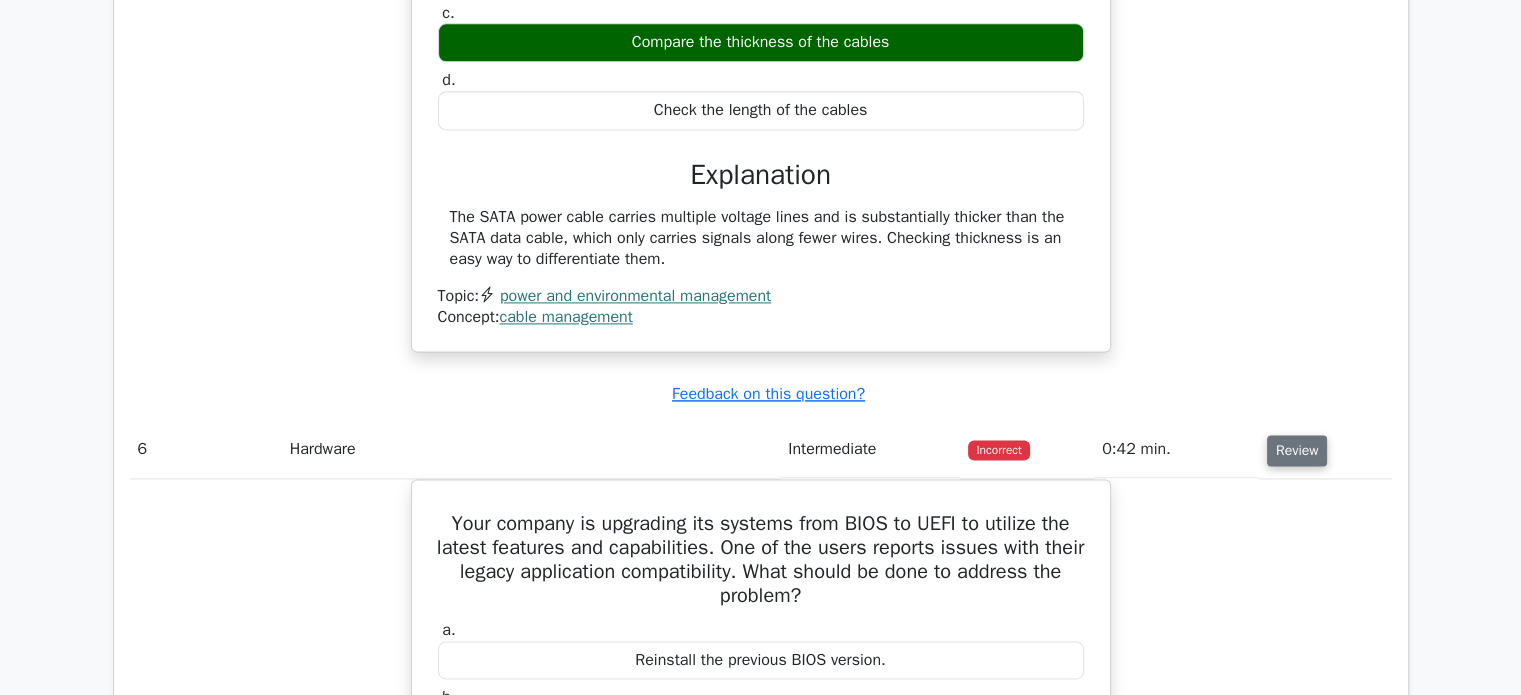type 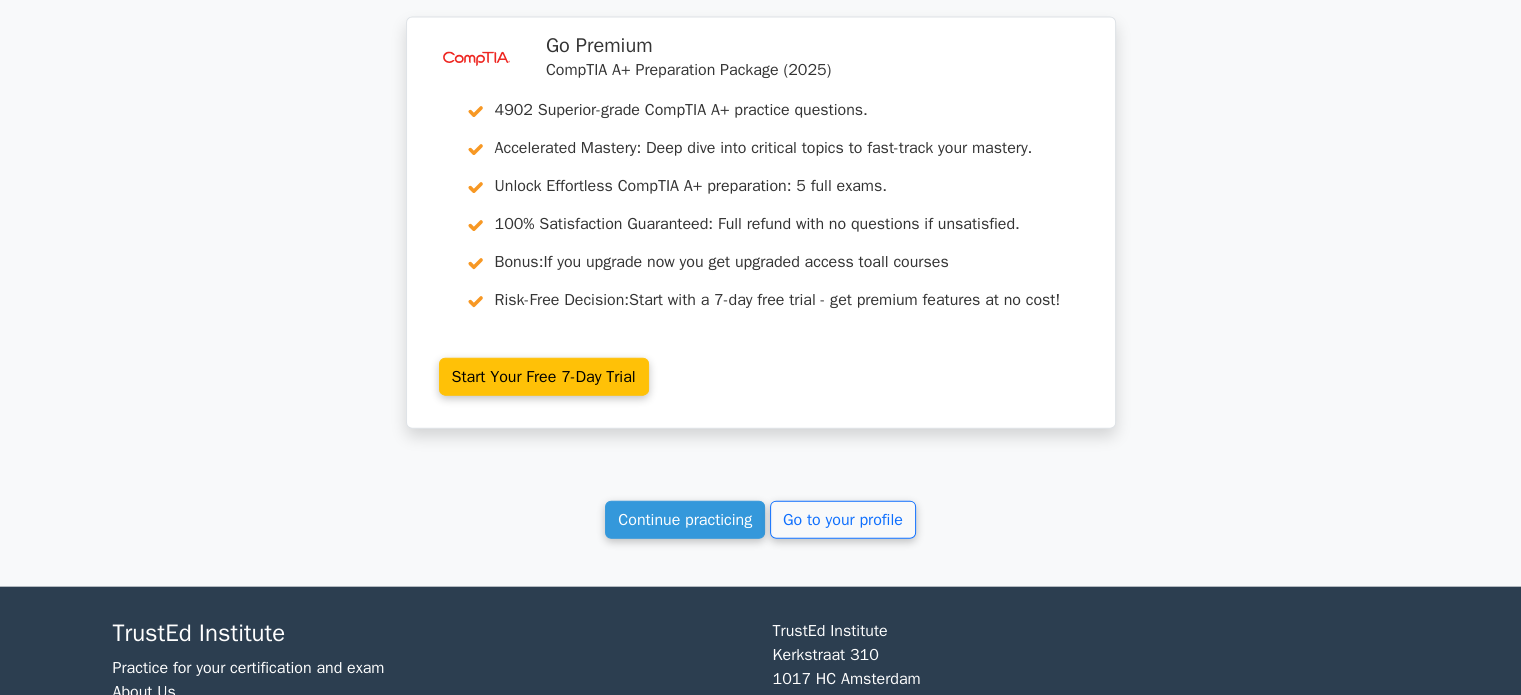 scroll, scrollTop: 4548, scrollLeft: 0, axis: vertical 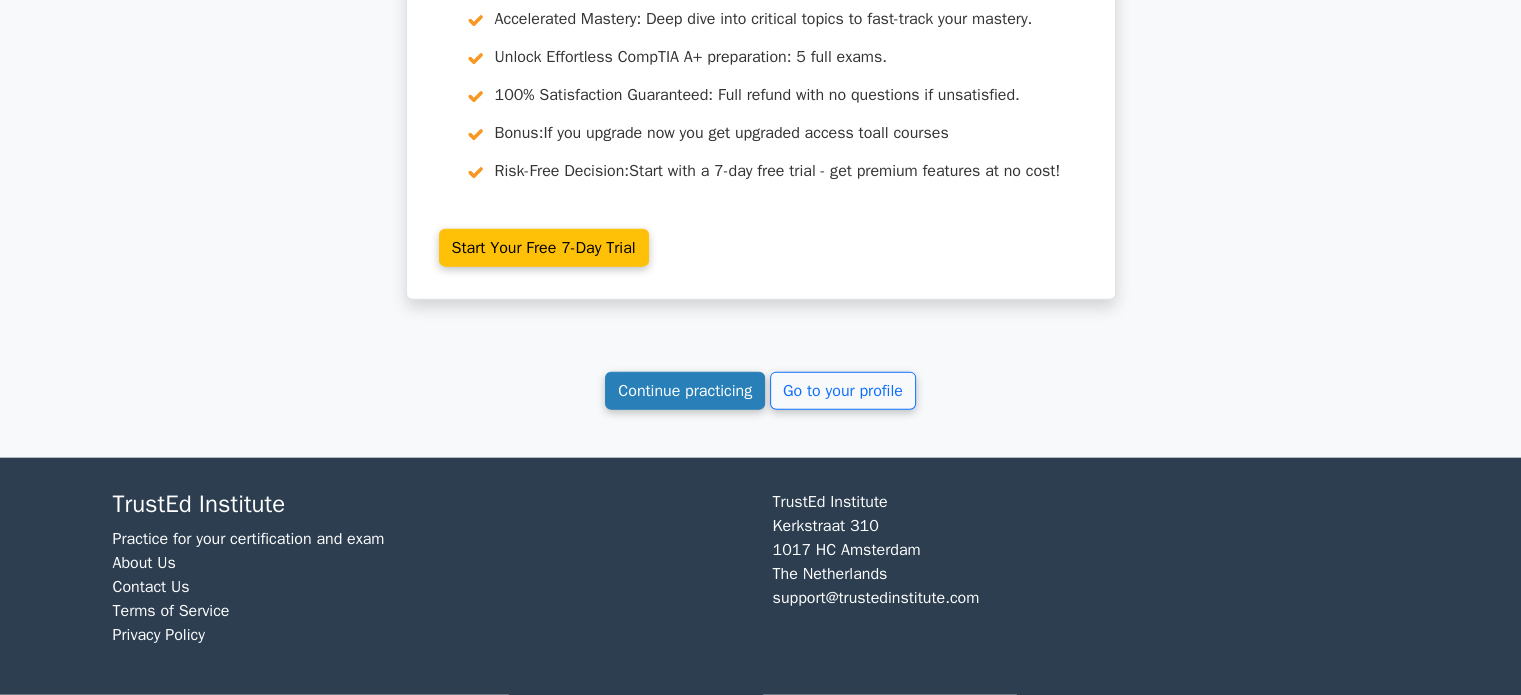 click on "Continue practicing" at bounding box center (685, 391) 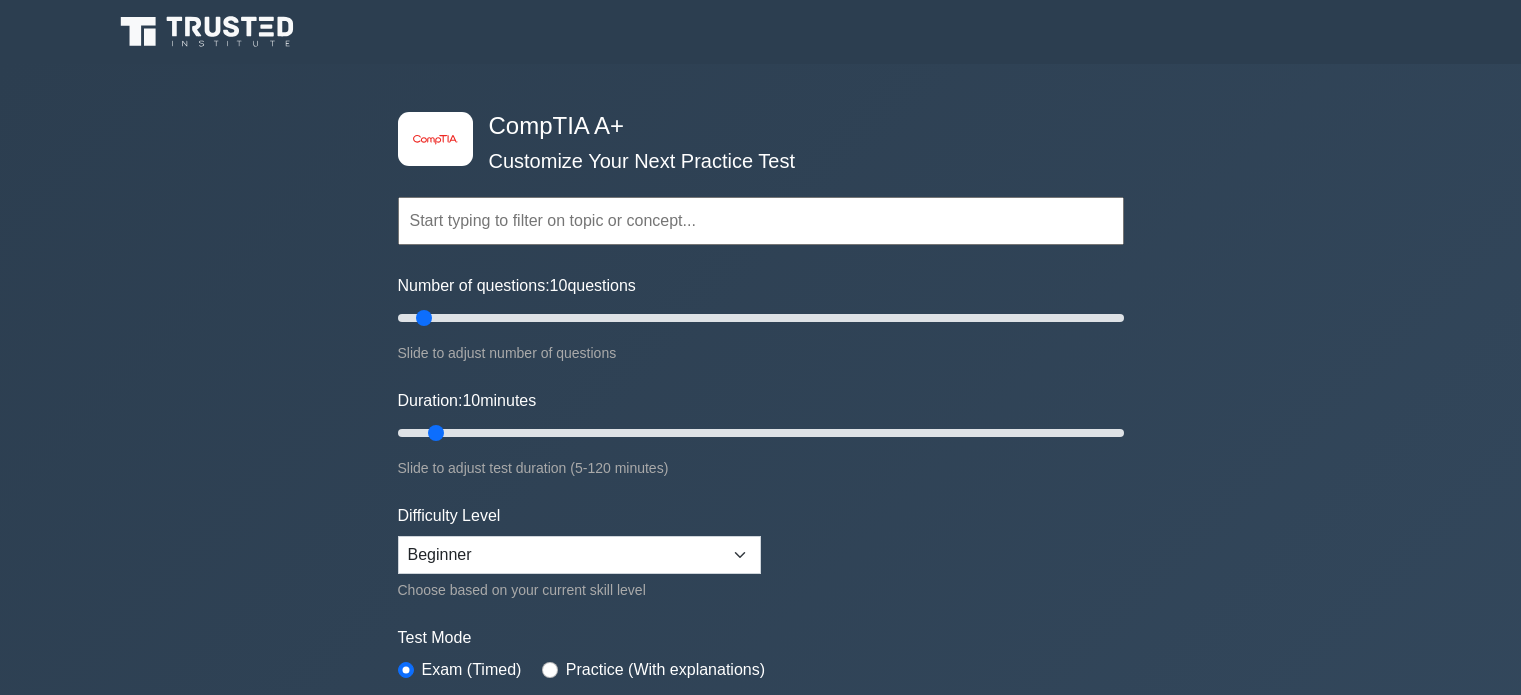 scroll, scrollTop: 0, scrollLeft: 0, axis: both 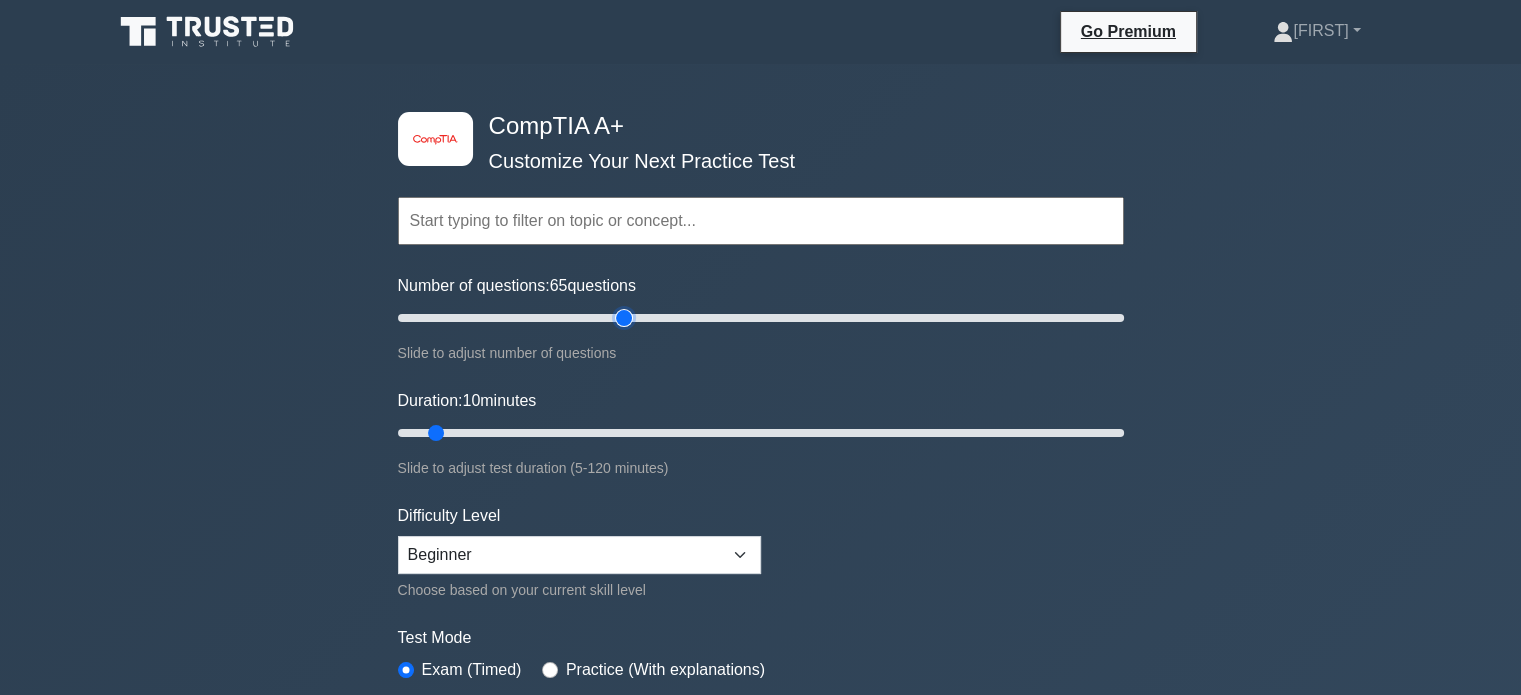 click on "Number of questions:  65  questions" at bounding box center [761, 318] 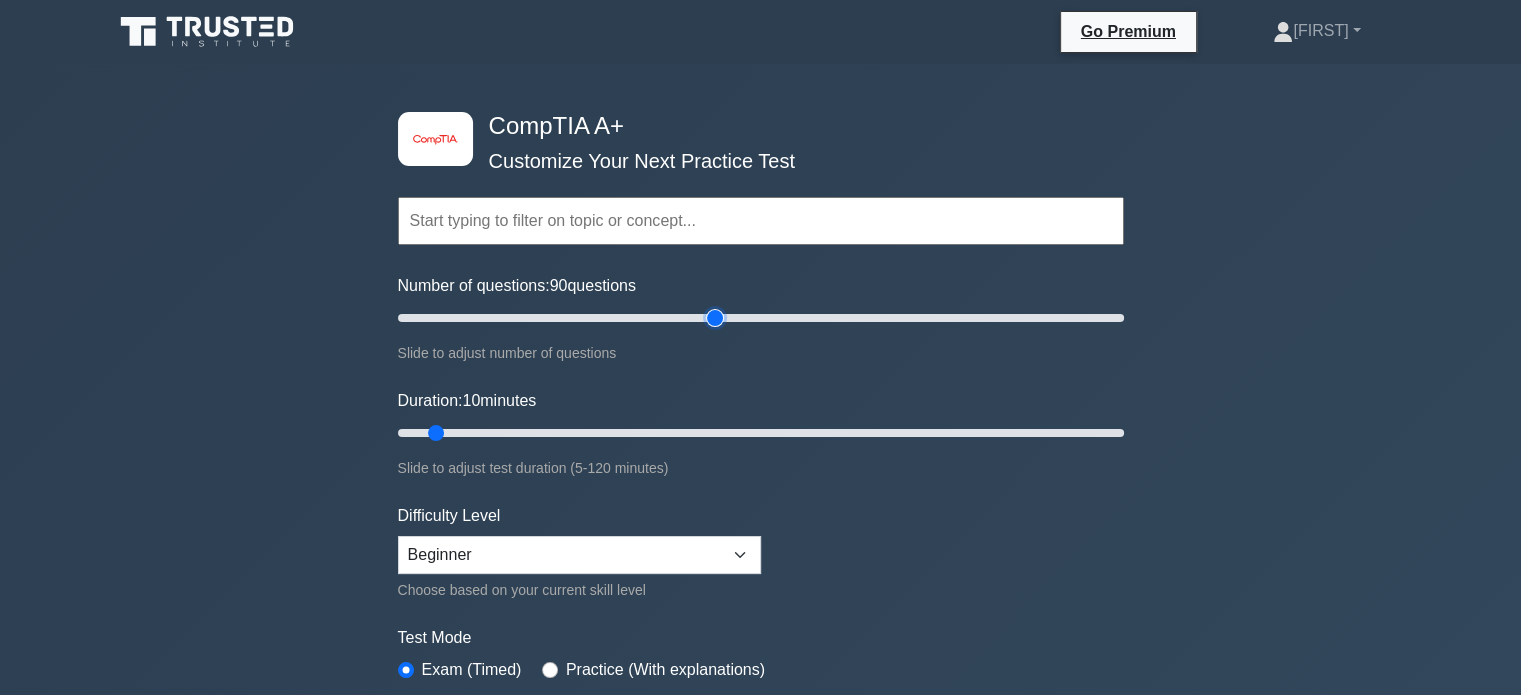 drag, startPoint x: 630, startPoint y: 320, endPoint x: 710, endPoint y: 331, distance: 80.75271 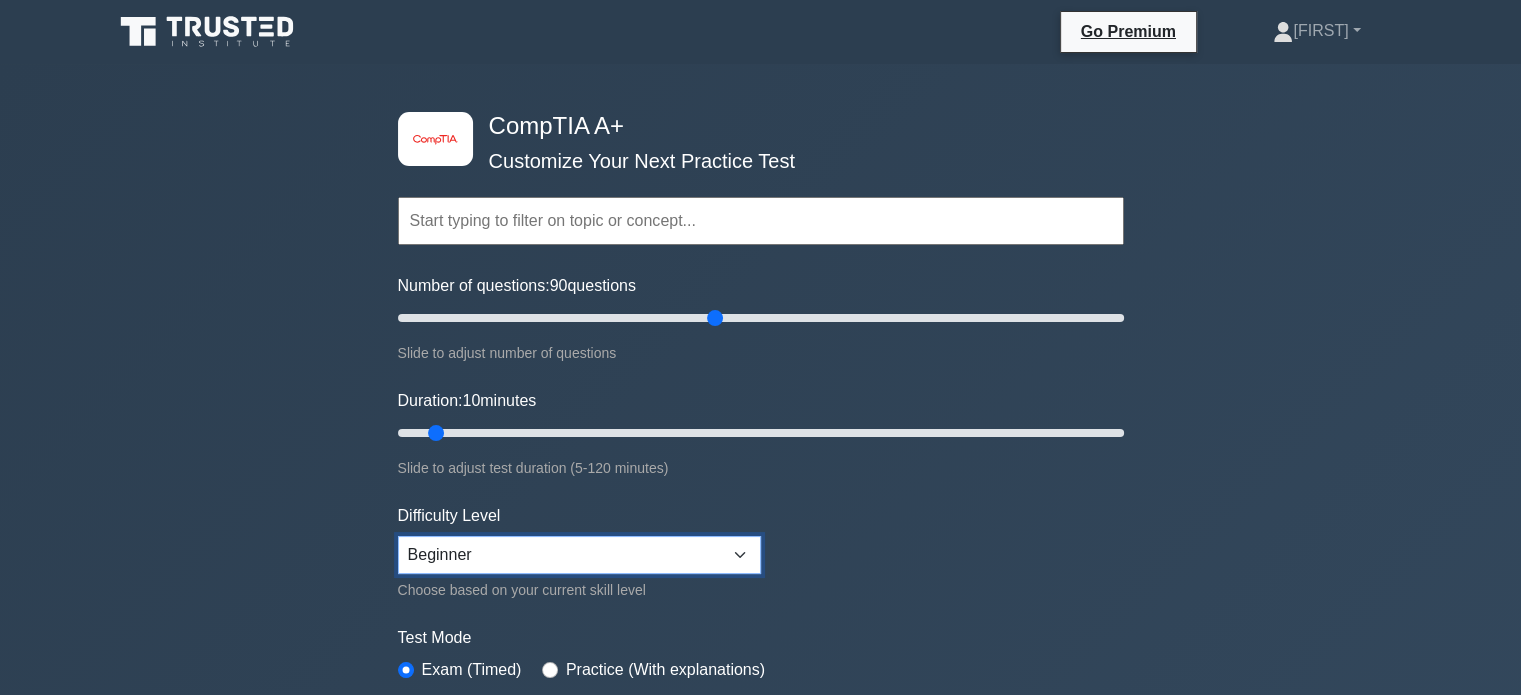 click on "Beginner
Intermediate
Expert" at bounding box center [579, 555] 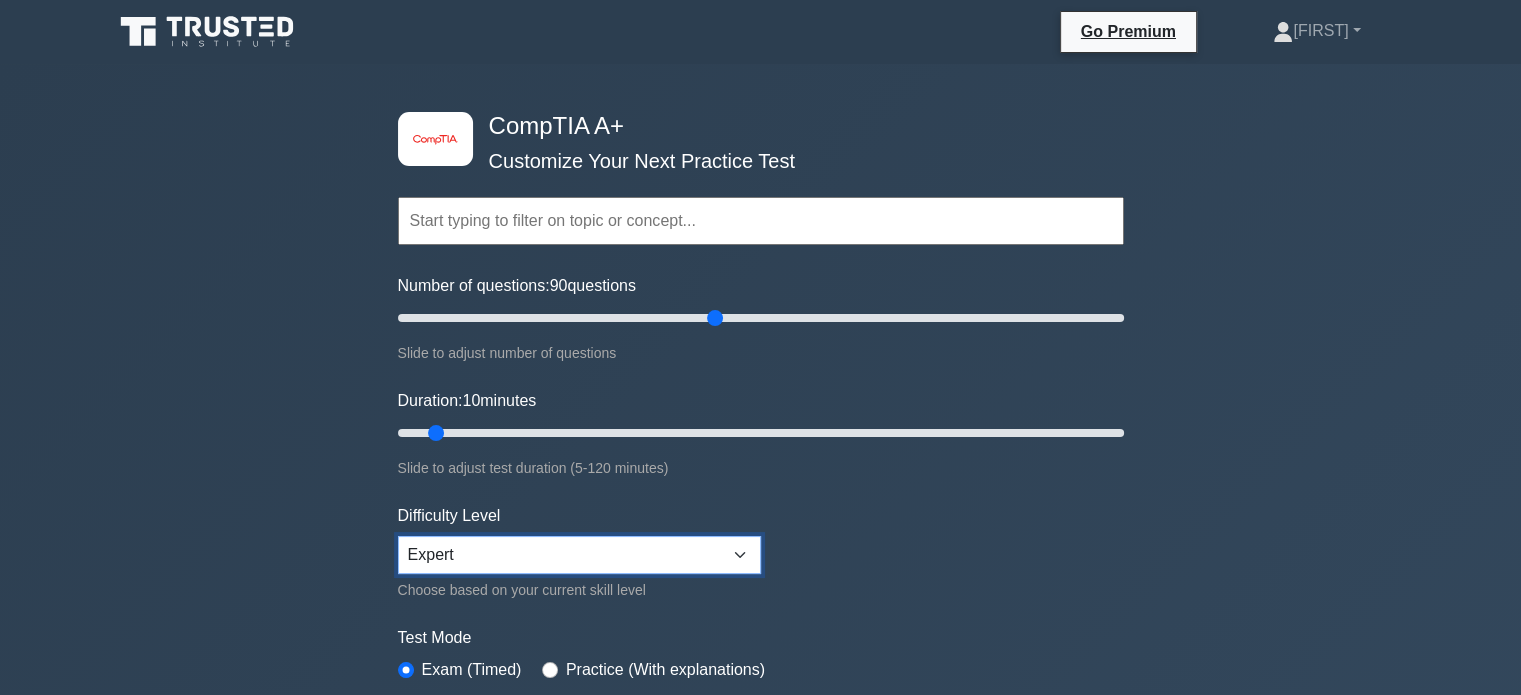 click on "Beginner
Intermediate
Expert" at bounding box center (579, 555) 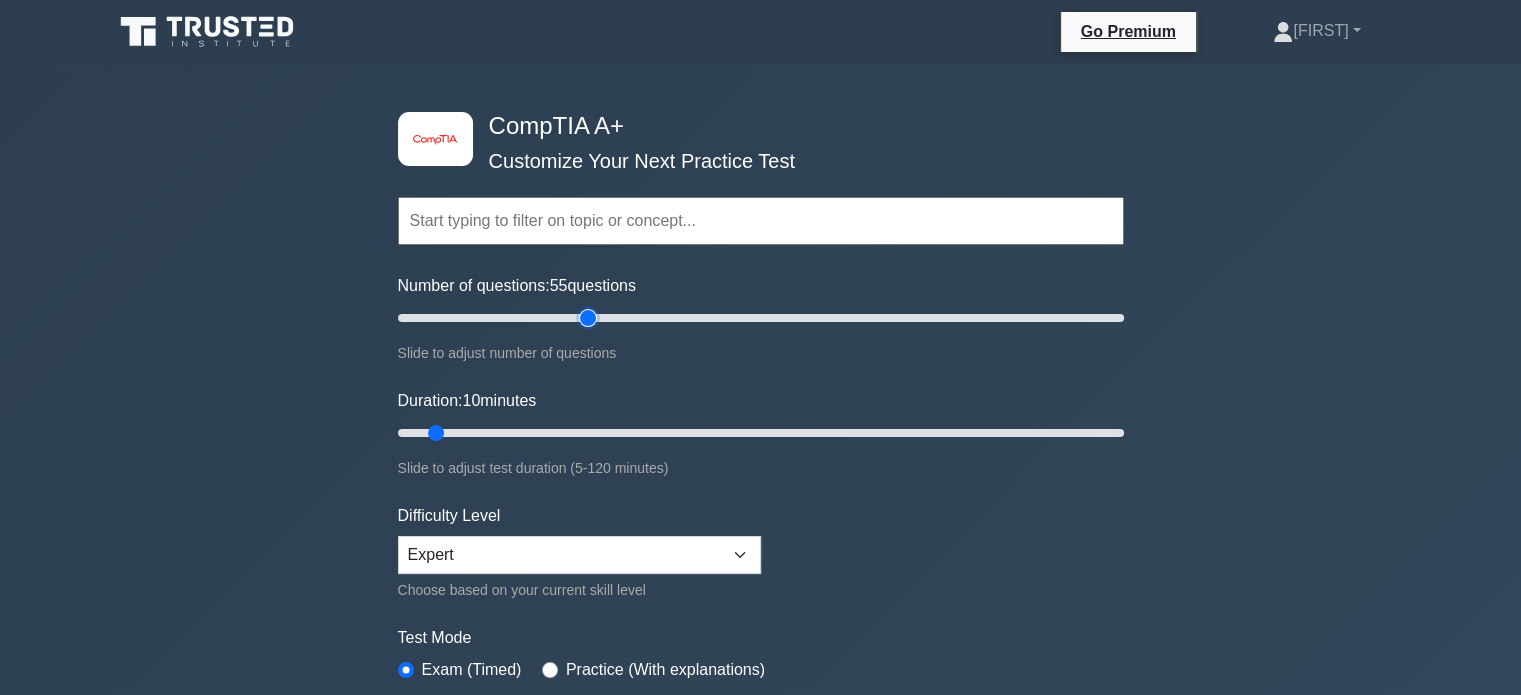 click on "Number of questions:  55  questions" at bounding box center (761, 318) 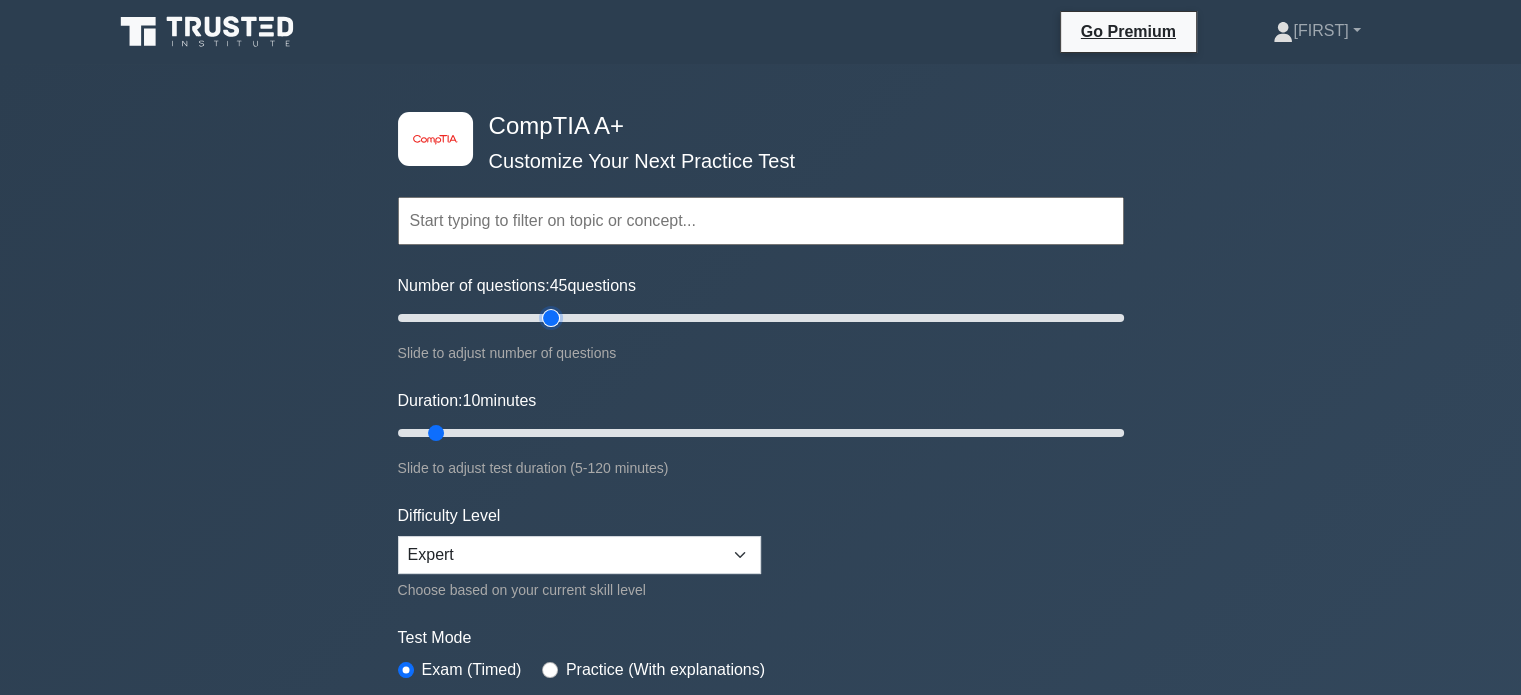 drag, startPoint x: 580, startPoint y: 313, endPoint x: 547, endPoint y: 315, distance: 33.06055 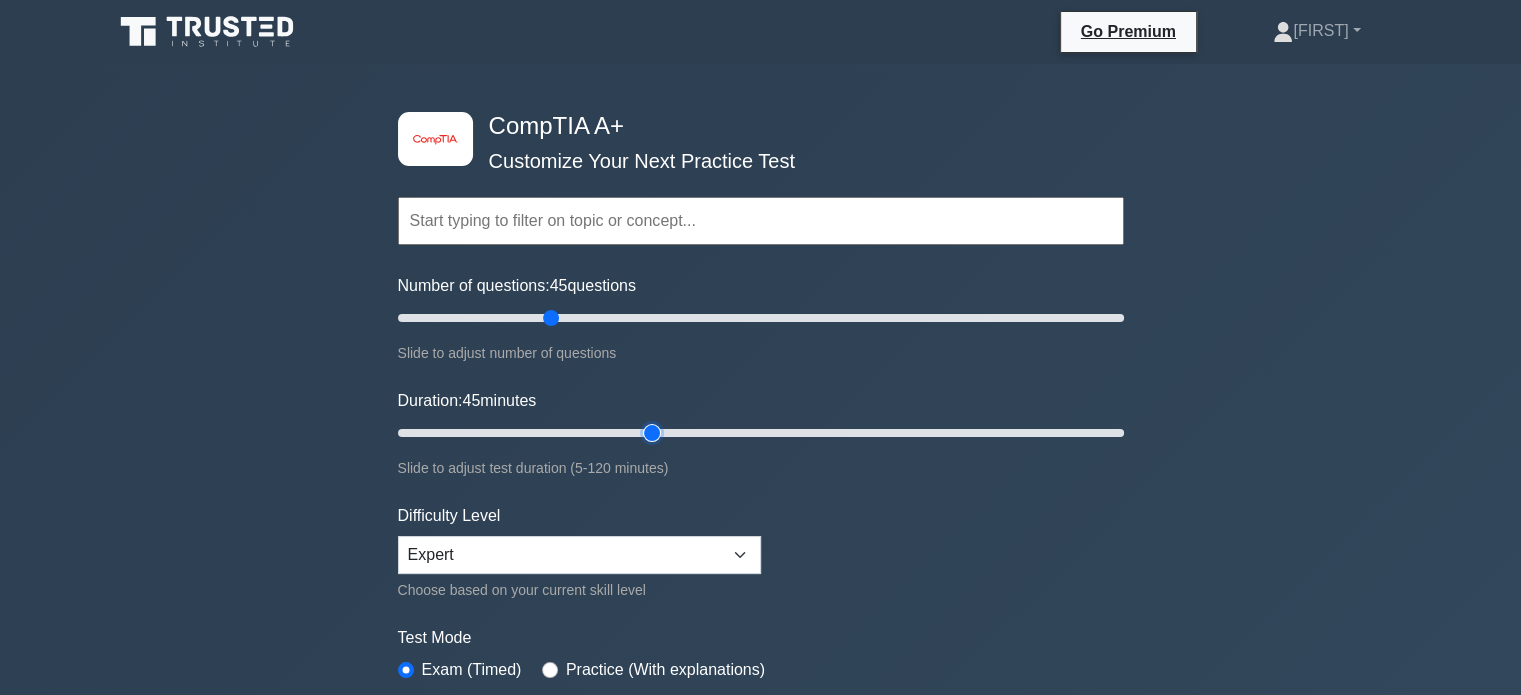 drag, startPoint x: 462, startPoint y: 430, endPoint x: 639, endPoint y: 447, distance: 177.81451 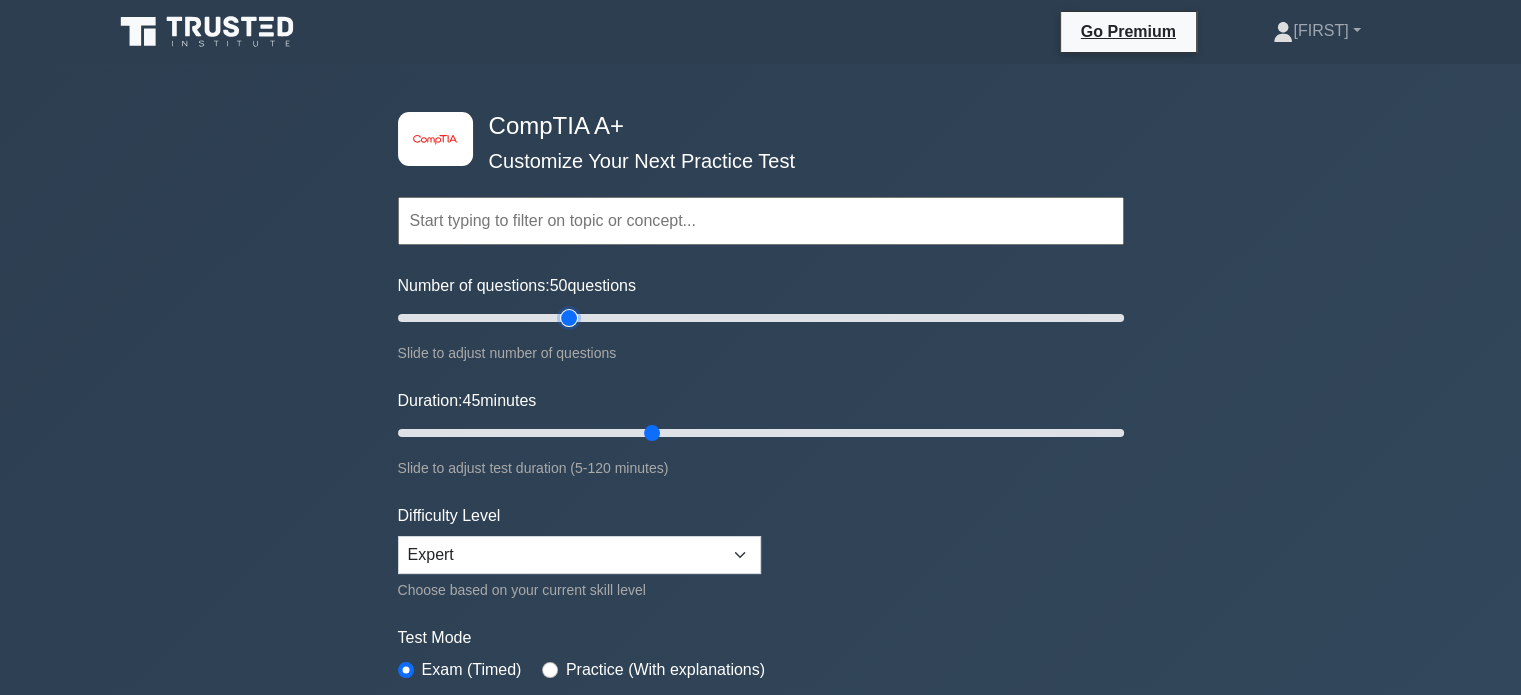 drag, startPoint x: 590, startPoint y: 315, endPoint x: 576, endPoint y: 316, distance: 14.035668 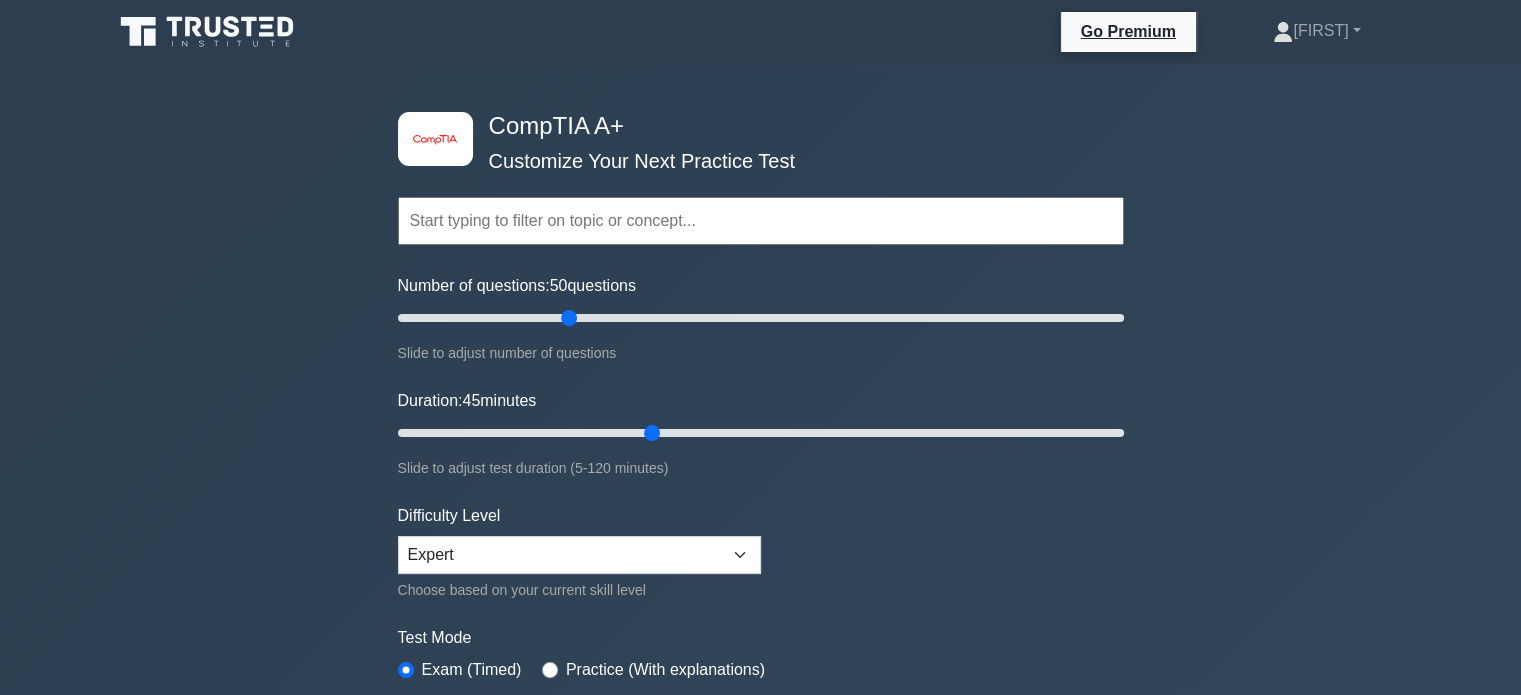 click on "image/svg+xml
CompTIA A+
Customize Your Next Practice Test
Topics
Hardware
Operating Systems
Networking
Security
Troubleshooting" at bounding box center (760, 653) 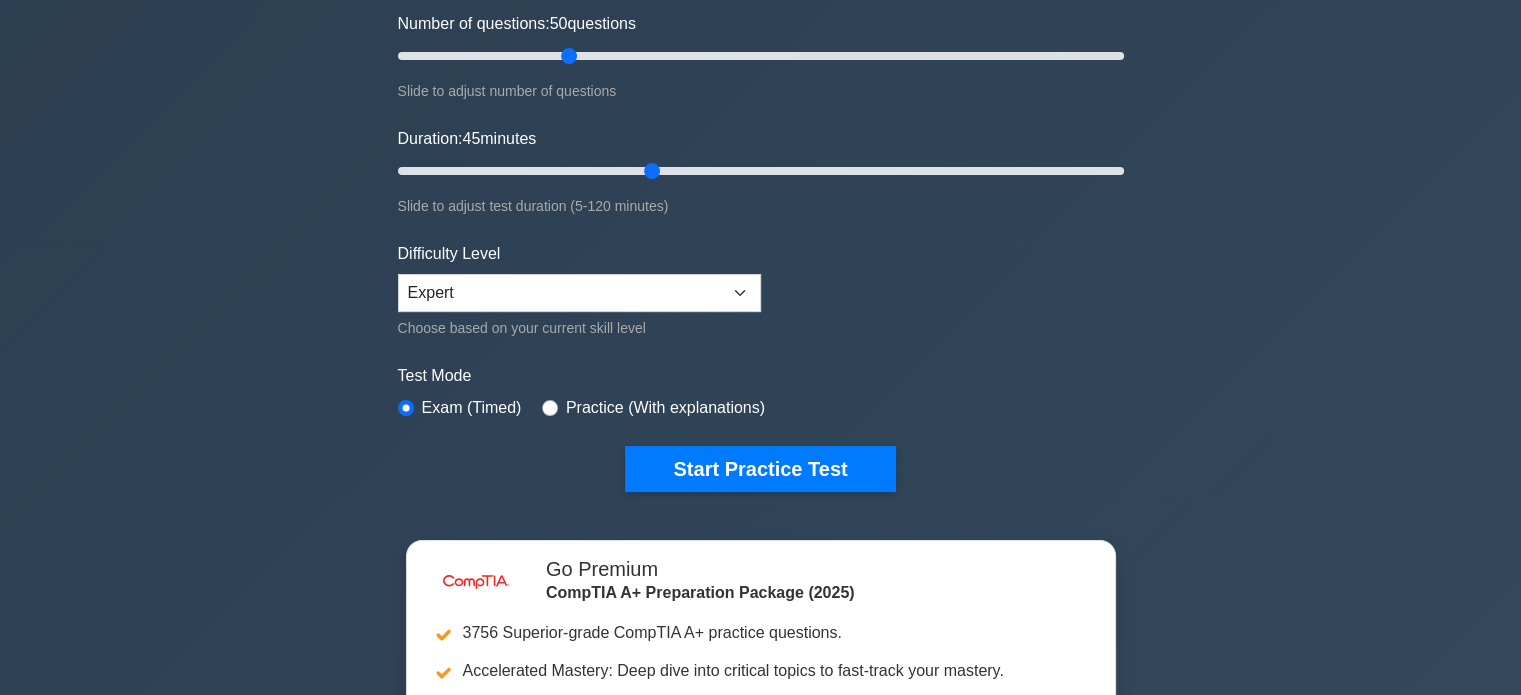 scroll, scrollTop: 280, scrollLeft: 0, axis: vertical 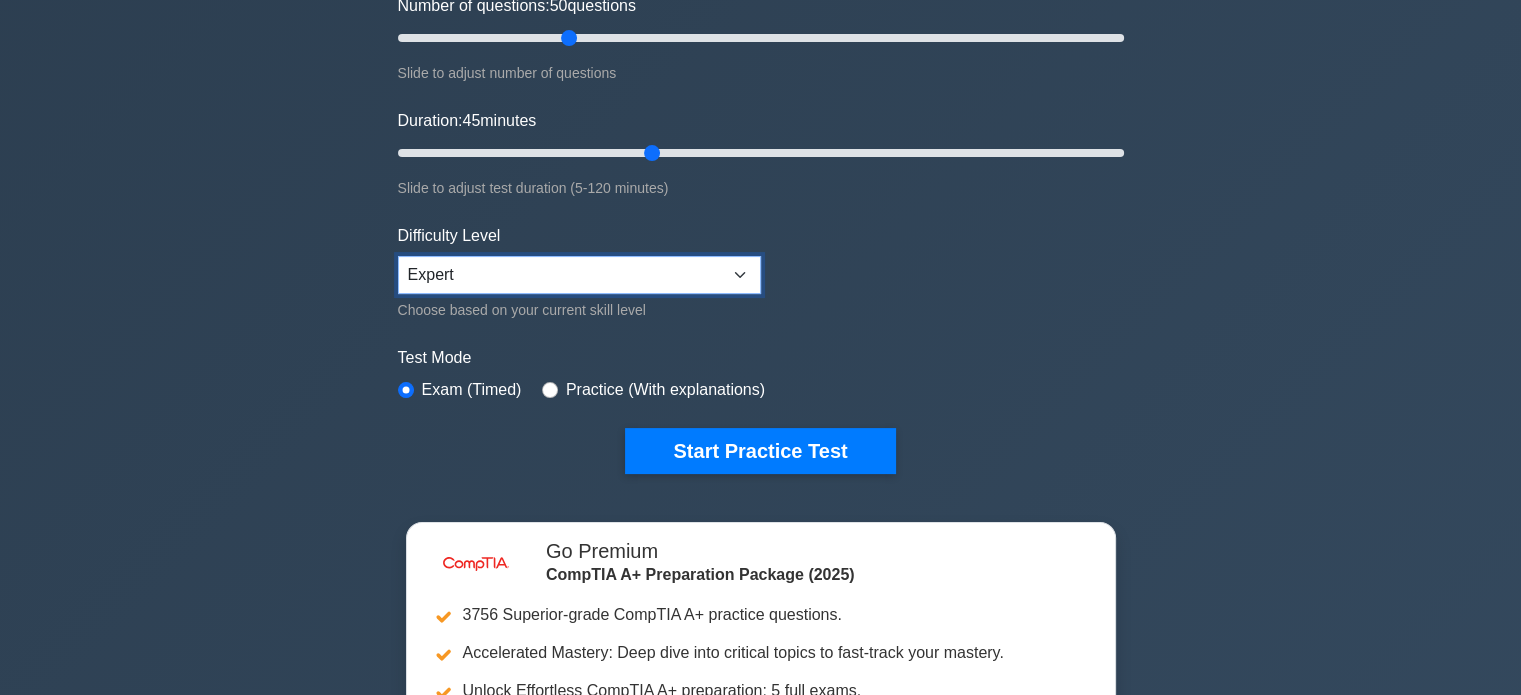 click on "Beginner
Intermediate
Expert" at bounding box center (579, 275) 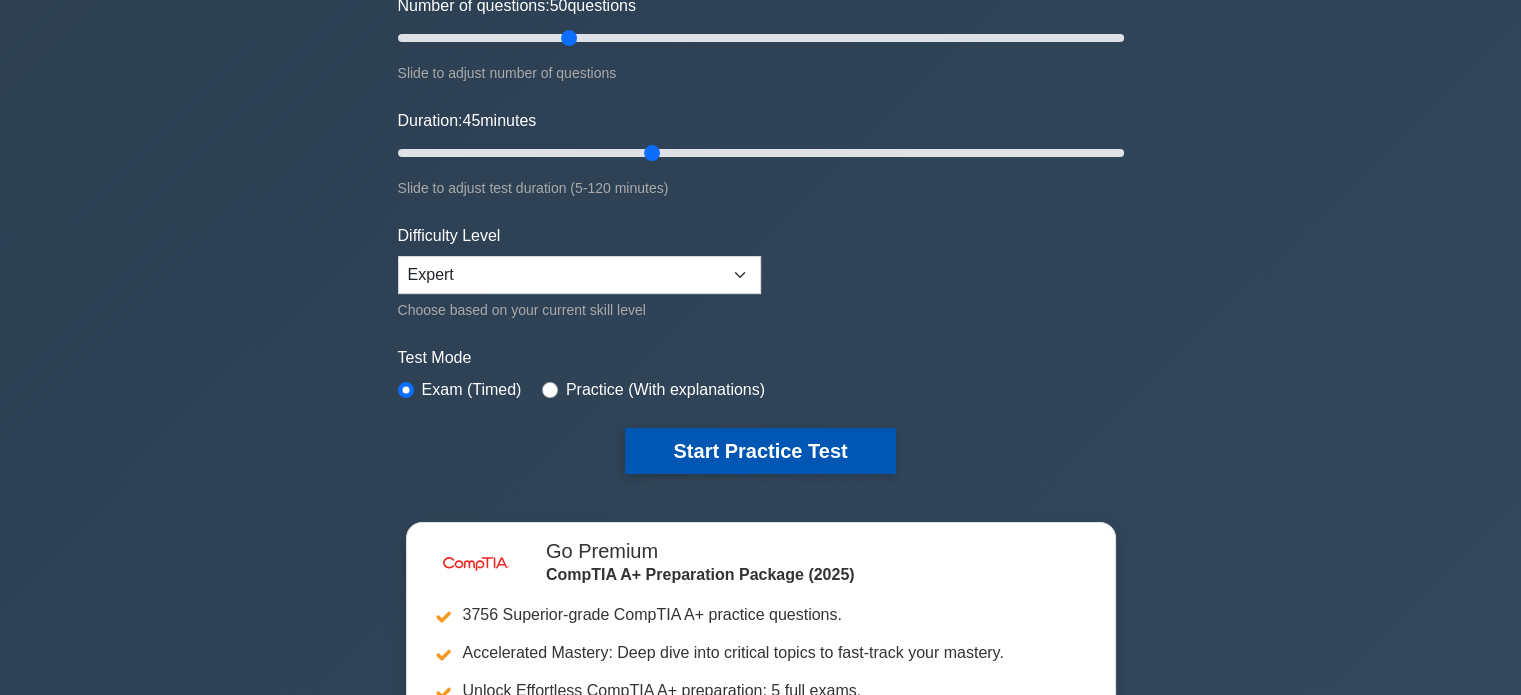 click on "Start Practice Test" at bounding box center (760, 451) 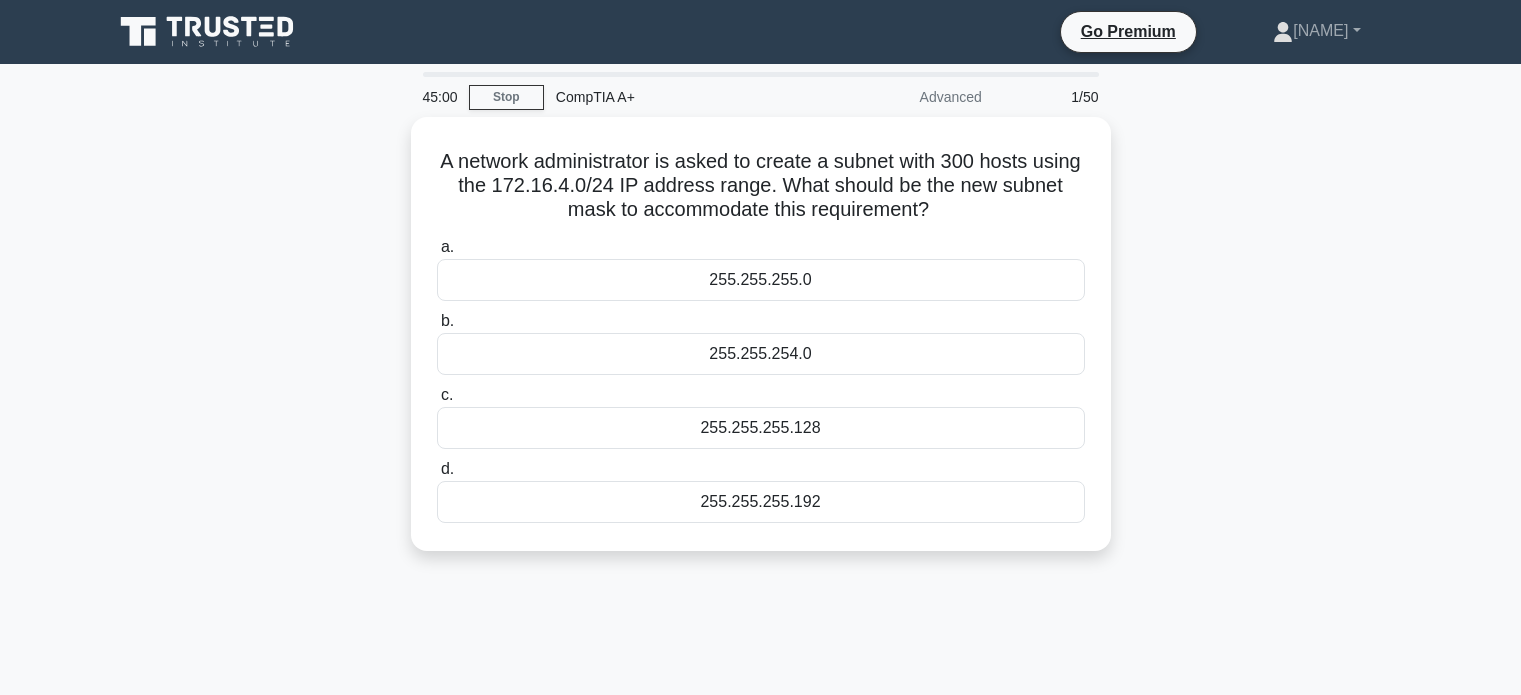 scroll, scrollTop: 0, scrollLeft: 0, axis: both 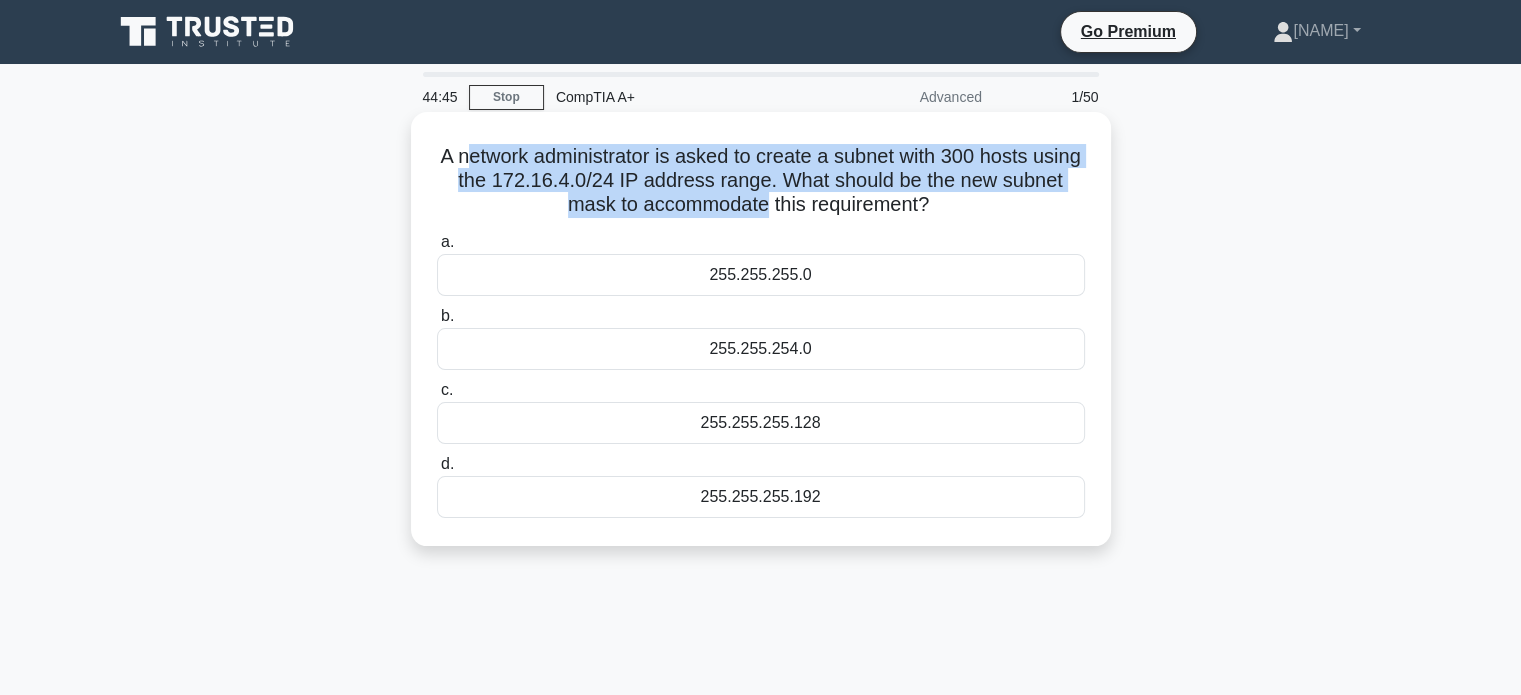 drag, startPoint x: 491, startPoint y: 167, endPoint x: 798, endPoint y: 199, distance: 308.66324 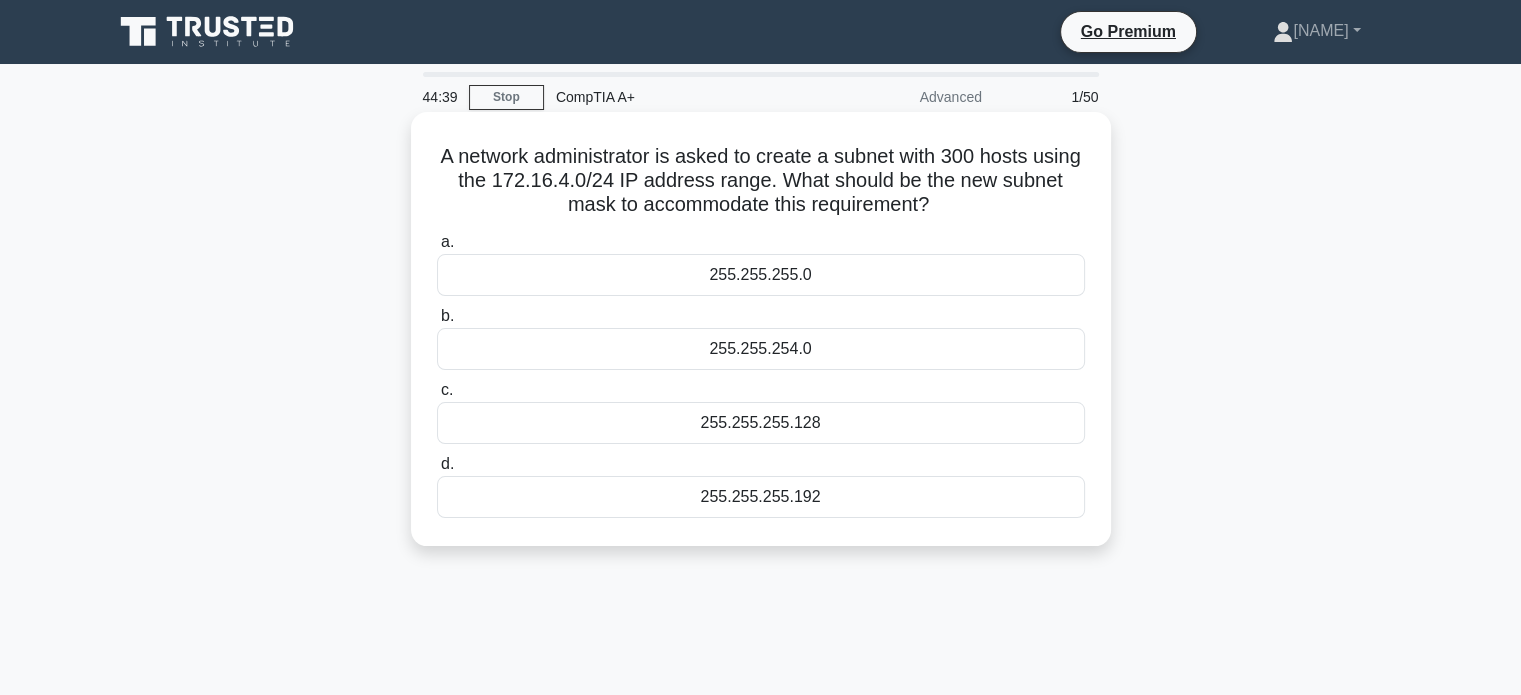 click on "255.255.254.0" at bounding box center [761, 349] 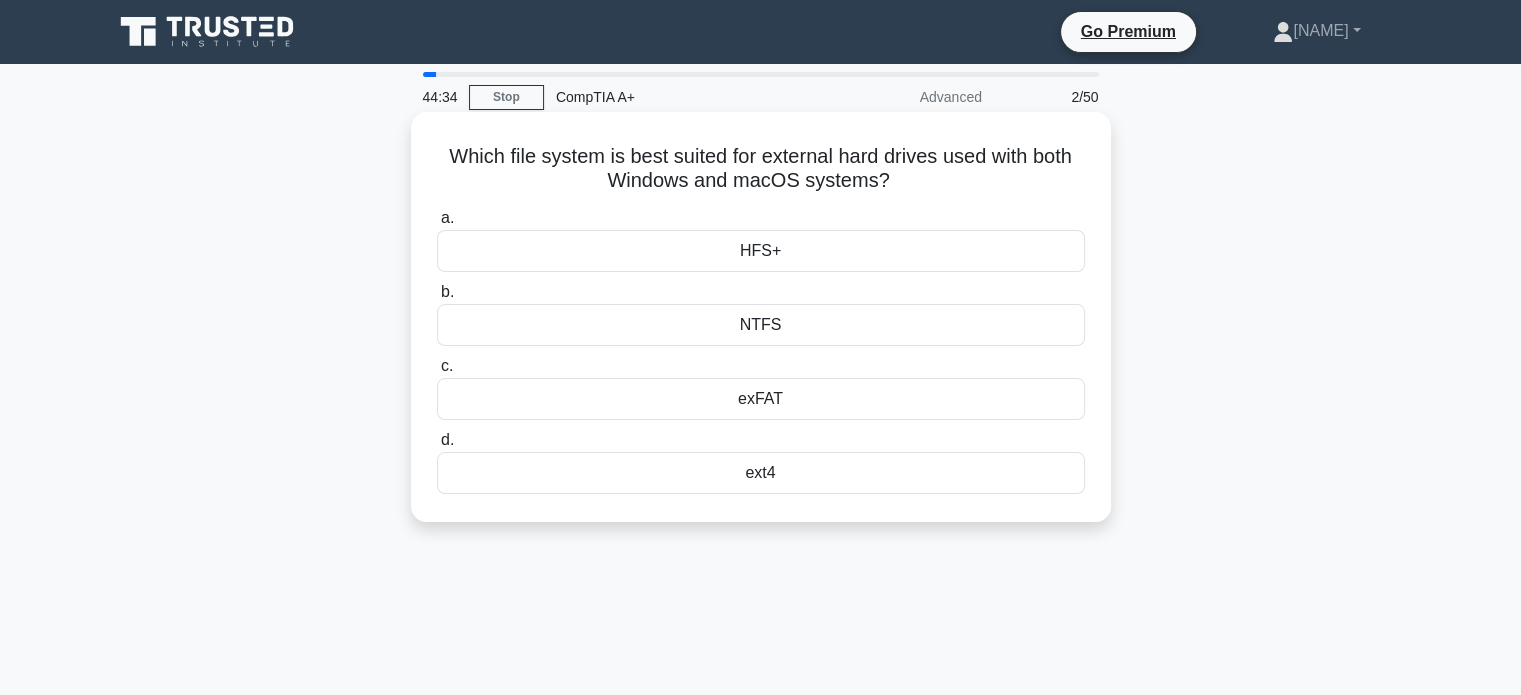 drag, startPoint x: 704, startPoint y: 151, endPoint x: 904, endPoint y: 179, distance: 201.95049 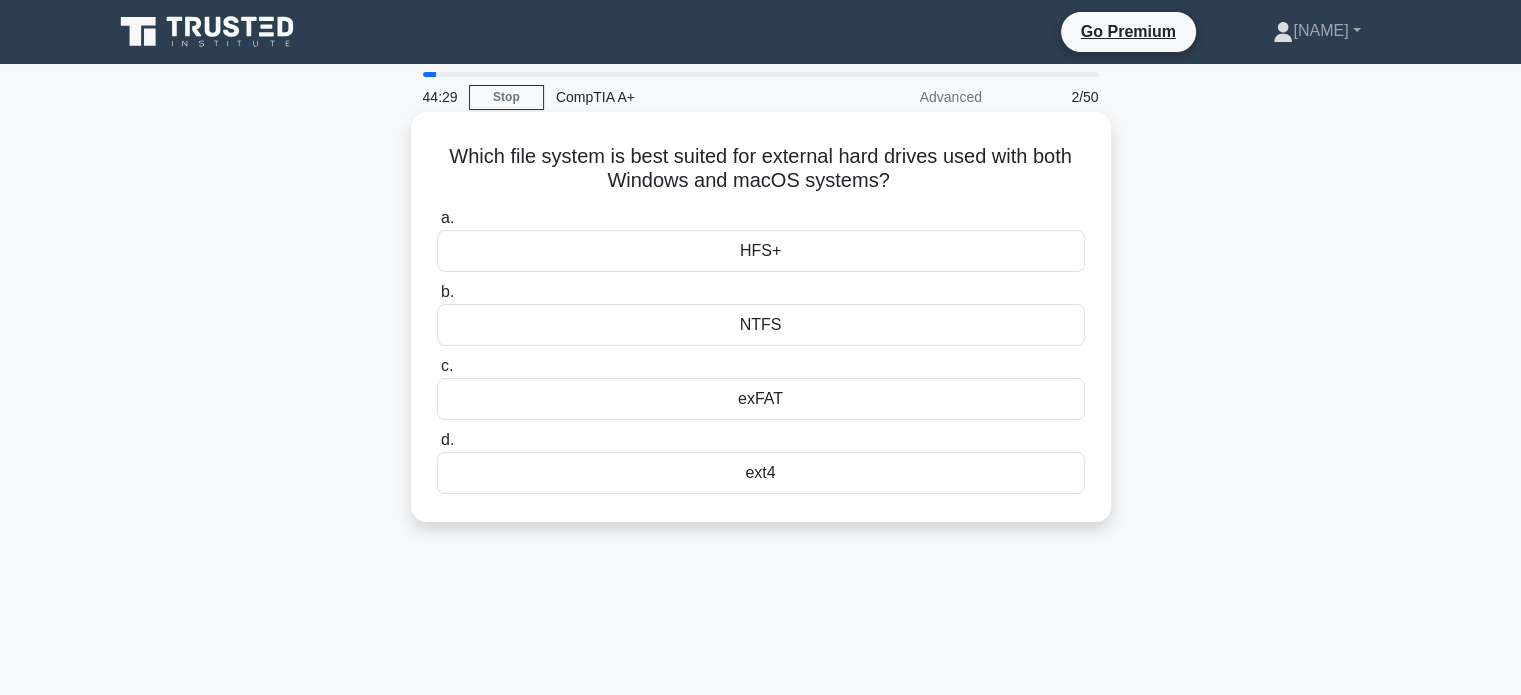 click on "exFAT" at bounding box center (761, 399) 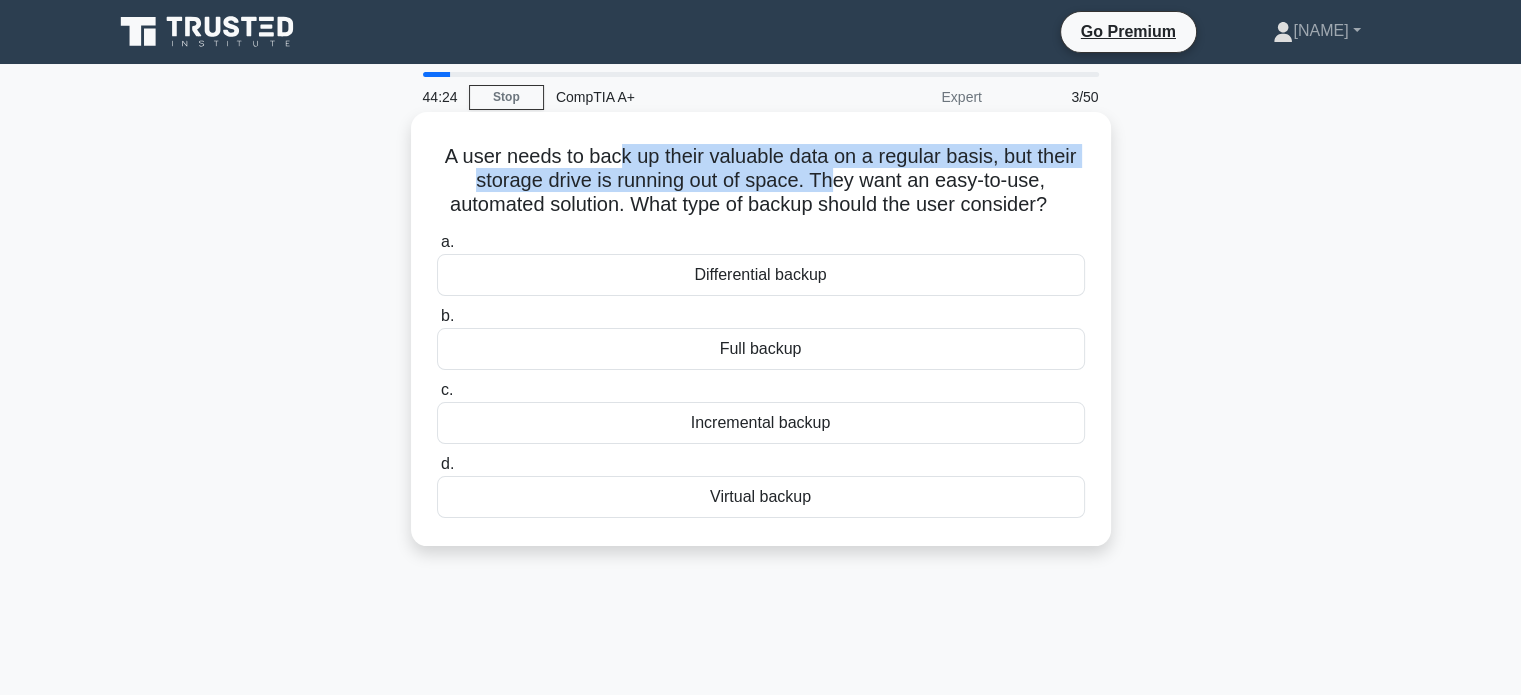 drag, startPoint x: 611, startPoint y: 159, endPoint x: 832, endPoint y: 176, distance: 221.65288 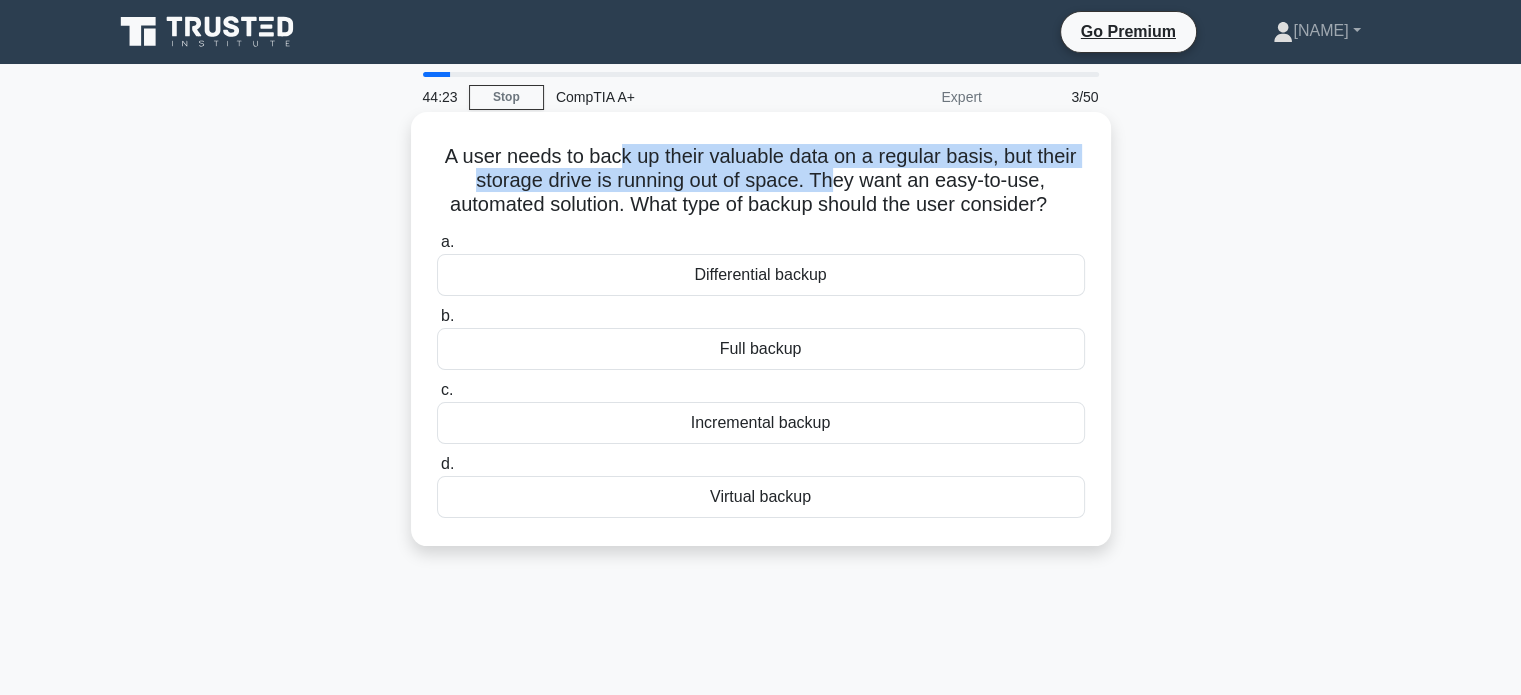 click on "A user needs to back up their valuable data on a regular basis, but their storage drive is running out of space. They want an easy-to-use, automated solution. What type of backup should the user consider?
.spinner_0XTQ{transform-origin:center;animation:spinner_y6GP .75s linear infinite}@keyframes spinner_y6GP{100%{transform:rotate(360deg)}}" at bounding box center (761, 181) 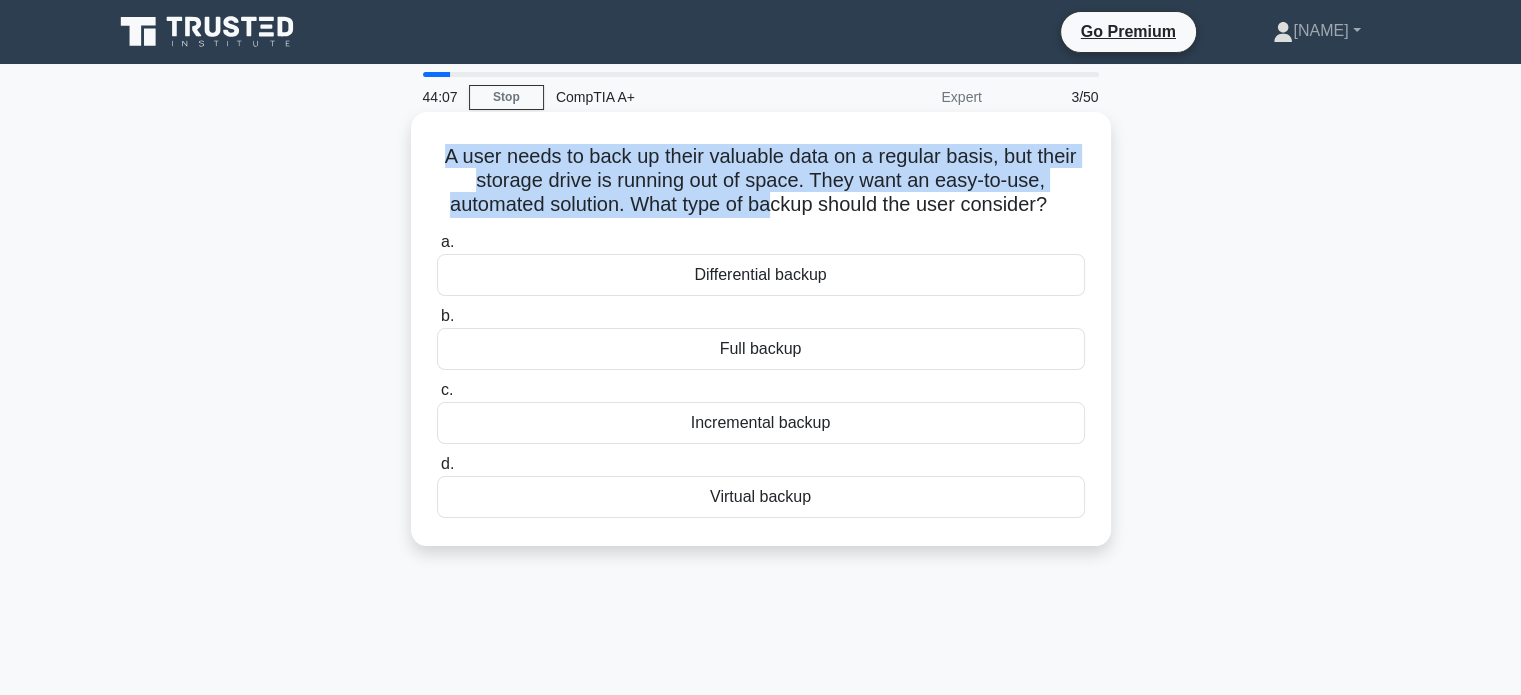 drag, startPoint x: 442, startPoint y: 155, endPoint x: 769, endPoint y: 219, distance: 333.20413 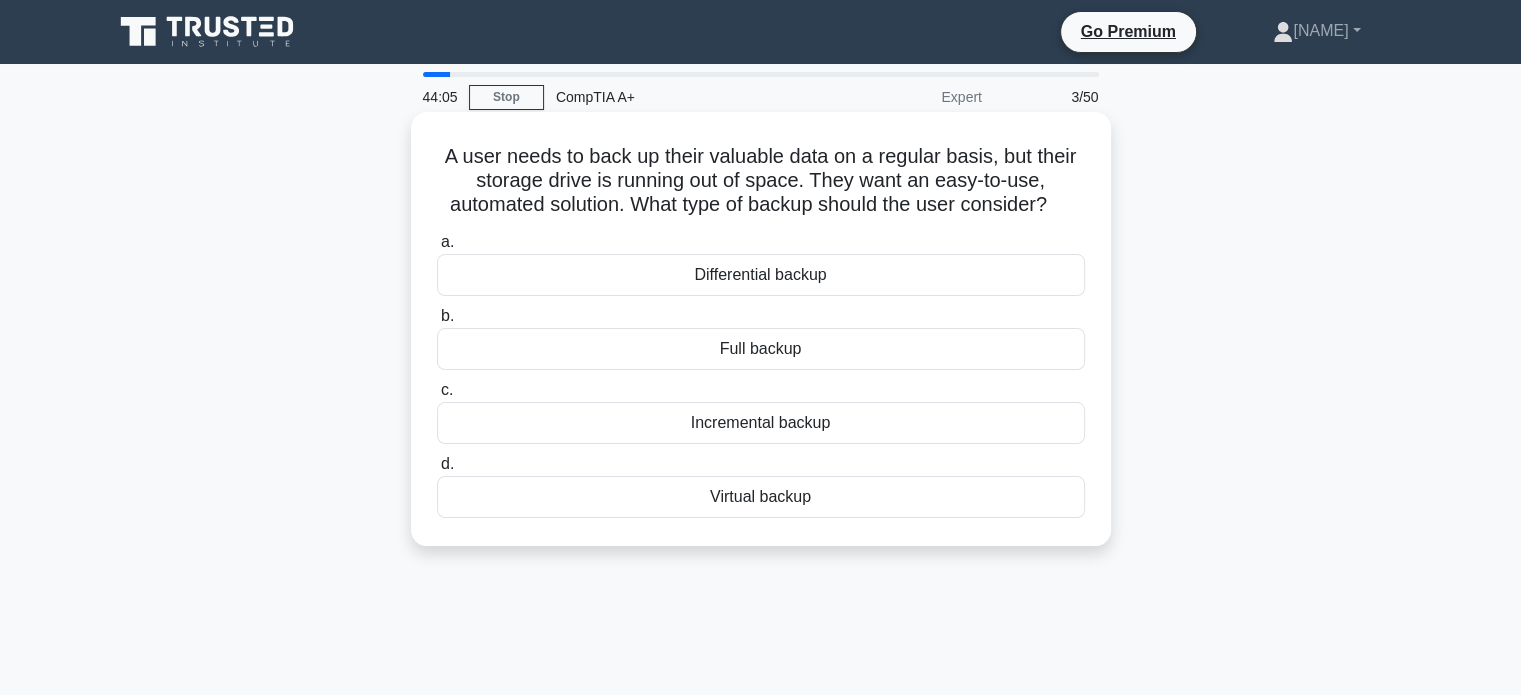 click on "a.
Differential backup" at bounding box center [761, 263] 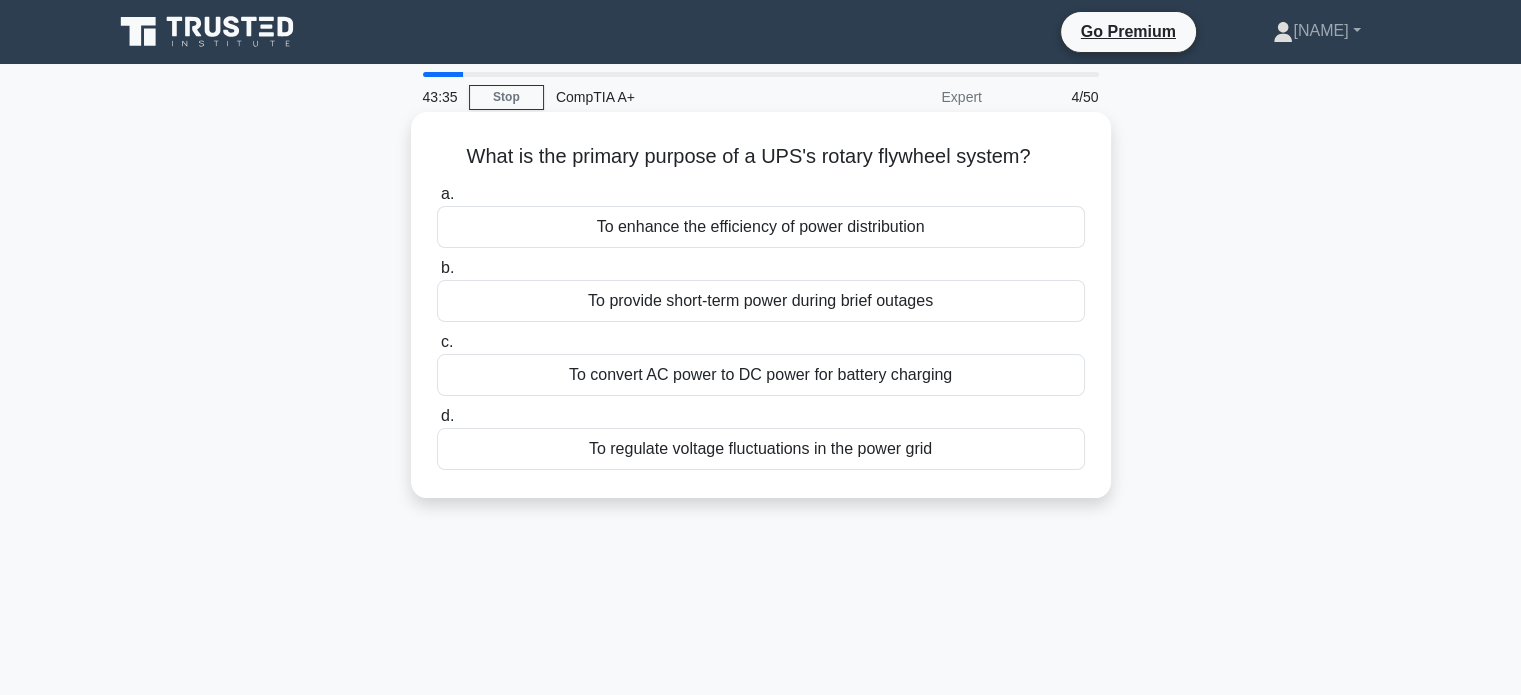 click on "To regulate voltage fluctuations in the power grid" at bounding box center (761, 449) 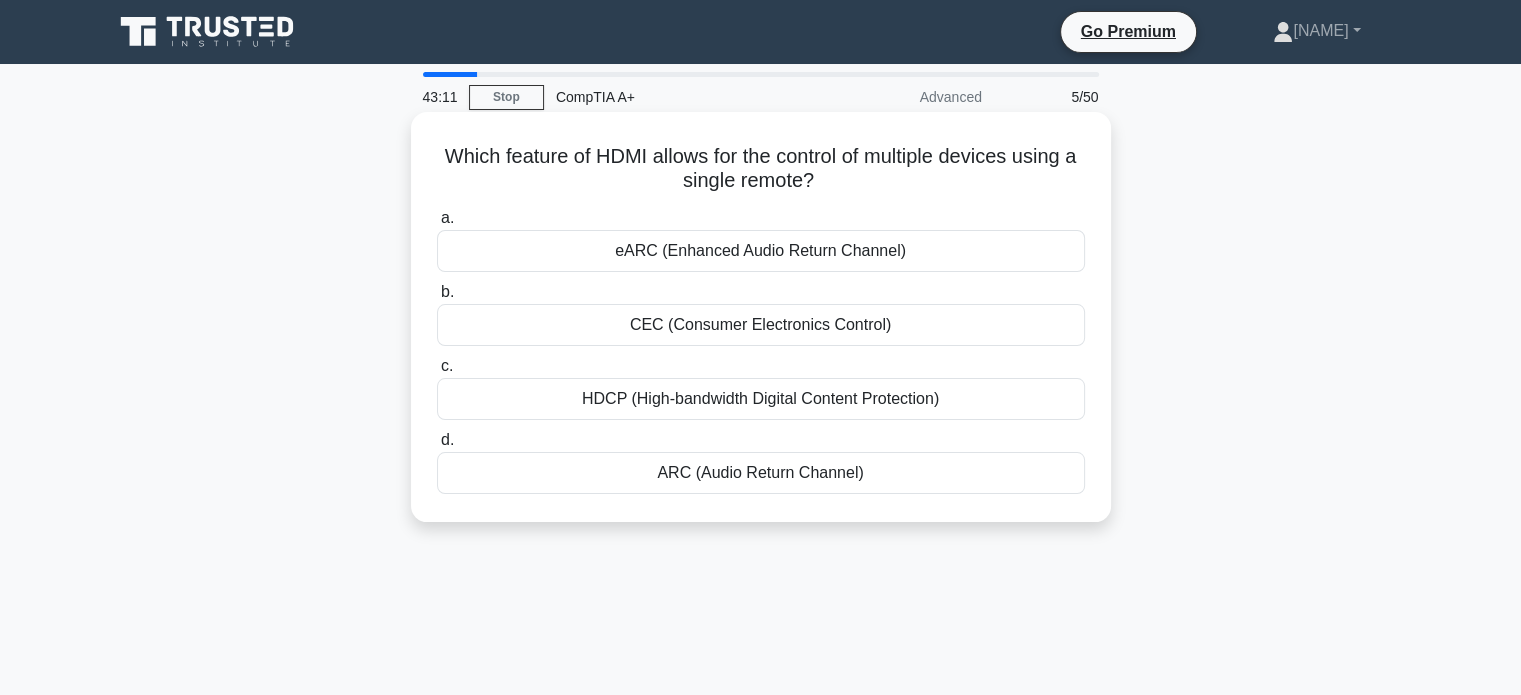 click on "CEC (Consumer Electronics Control)" at bounding box center (761, 325) 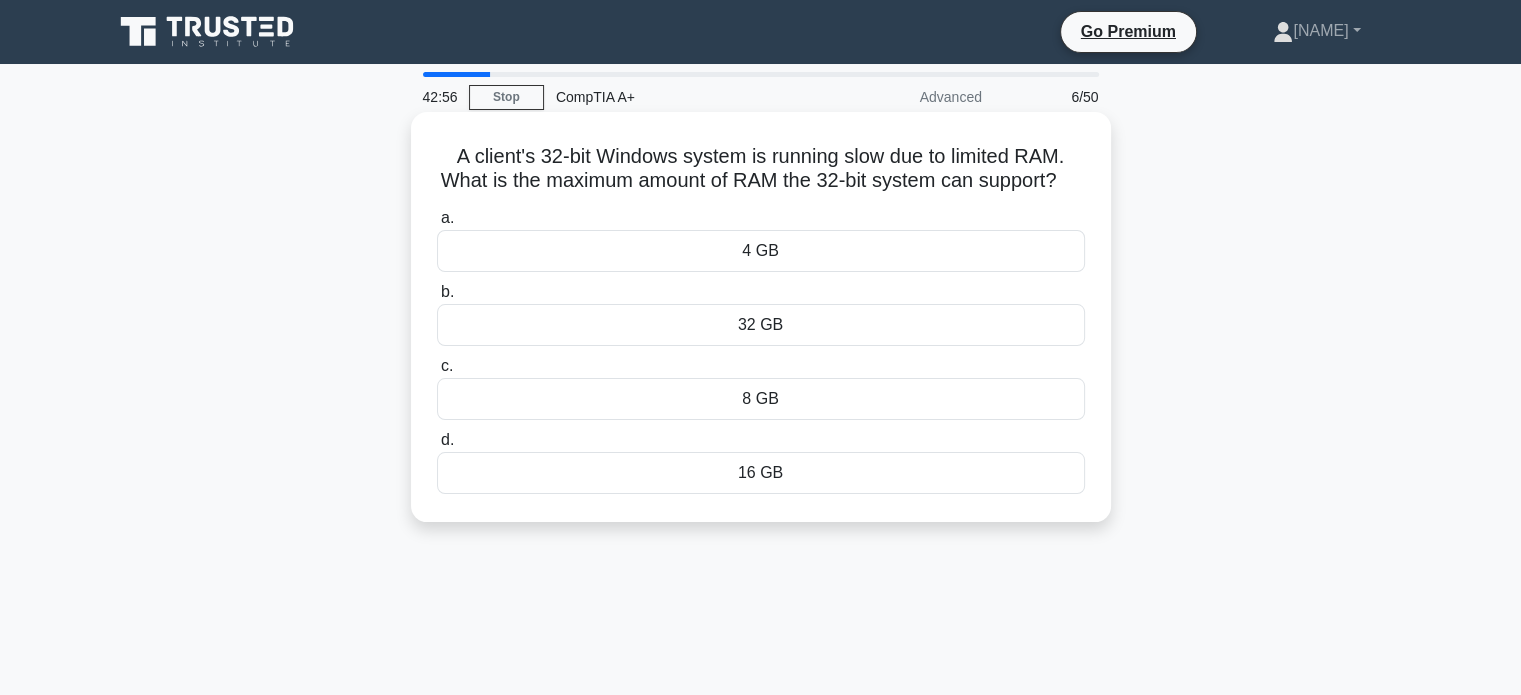 click on "8 GB" at bounding box center (761, 399) 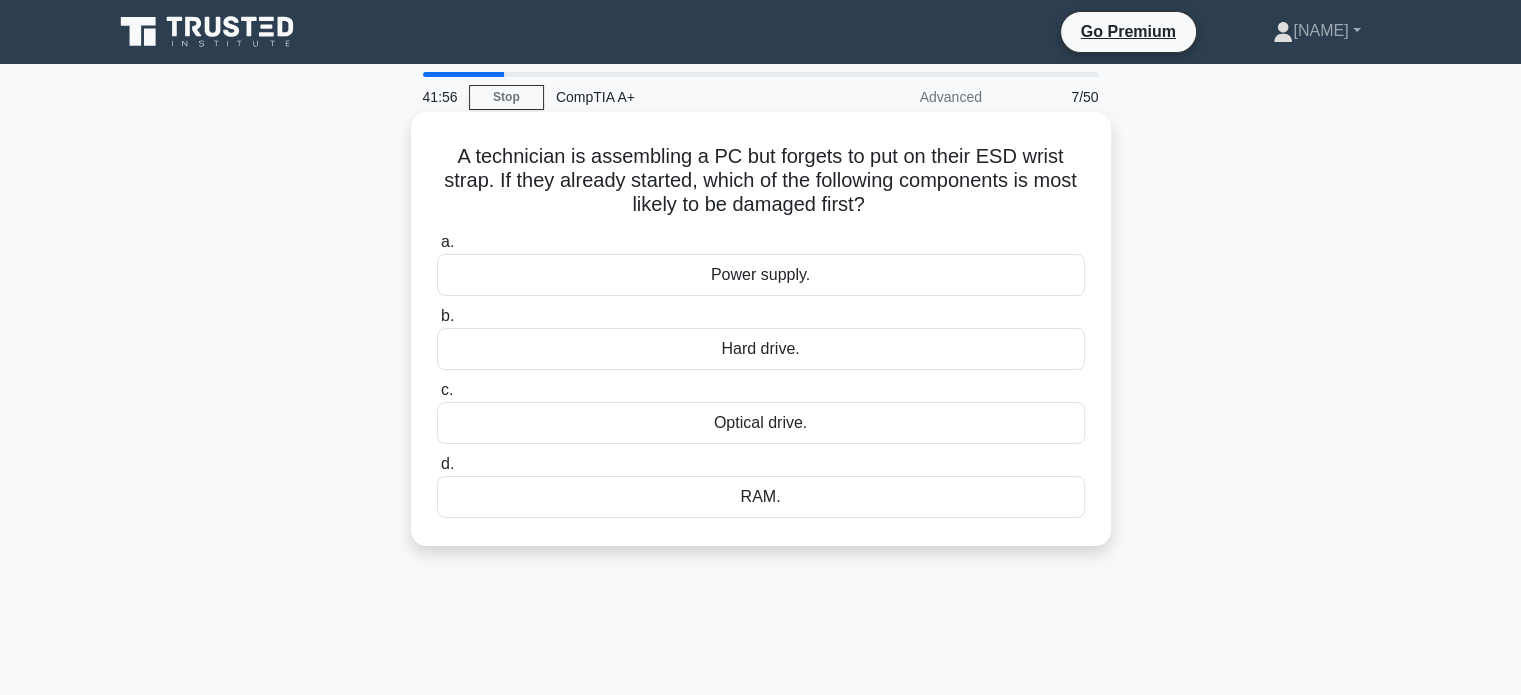 click on "RAM." at bounding box center (761, 497) 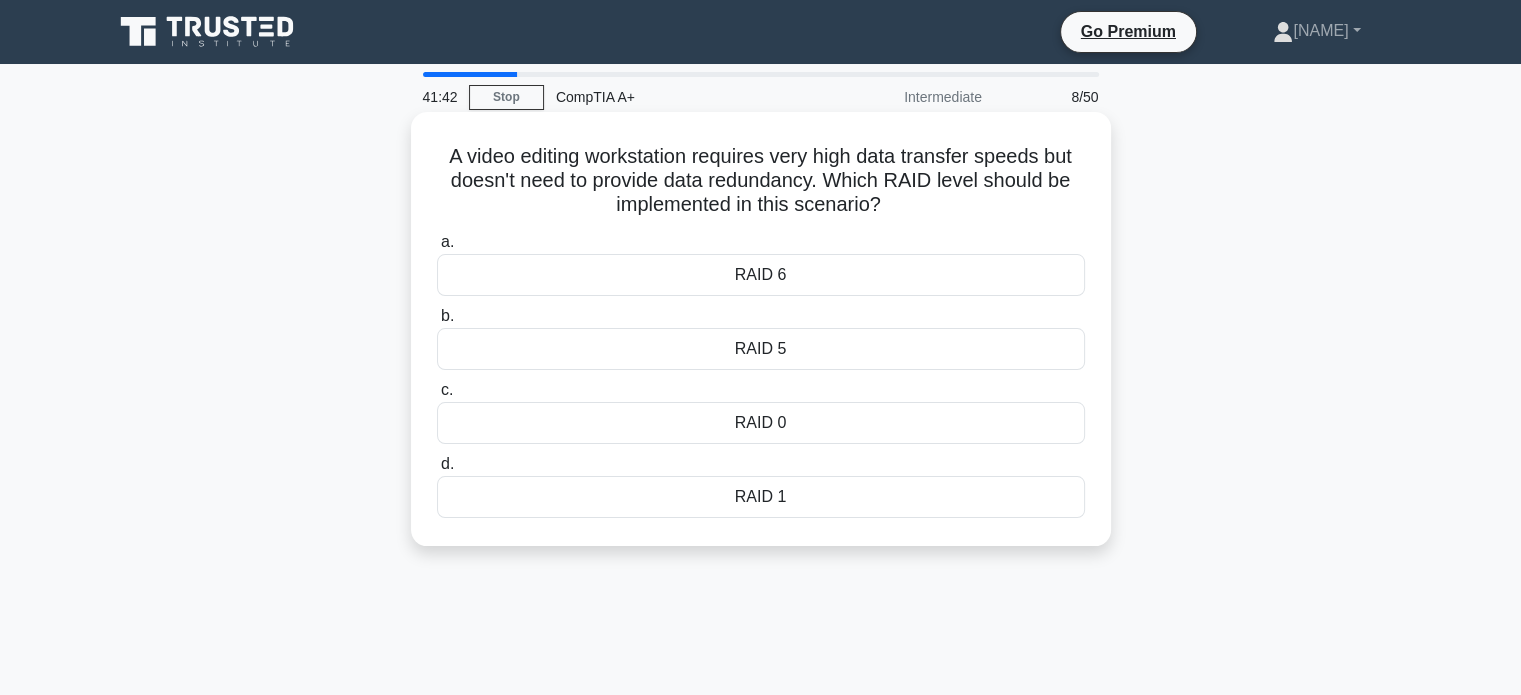 click on "RAID 6" at bounding box center [761, 275] 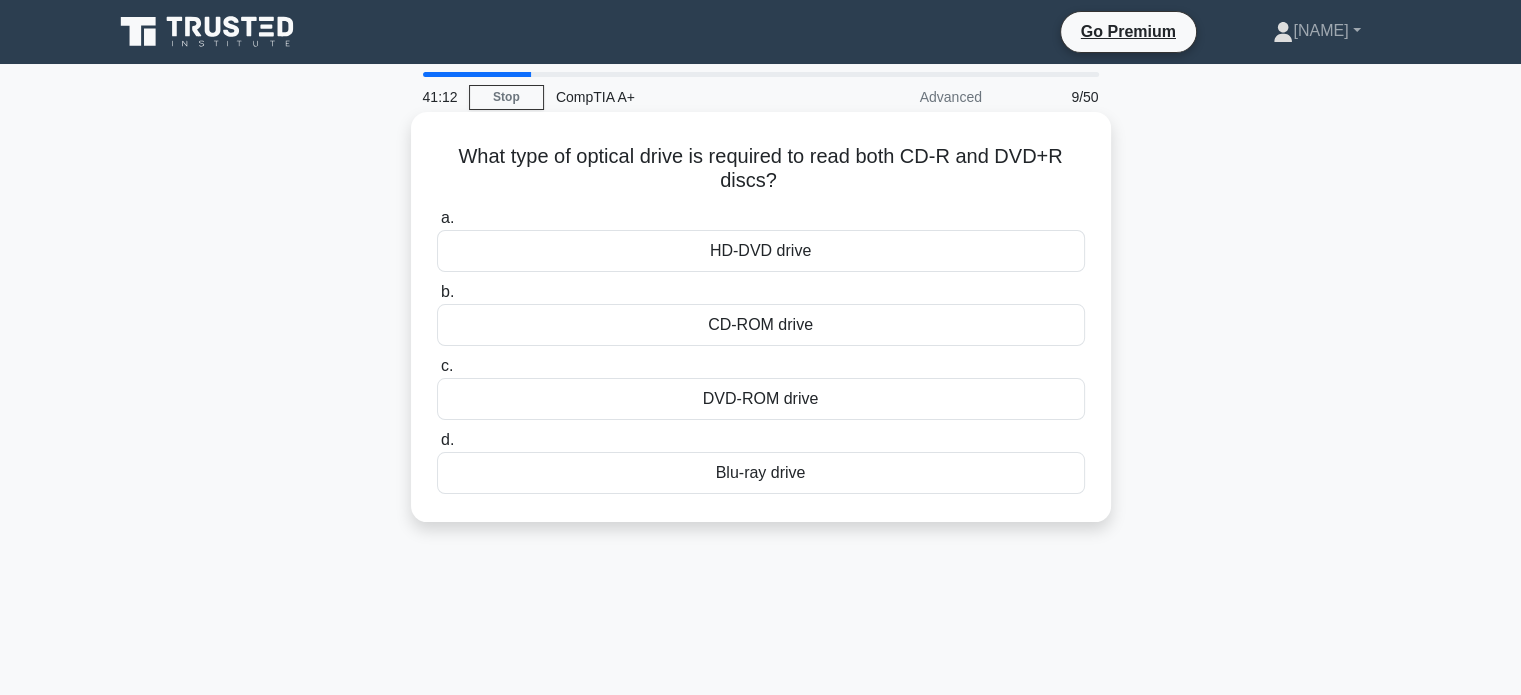 click on "DVD-ROM drive" at bounding box center [761, 399] 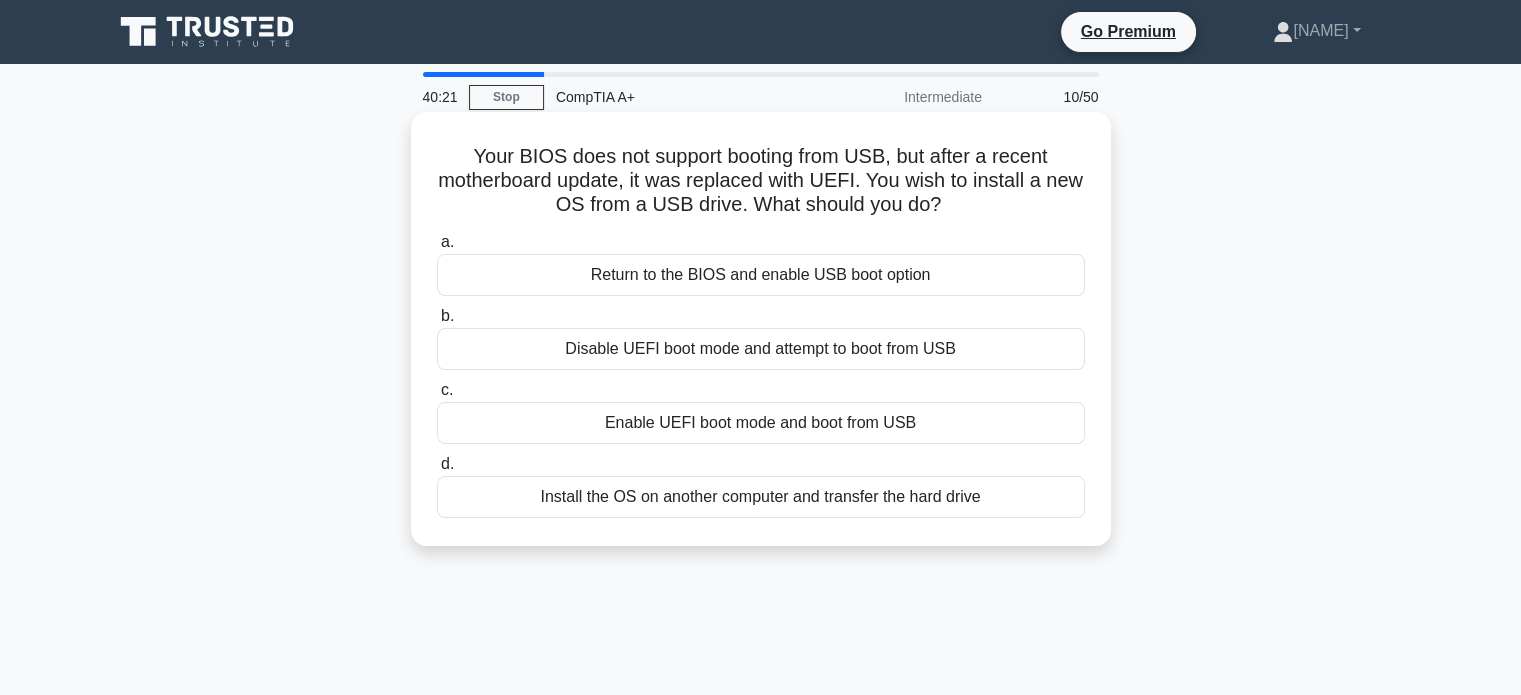 click on "Enable UEFI boot mode and boot from USB" at bounding box center [761, 423] 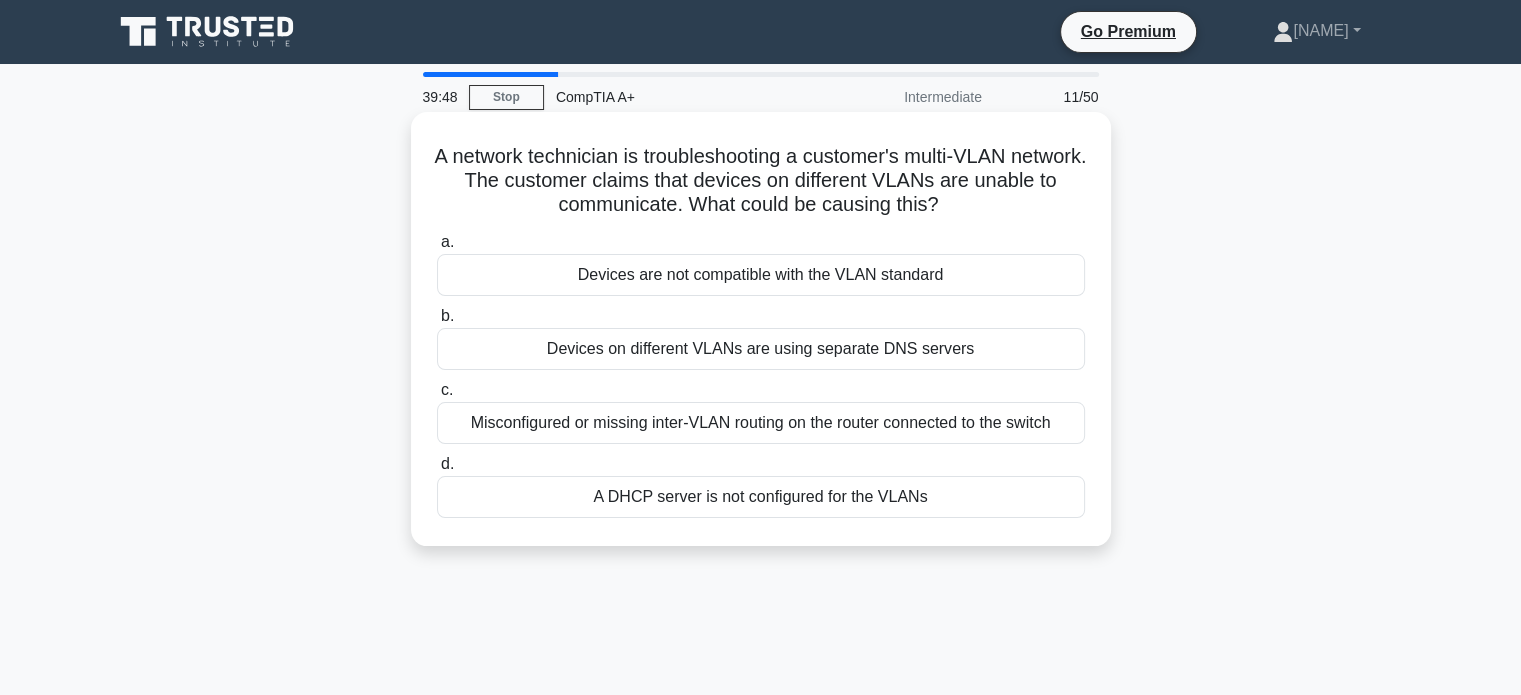 click on "Misconfigured or missing inter-VLAN routing on the router connected to the switch" at bounding box center (761, 423) 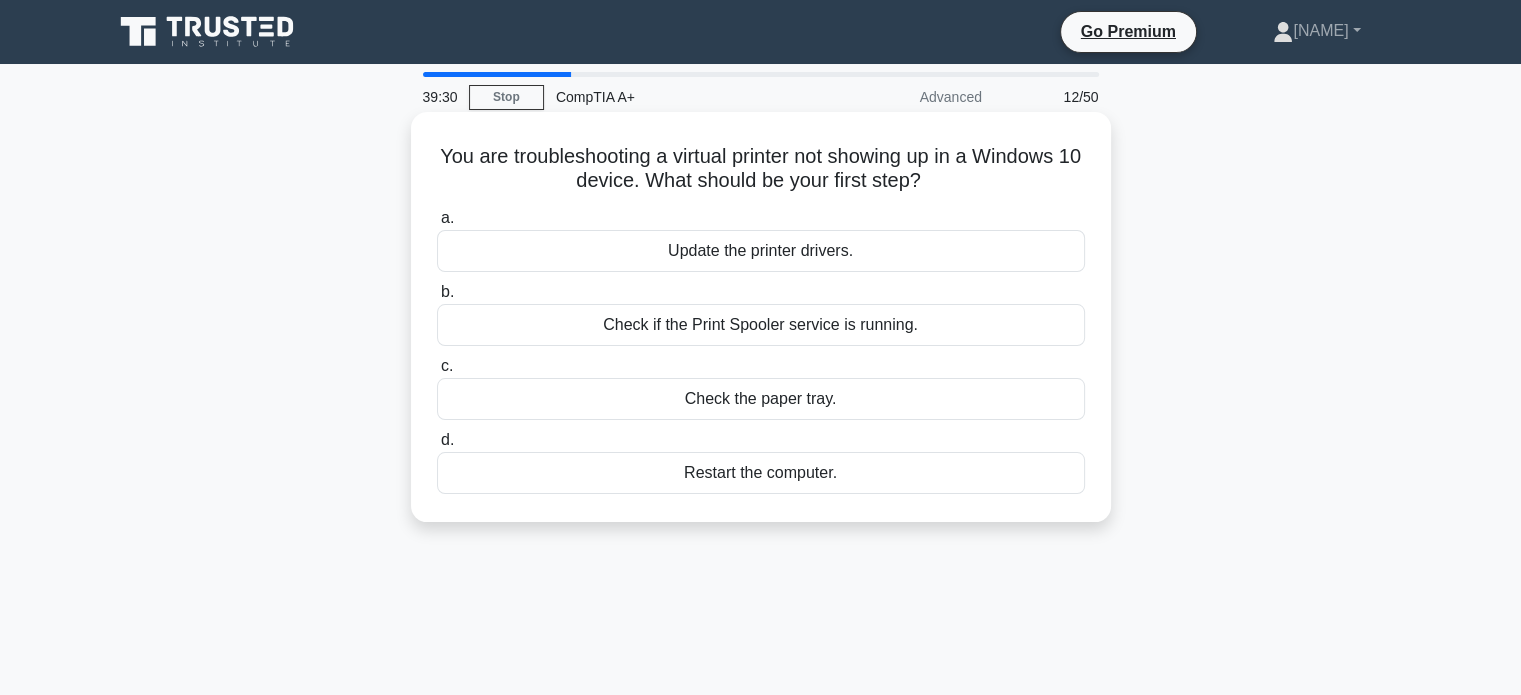 click on "Check if the Print Spooler service is running." at bounding box center [761, 325] 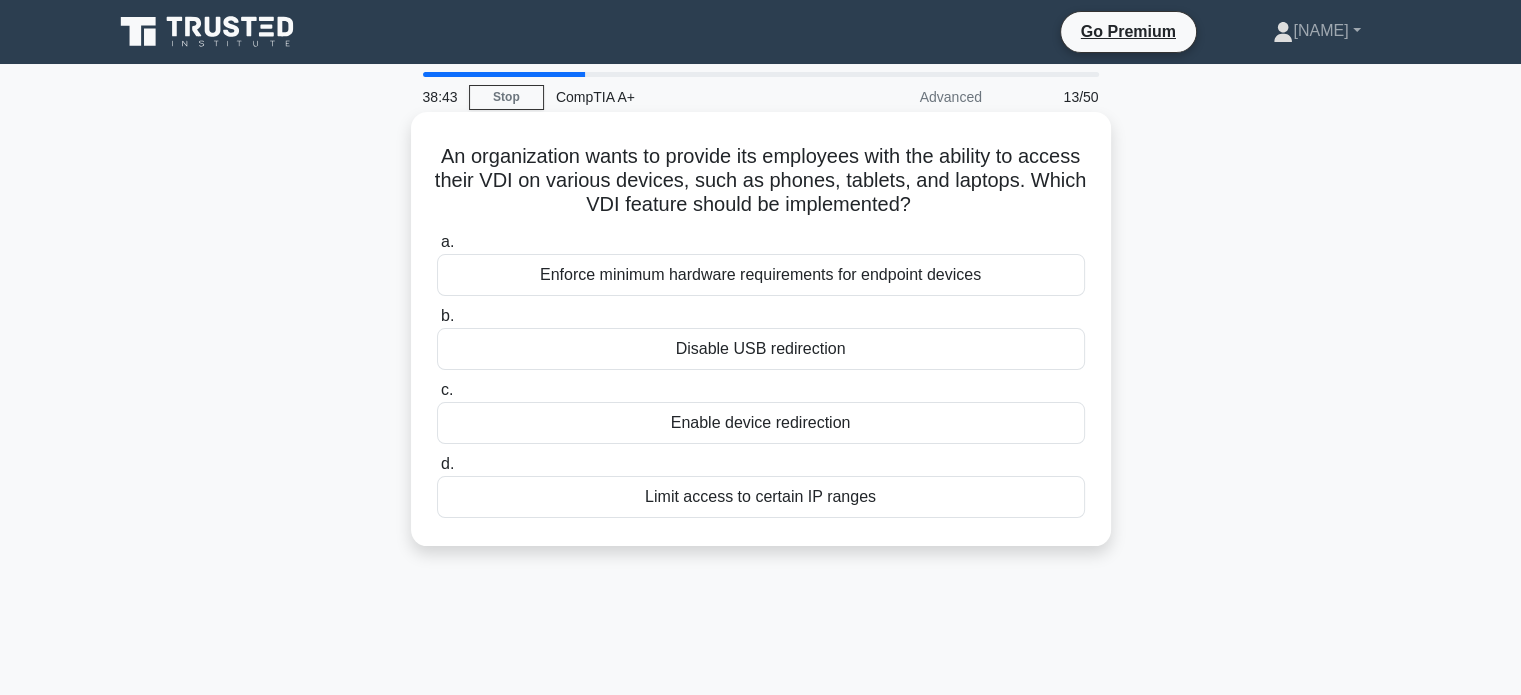 click on "Enable device redirection" at bounding box center [761, 423] 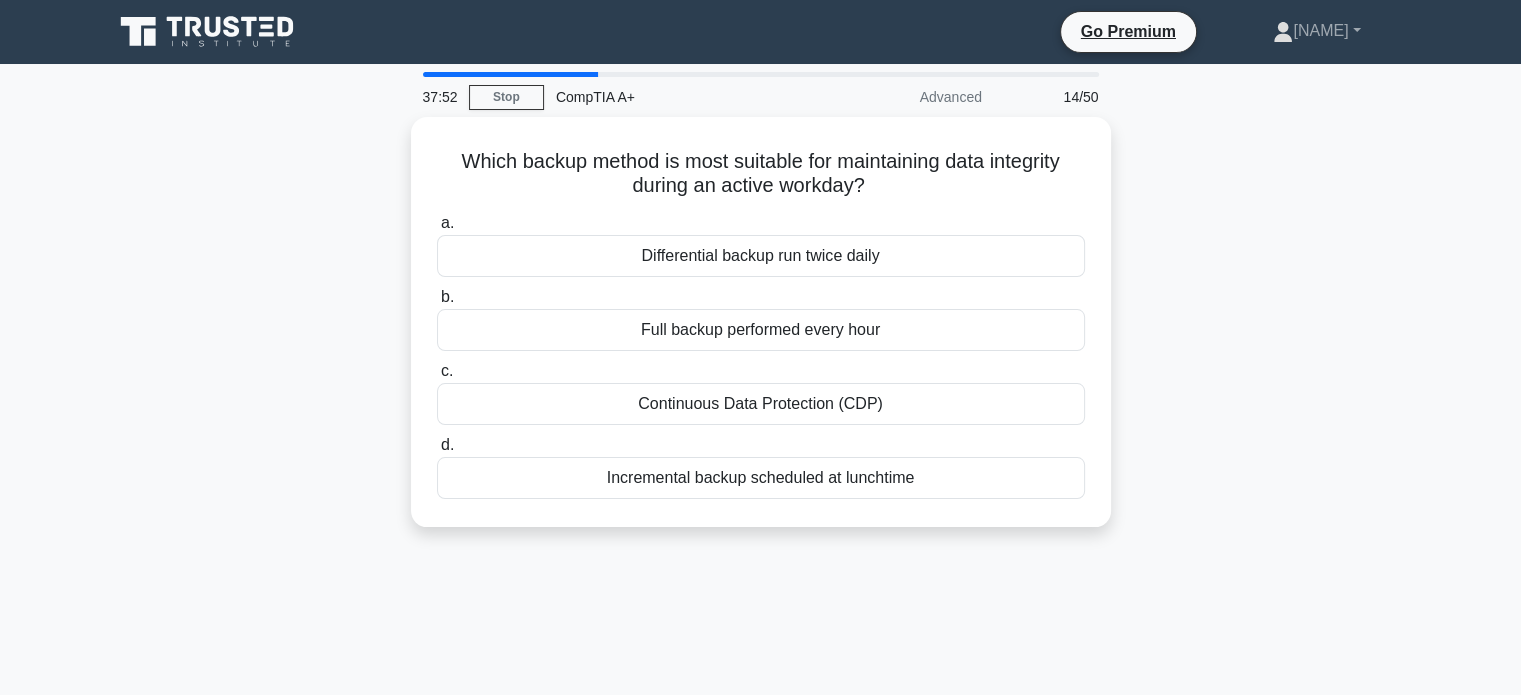 drag, startPoint x: 491, startPoint y: 391, endPoint x: 302, endPoint y: 396, distance: 189.06613 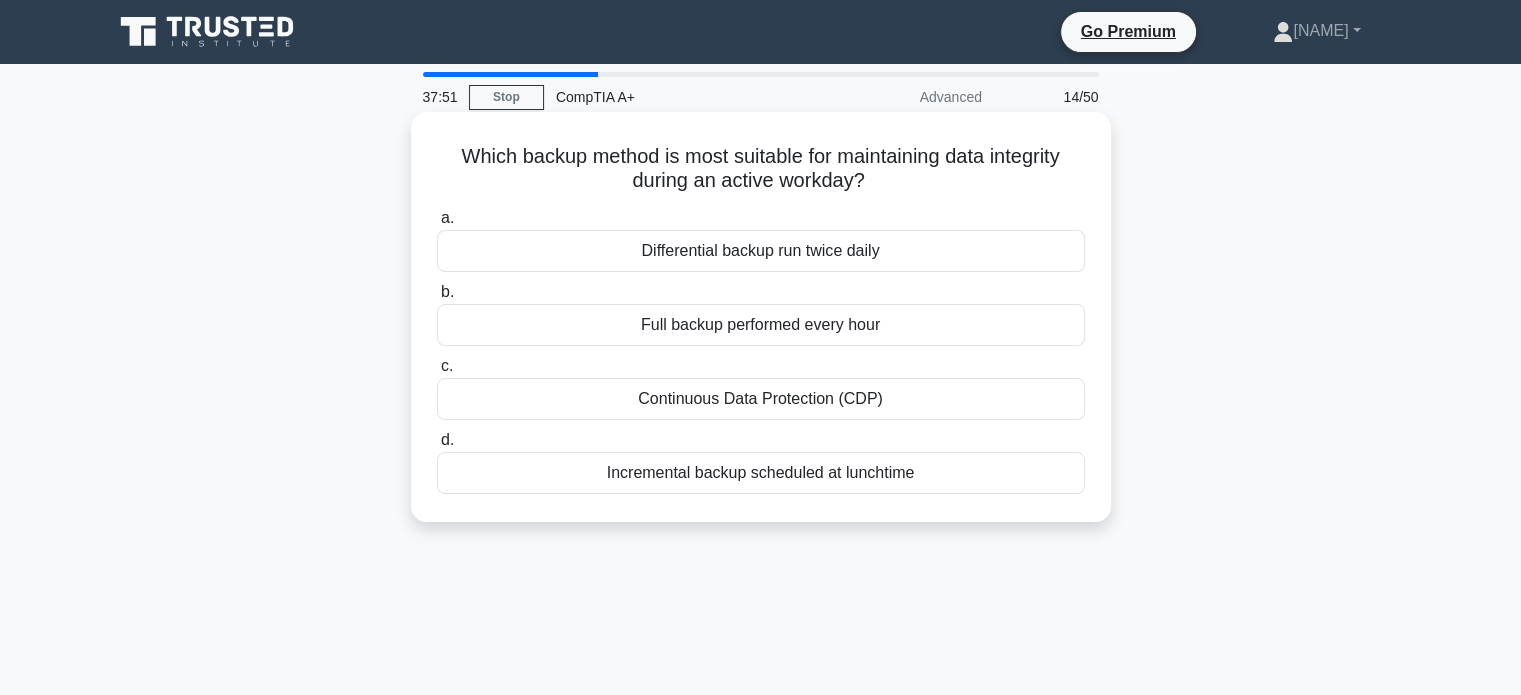 click on "Continuous Data Protection (CDP)" at bounding box center [761, 399] 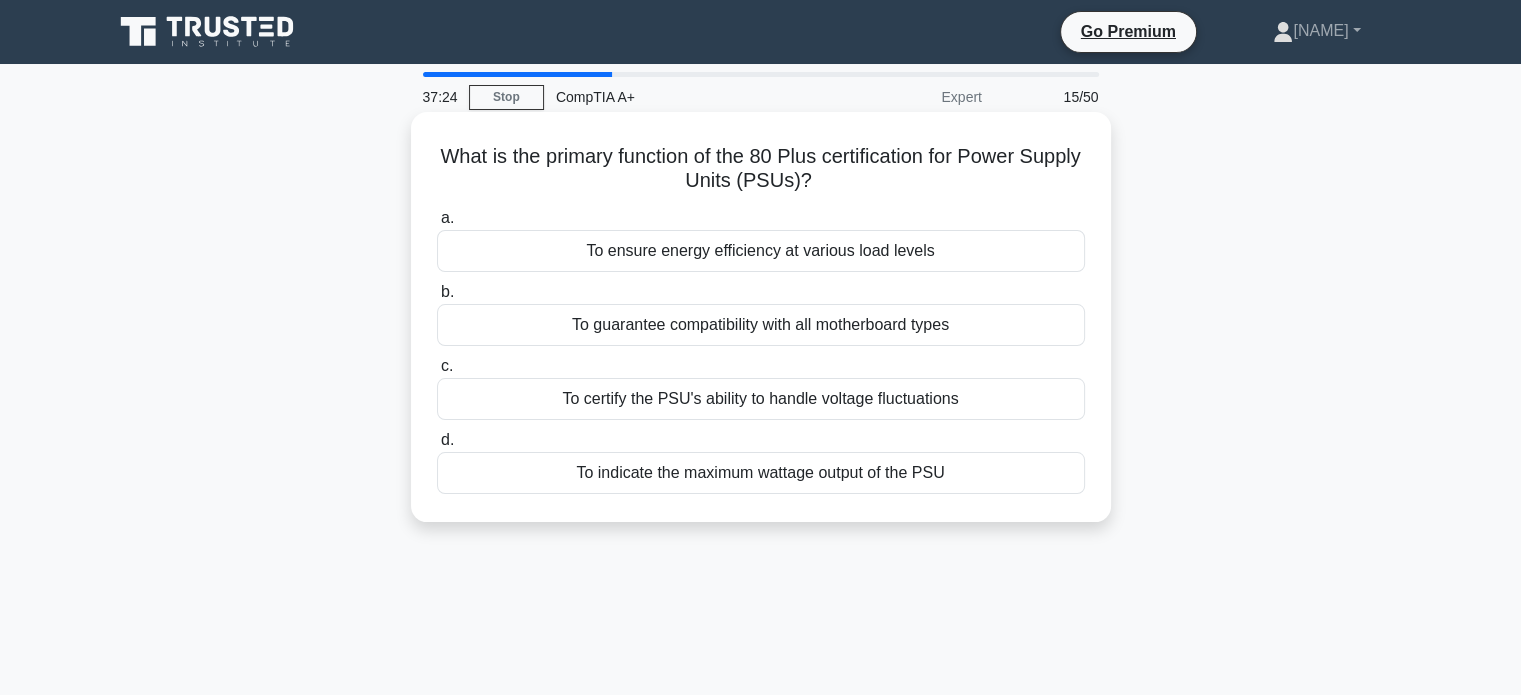 click on "To certify the PSU's ability to handle voltage fluctuations" at bounding box center [761, 399] 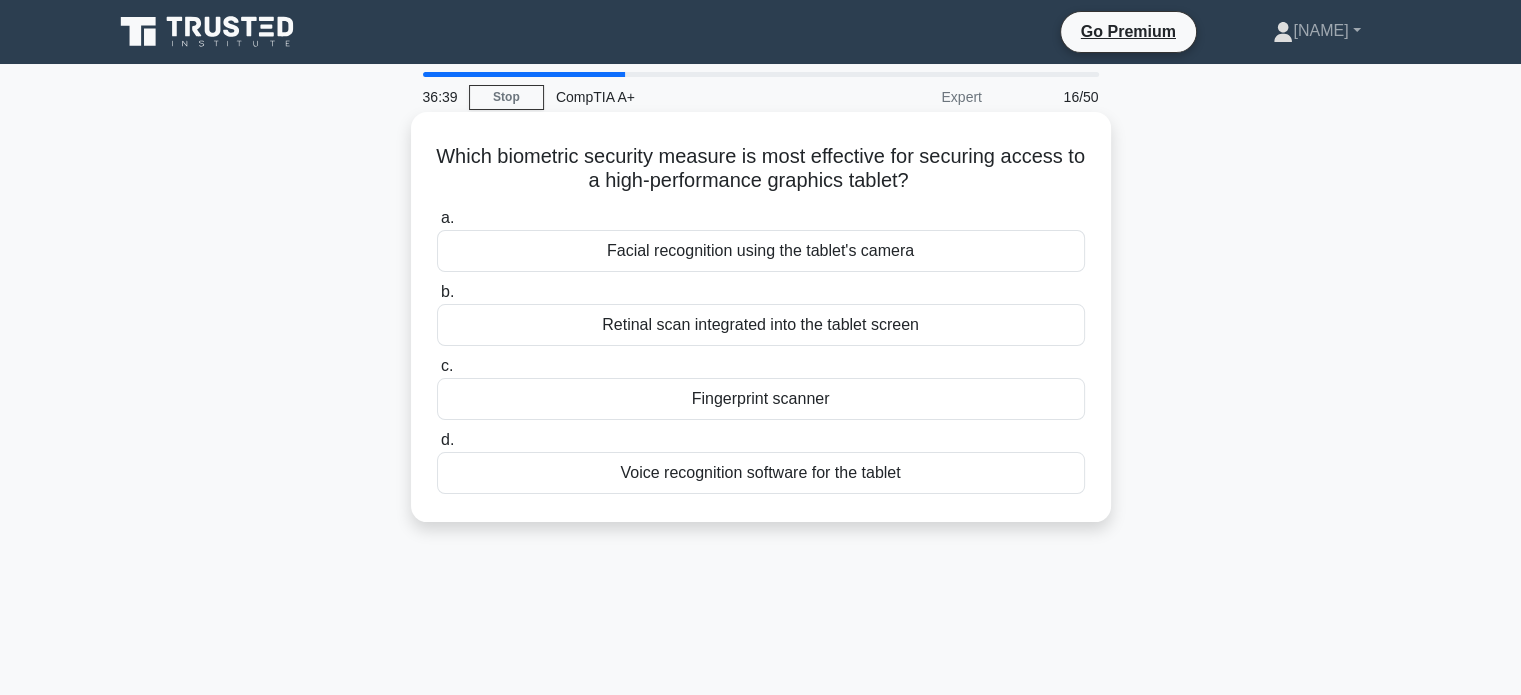 click on "Retinal scan integrated into the tablet screen" at bounding box center [761, 325] 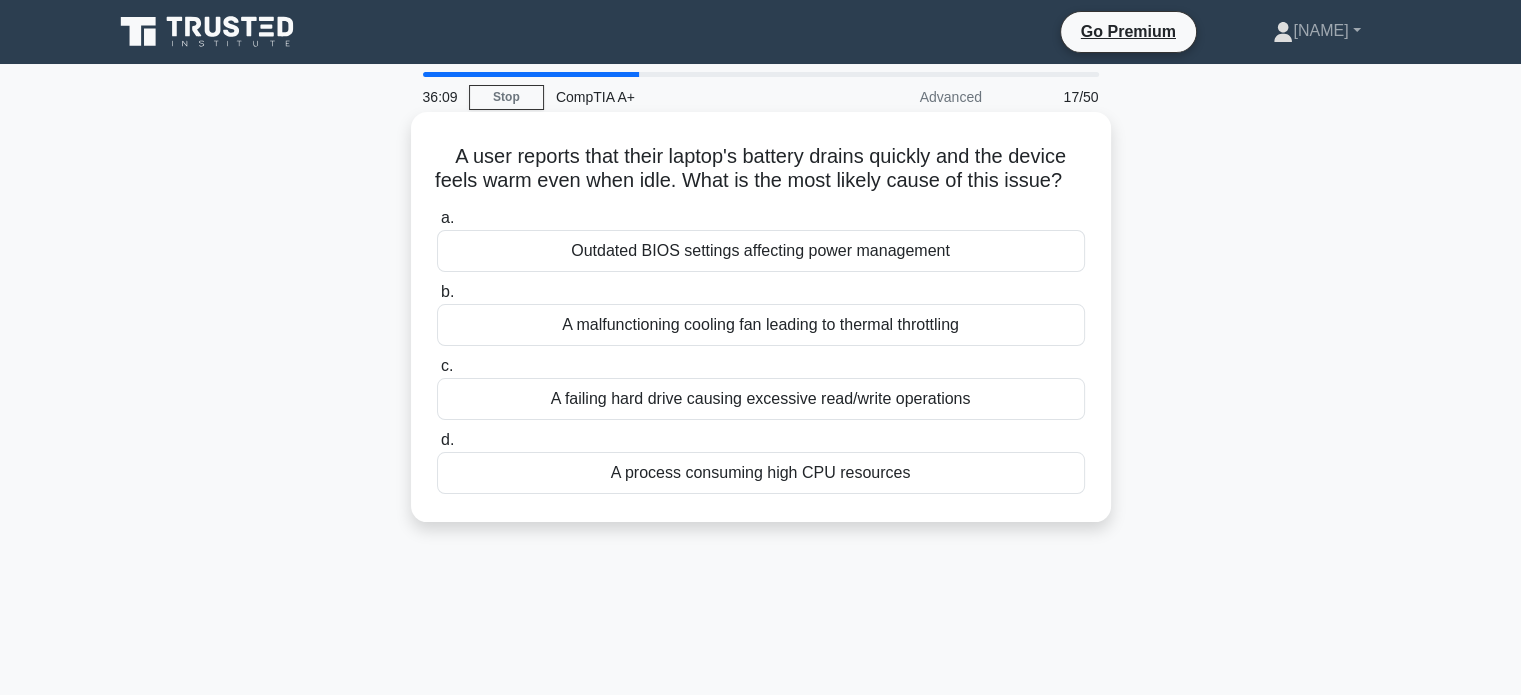 click on "A malfunctioning cooling fan leading to thermal throttling" at bounding box center [761, 325] 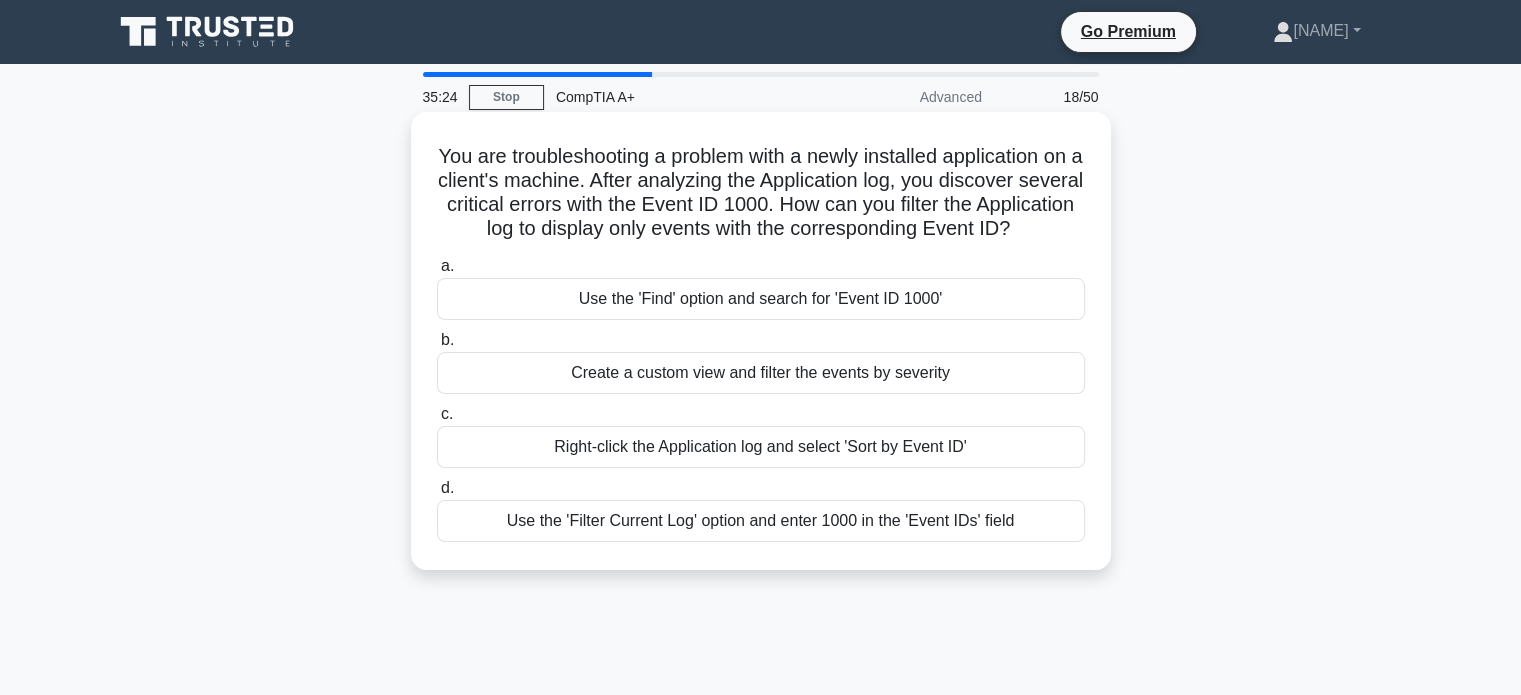 click on "Right-click the Application log and select 'Sort by Event ID'" at bounding box center (761, 447) 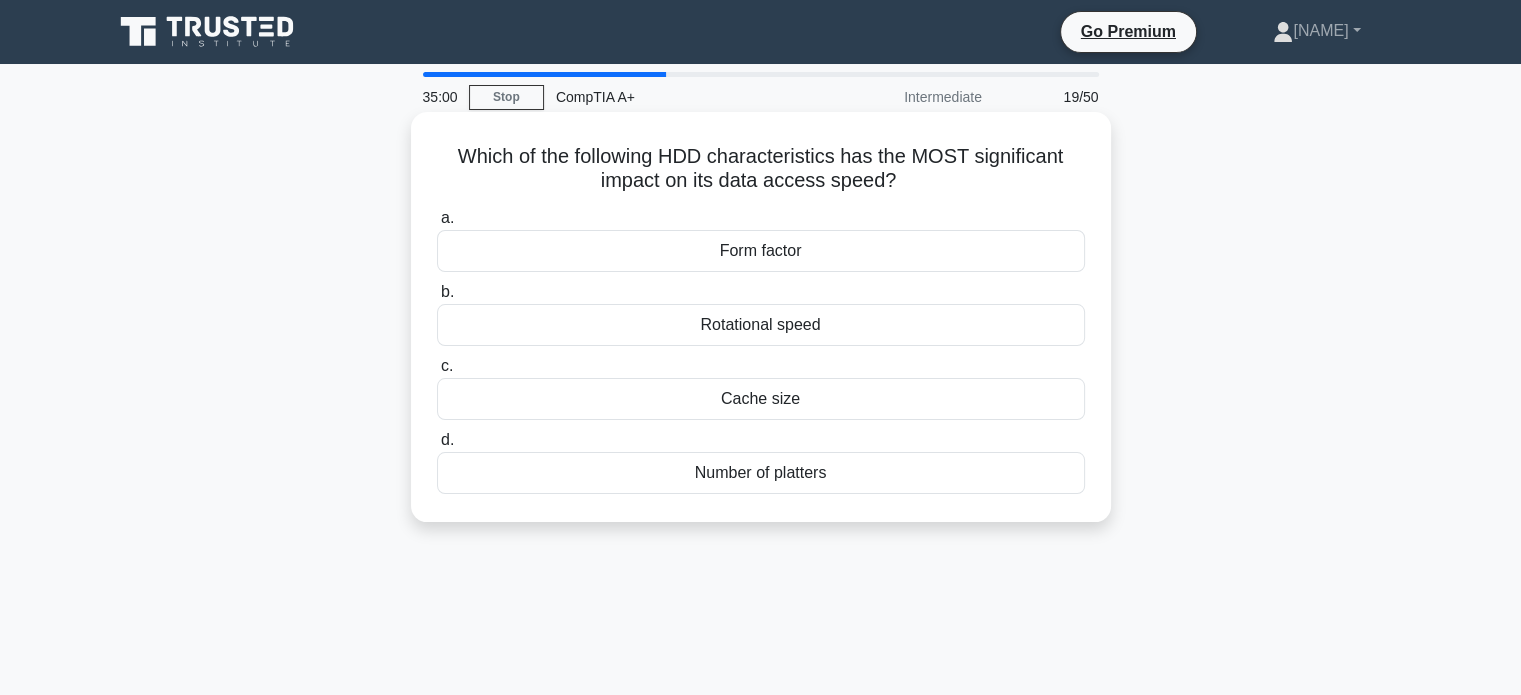 click on "Rotational speed" at bounding box center [761, 325] 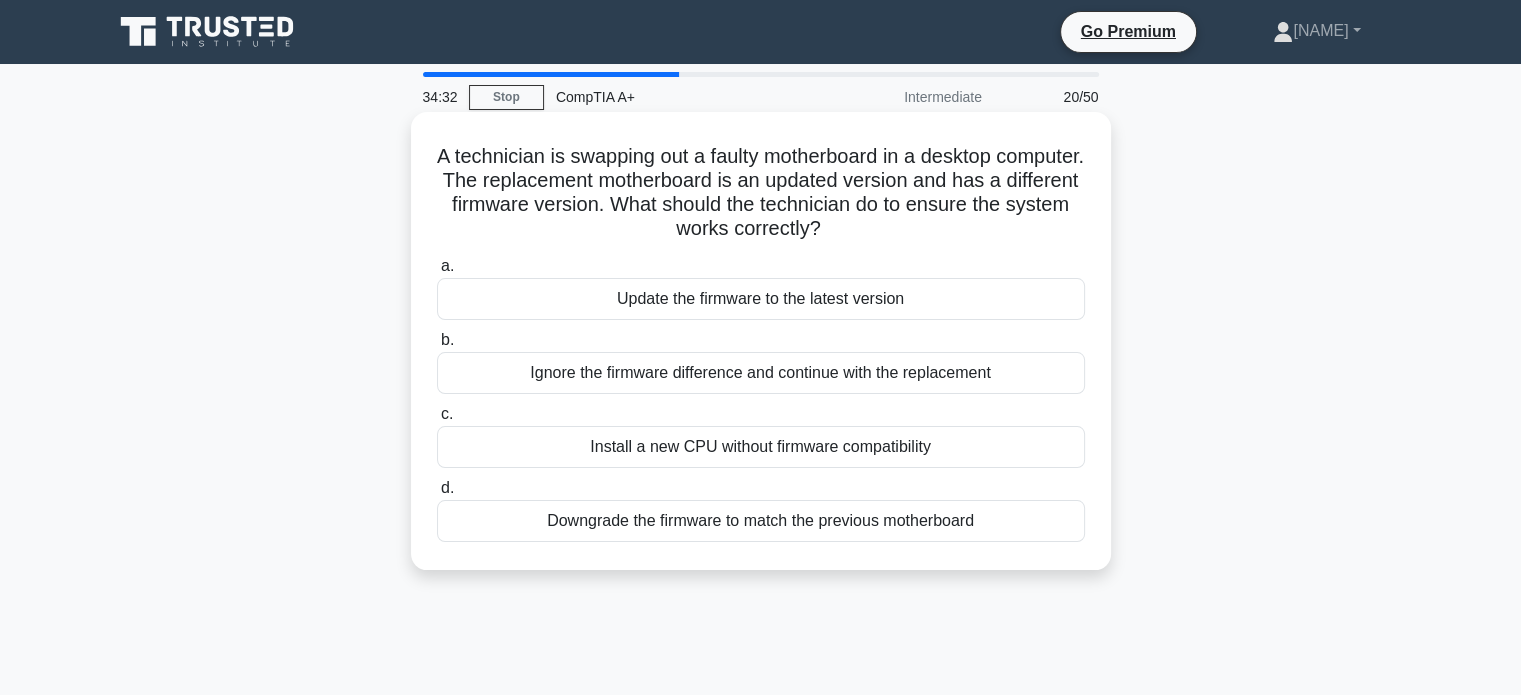 click on "Update the firmware to the latest version" at bounding box center [761, 299] 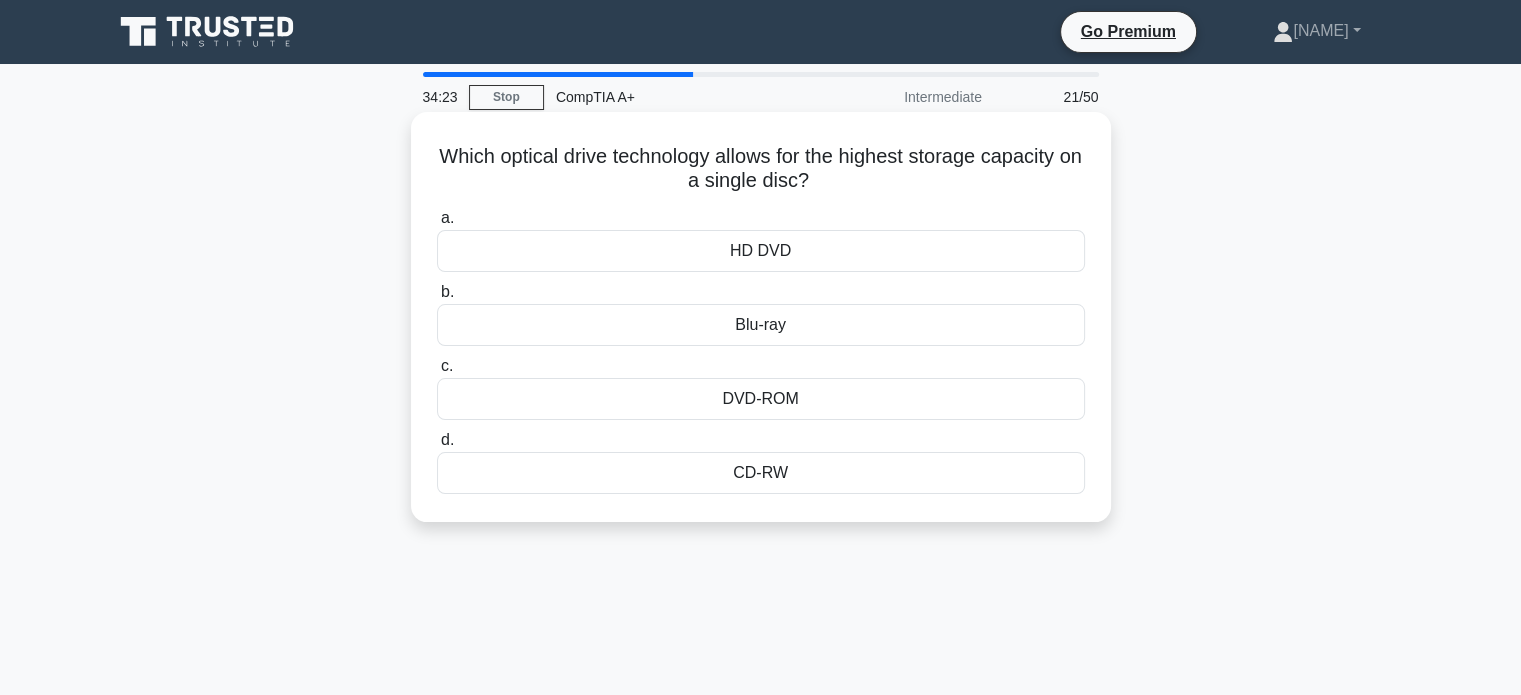 click on "Blu-ray" at bounding box center [761, 325] 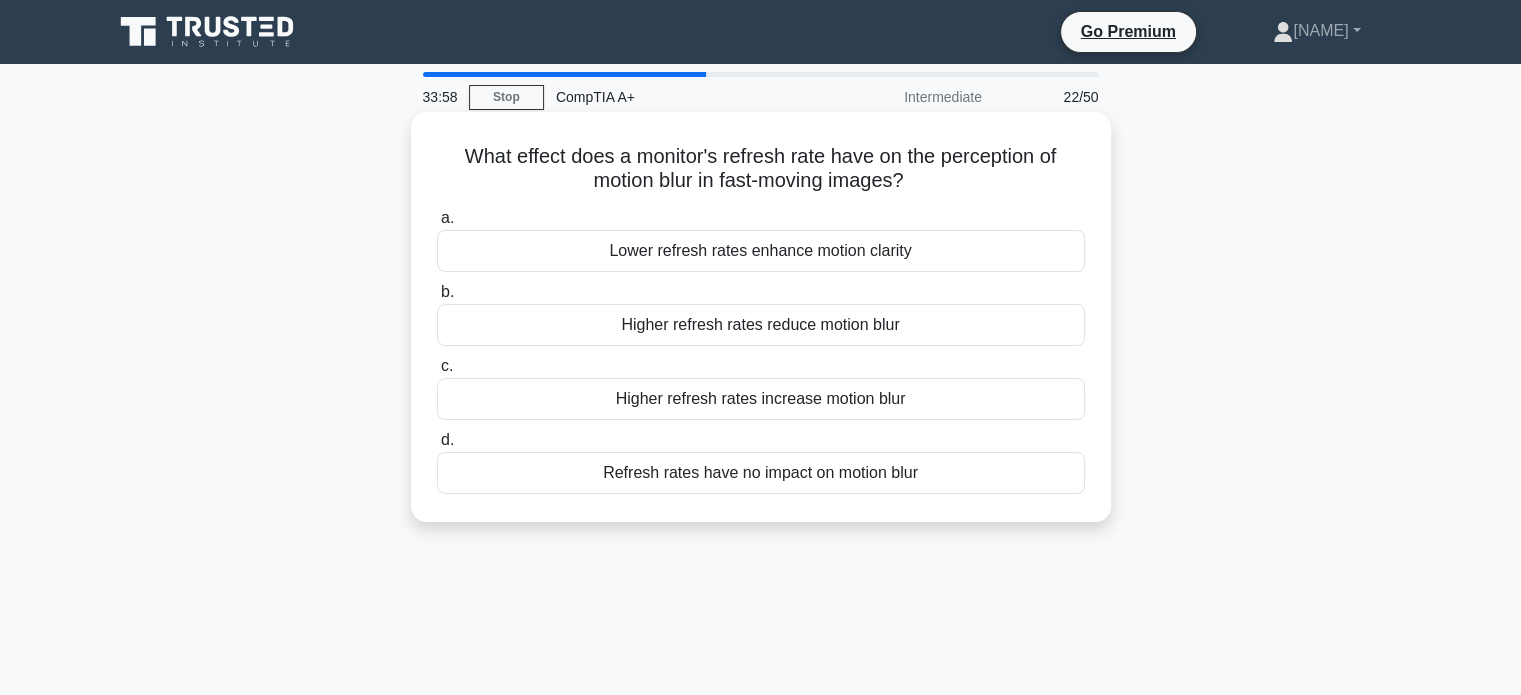 click on "Higher refresh rates reduce motion blur" at bounding box center [761, 325] 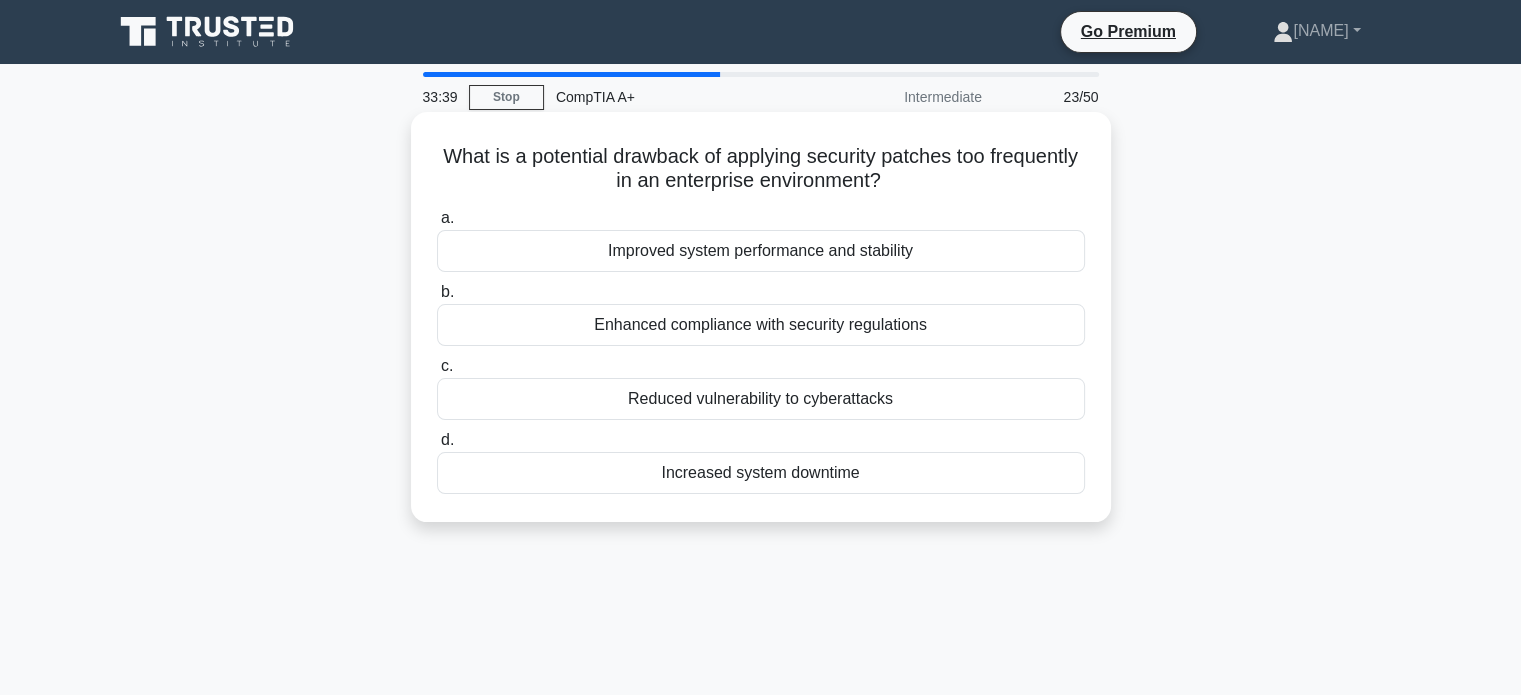 click on "Increased system downtime" at bounding box center (761, 473) 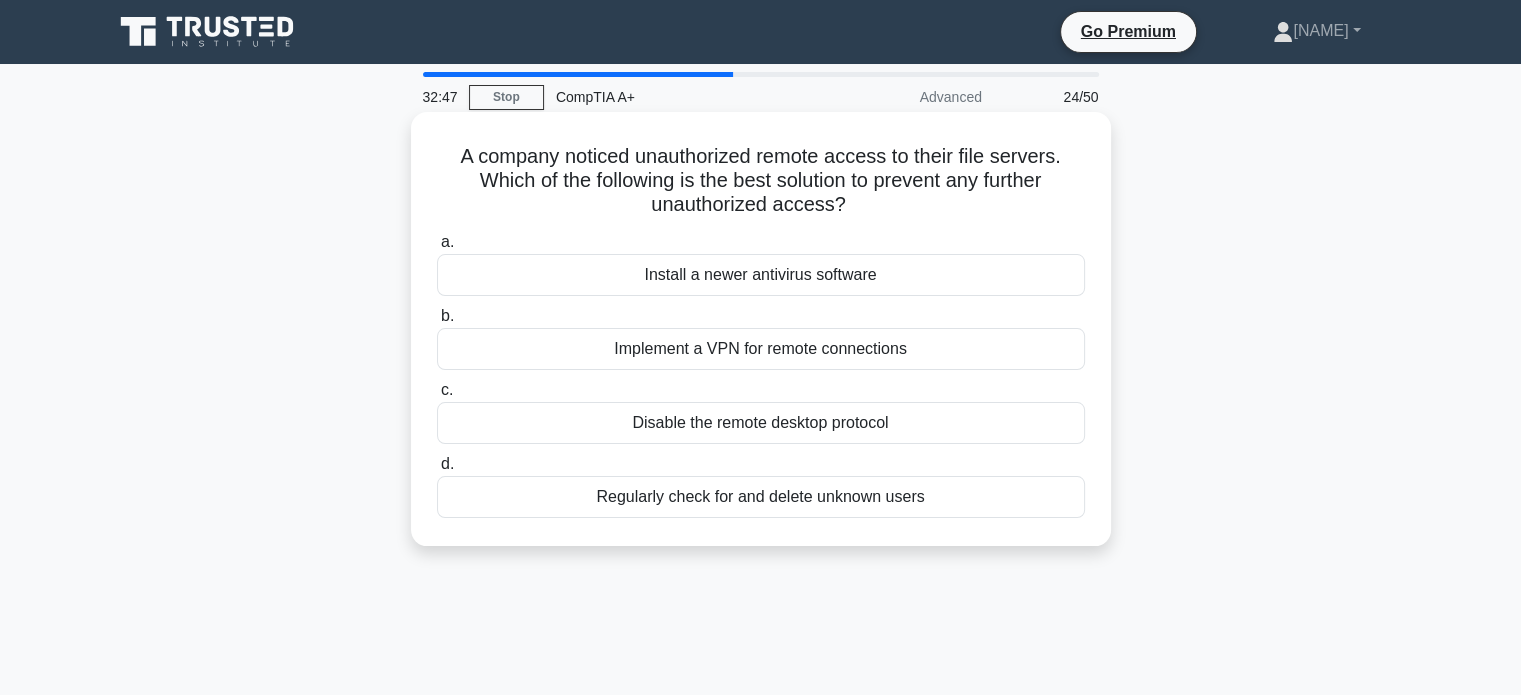 click on "Disable the remote desktop protocol" at bounding box center (761, 423) 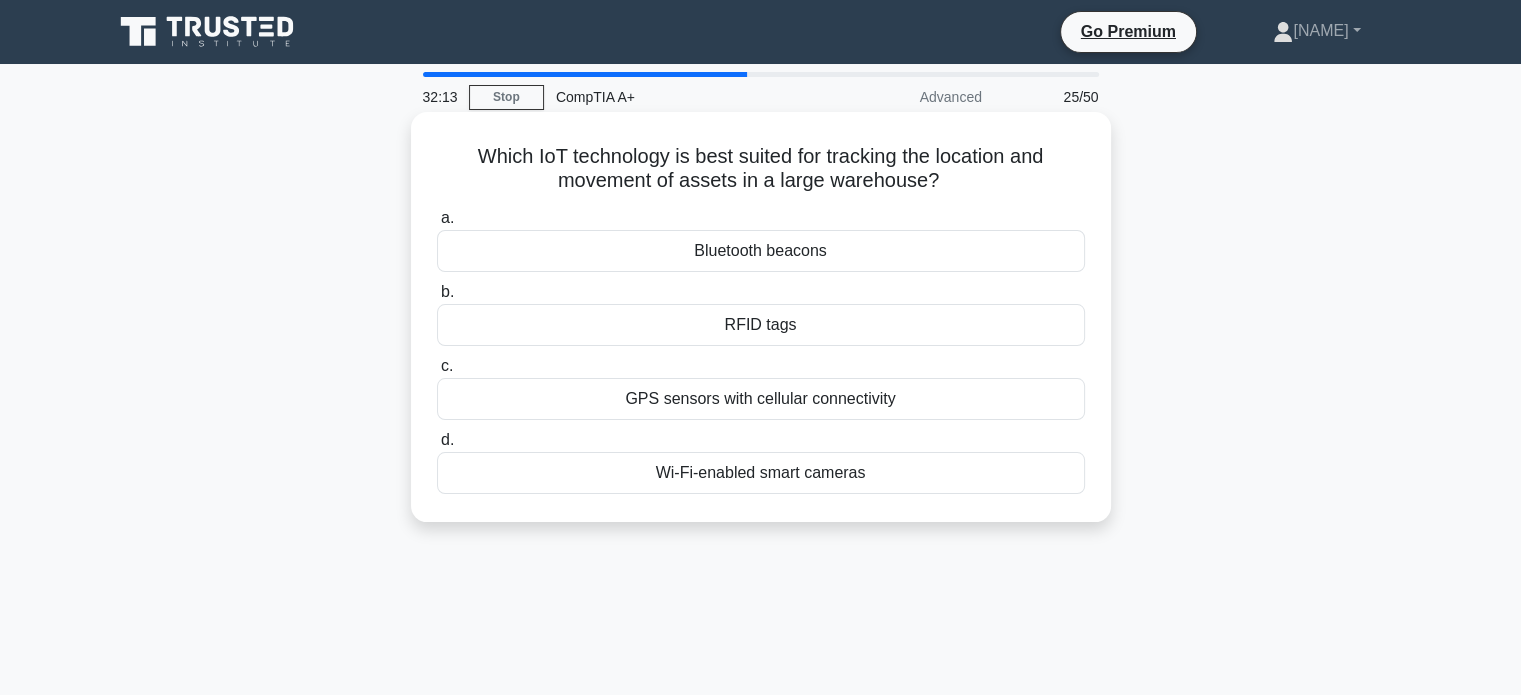 click on "RFID tags" at bounding box center (761, 325) 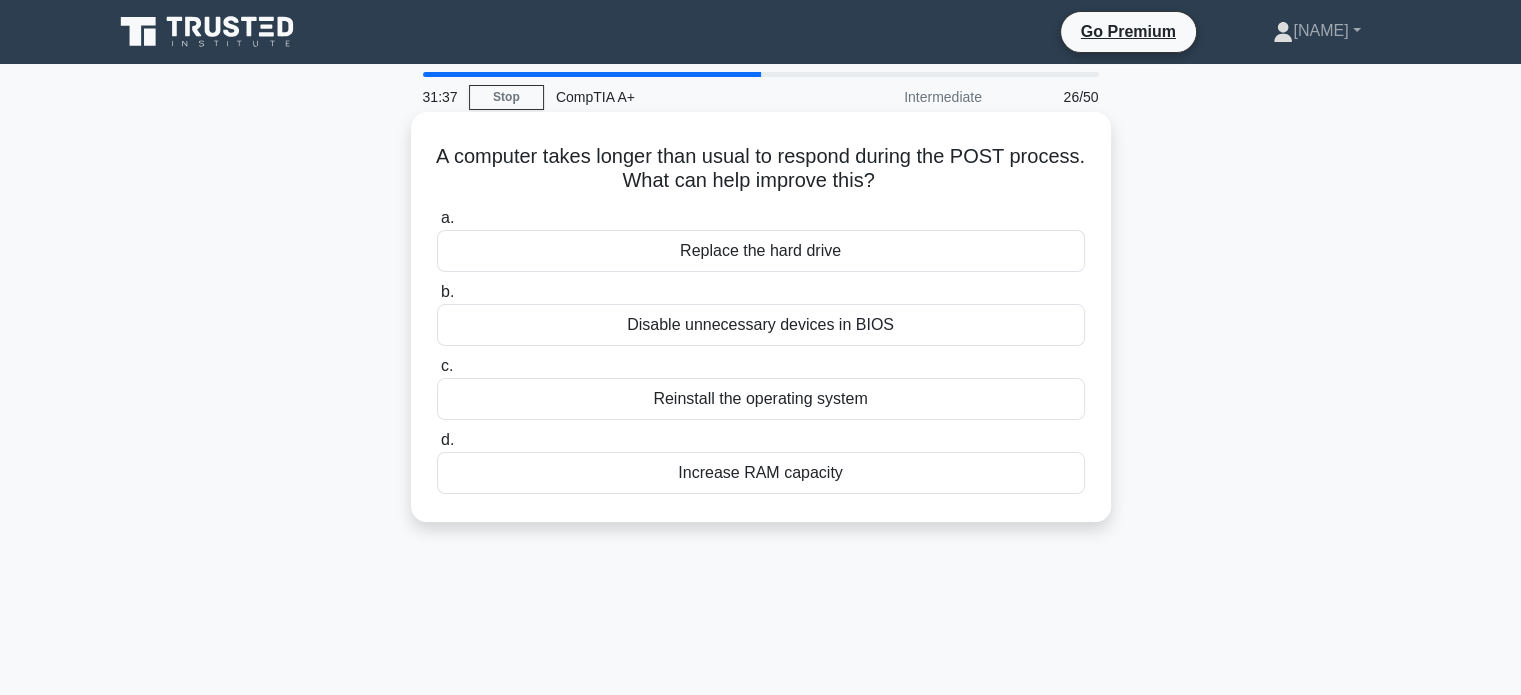 click on "Disable unnecessary devices in BIOS" at bounding box center (761, 325) 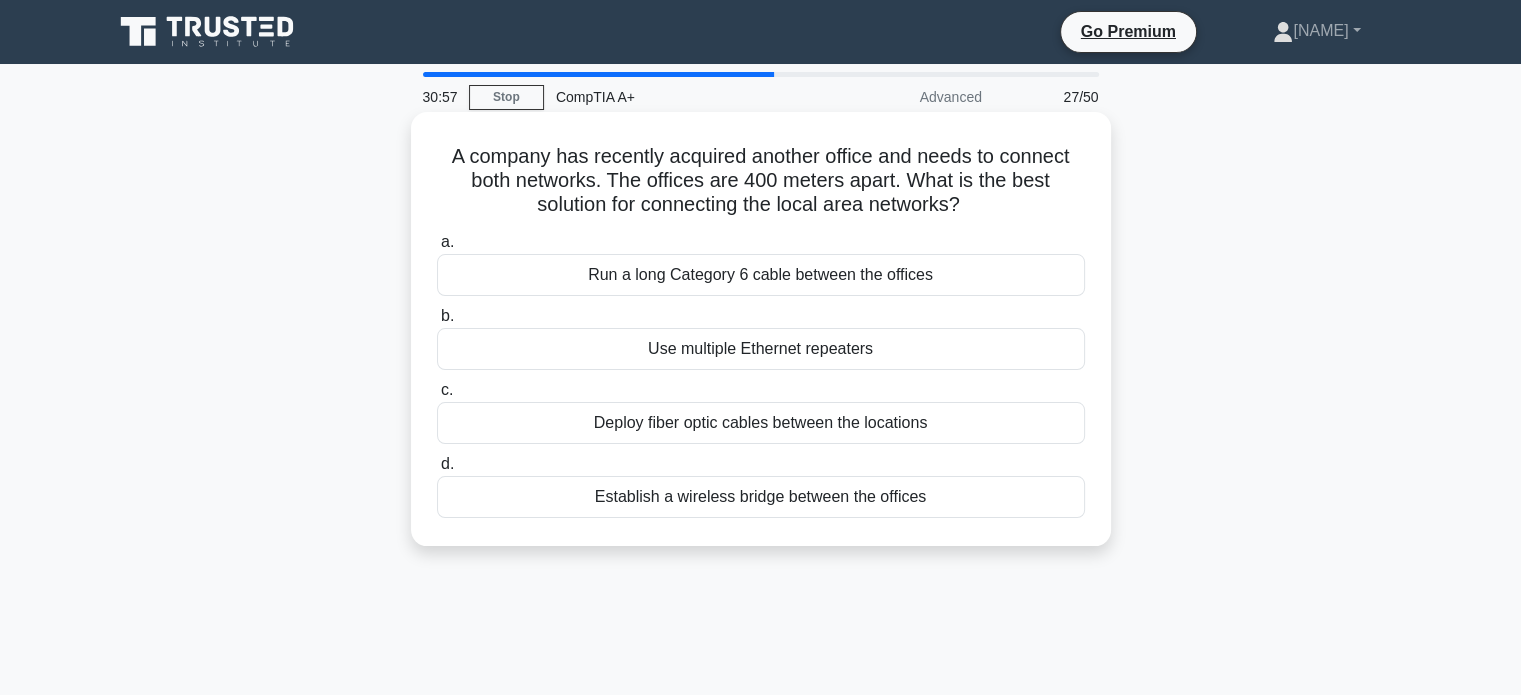 click on "Establish a wireless bridge between the offices" at bounding box center (761, 497) 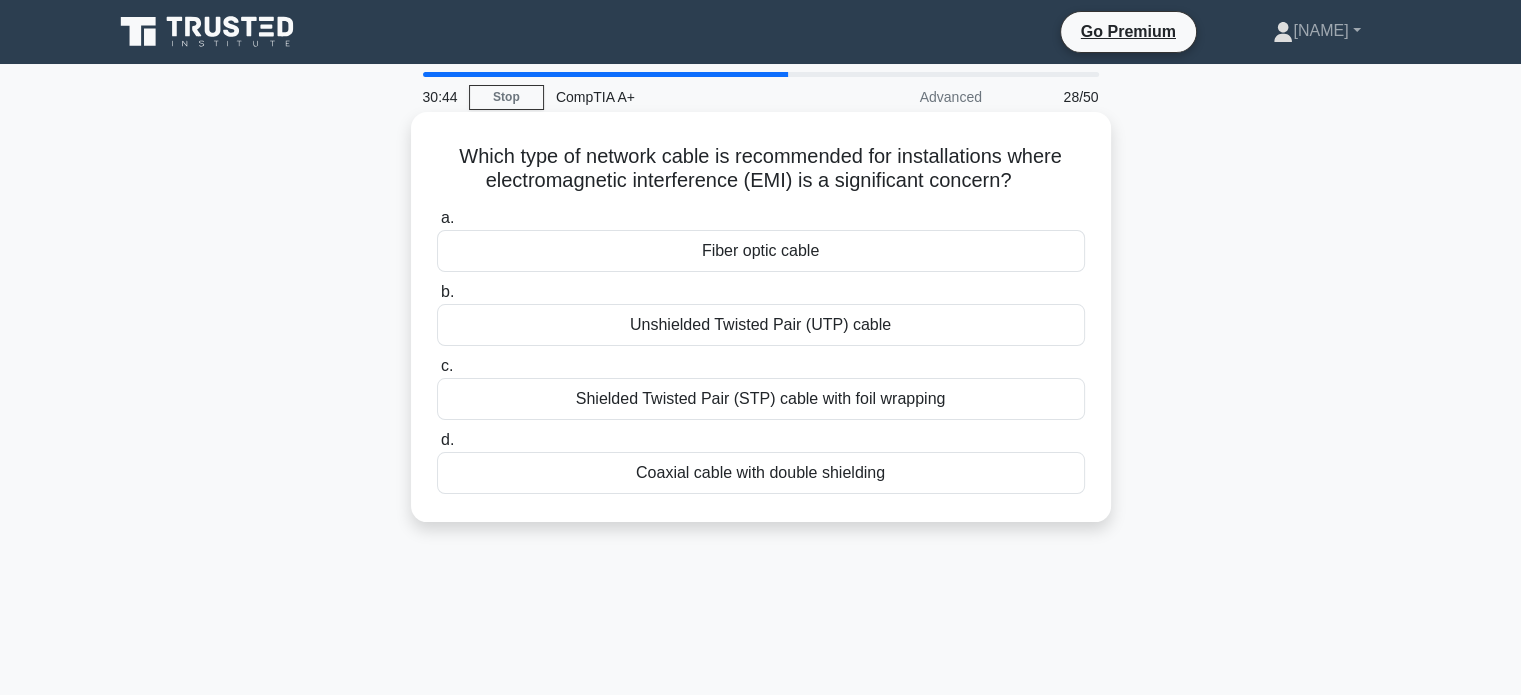 click on "Unshielded Twisted Pair (UTP) cable" at bounding box center (761, 325) 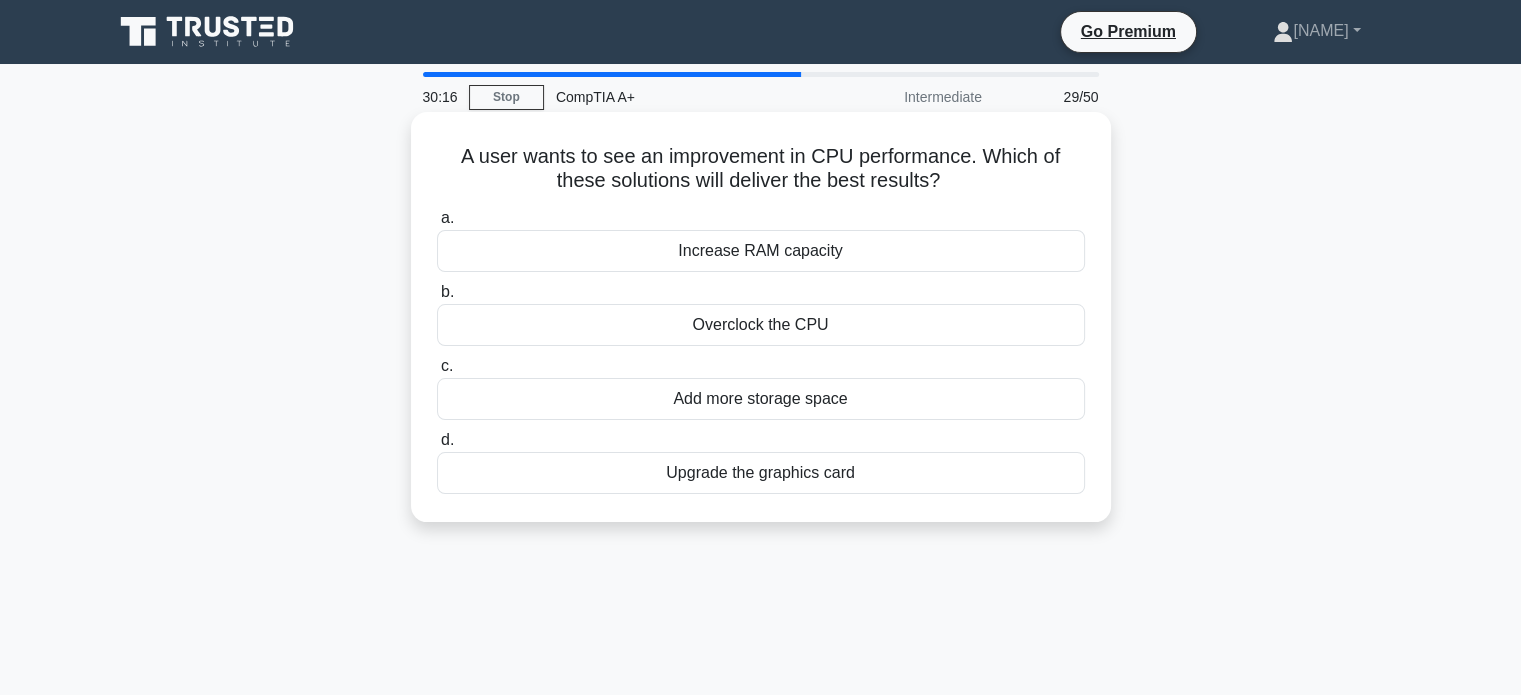 click on "Increase RAM capacity" at bounding box center [761, 251] 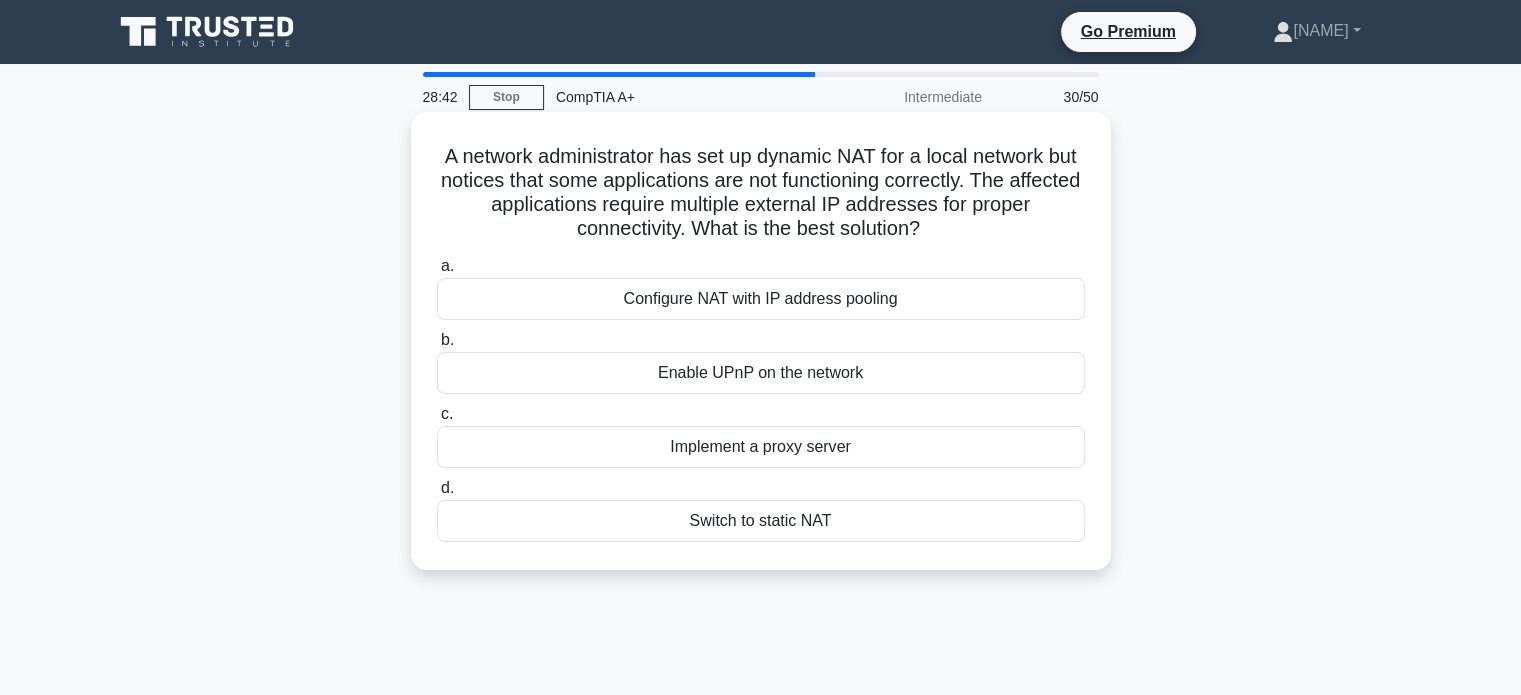 click on "Configure NAT with IP address pooling" at bounding box center [761, 299] 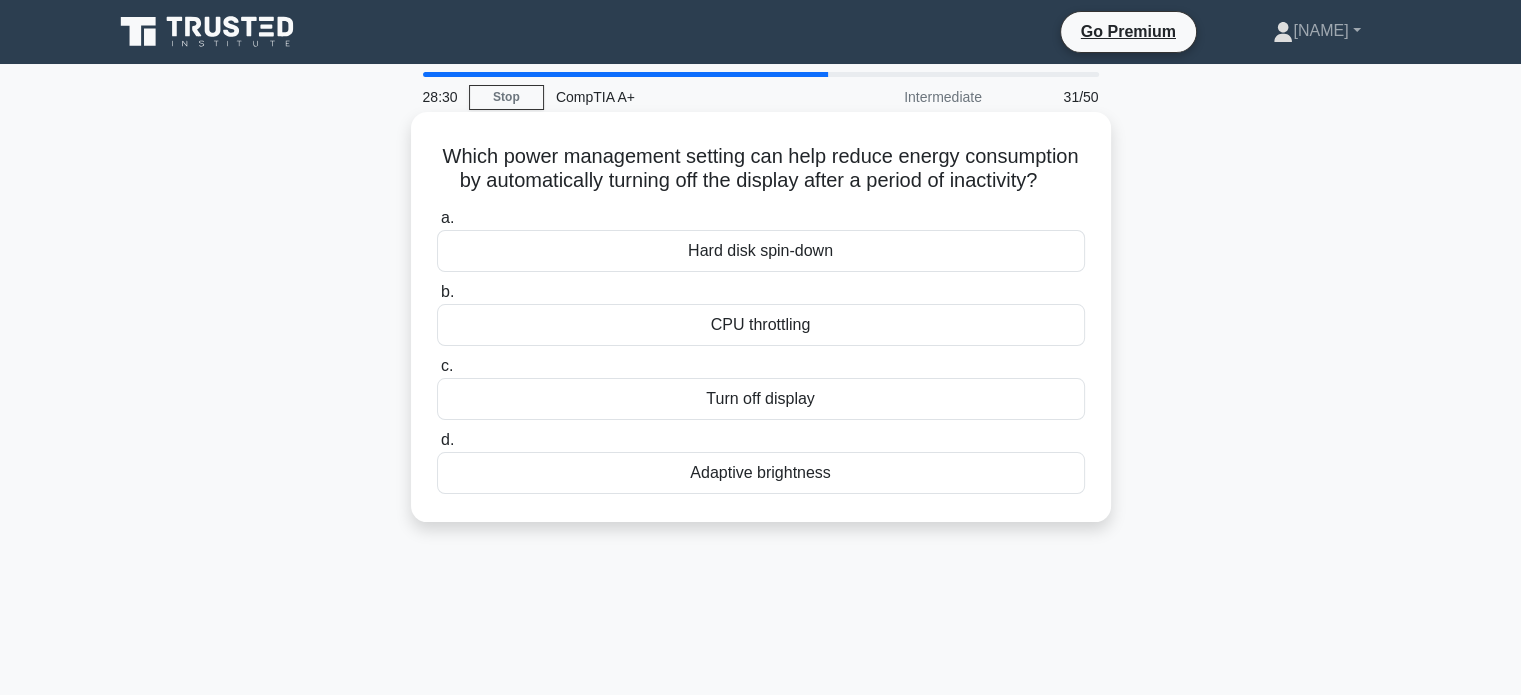 click on "Turn off display" at bounding box center [761, 399] 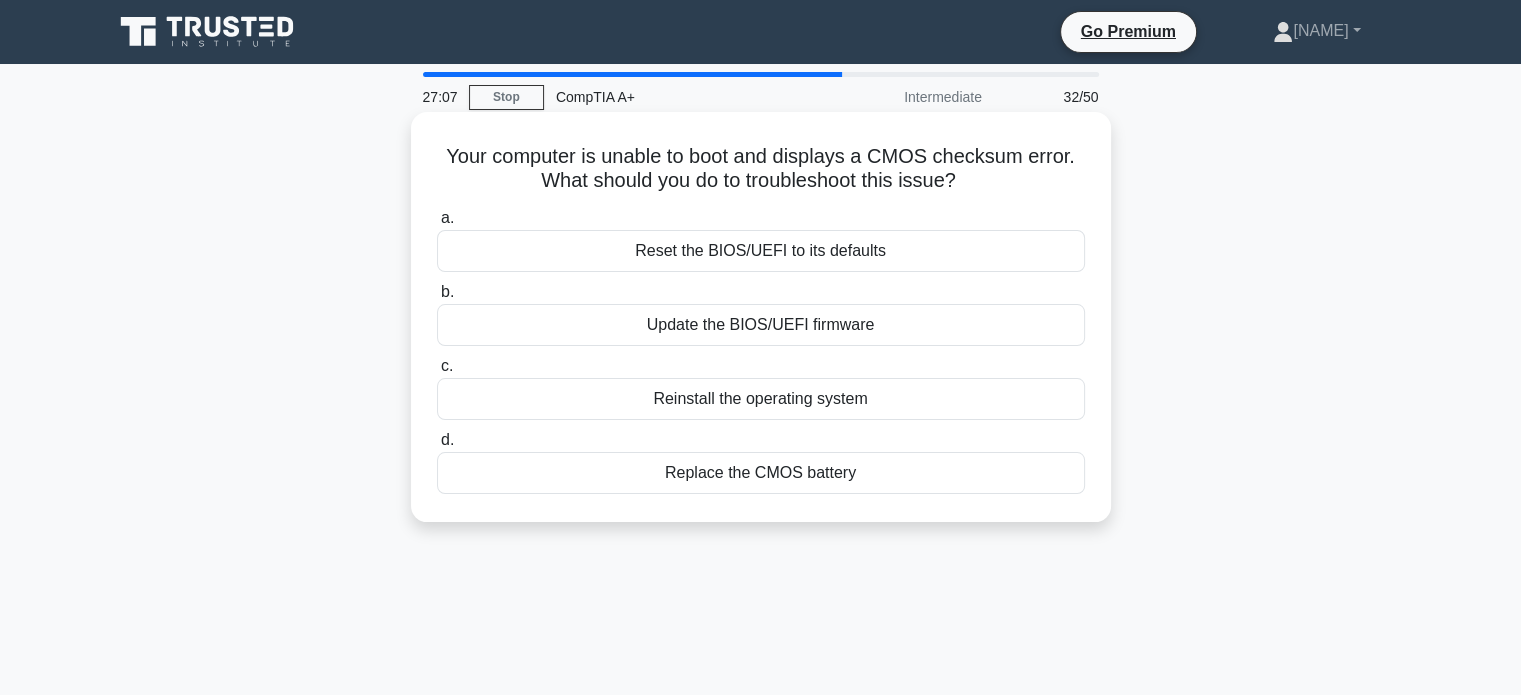 click on "Replace the CMOS battery" at bounding box center [761, 473] 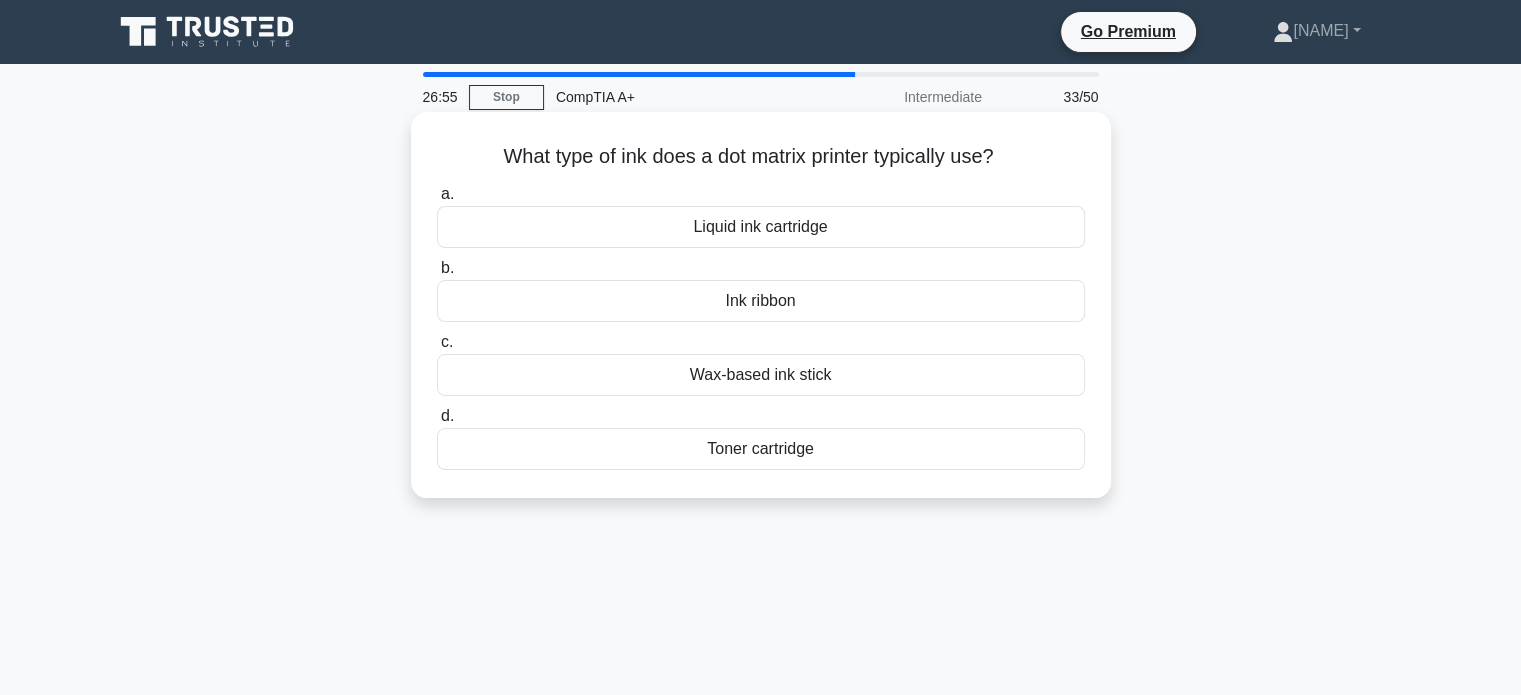 click on "Toner cartridge" at bounding box center [761, 449] 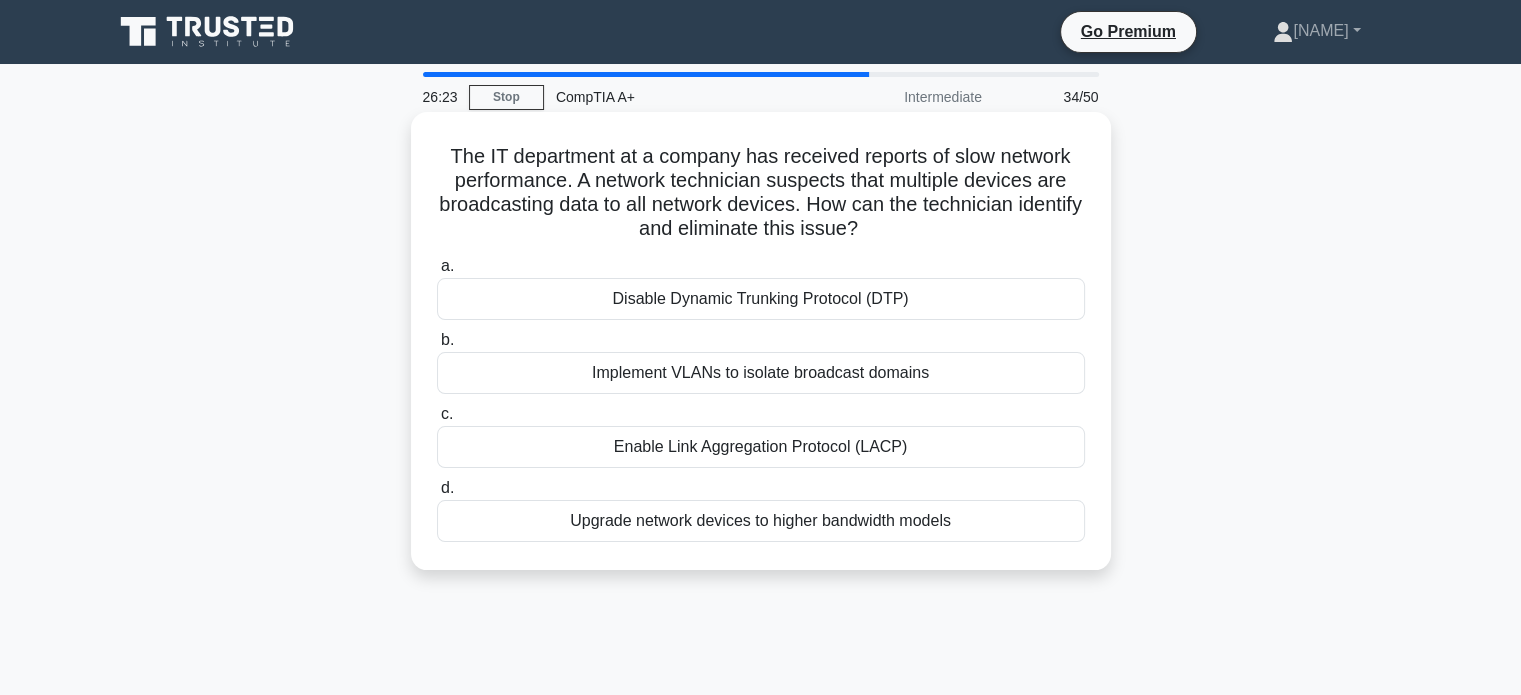 click on "Implement VLANs to isolate broadcast domains" at bounding box center (761, 373) 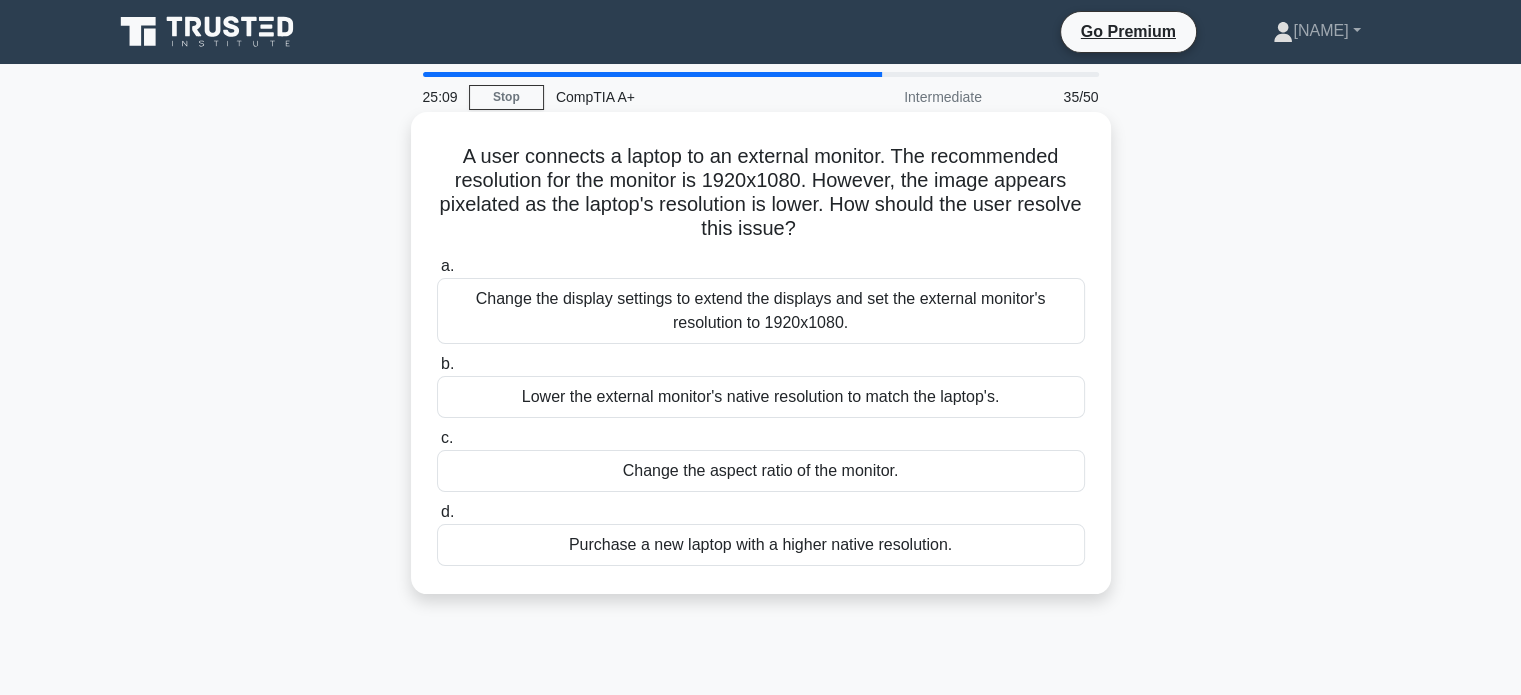 click on "Change the display settings to extend the displays and set the external monitor's resolution to 1920x1080." at bounding box center (761, 311) 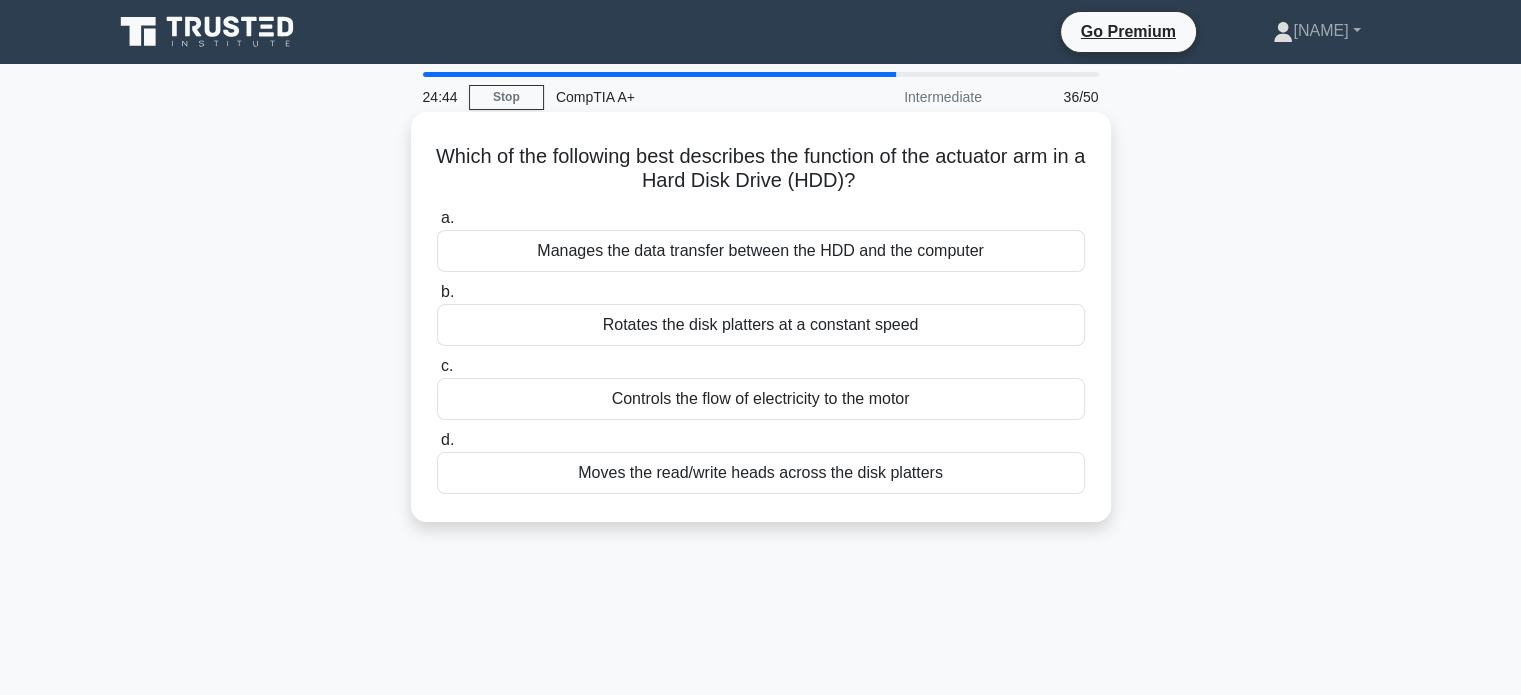 click on "Rotates the disk platters at a constant speed" at bounding box center (761, 325) 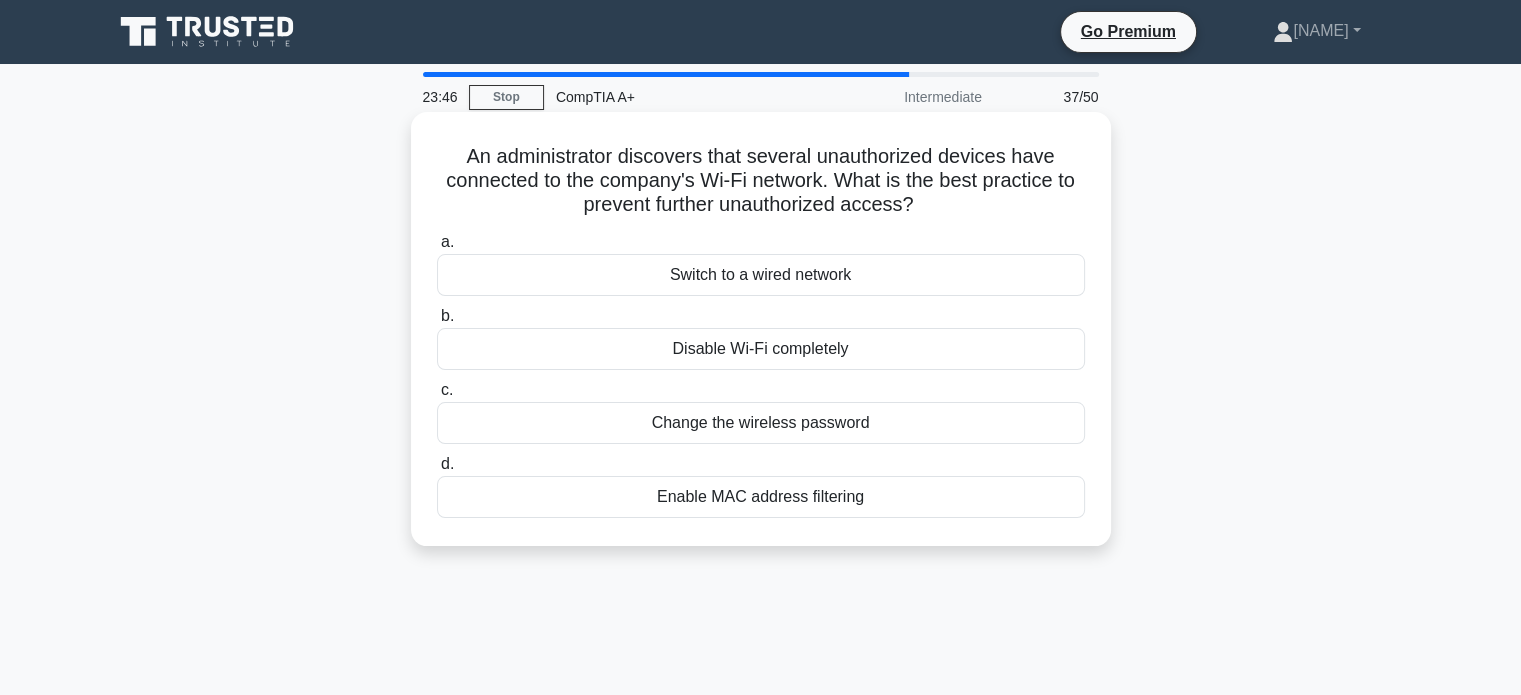click on "Enable MAC address filtering" at bounding box center (761, 497) 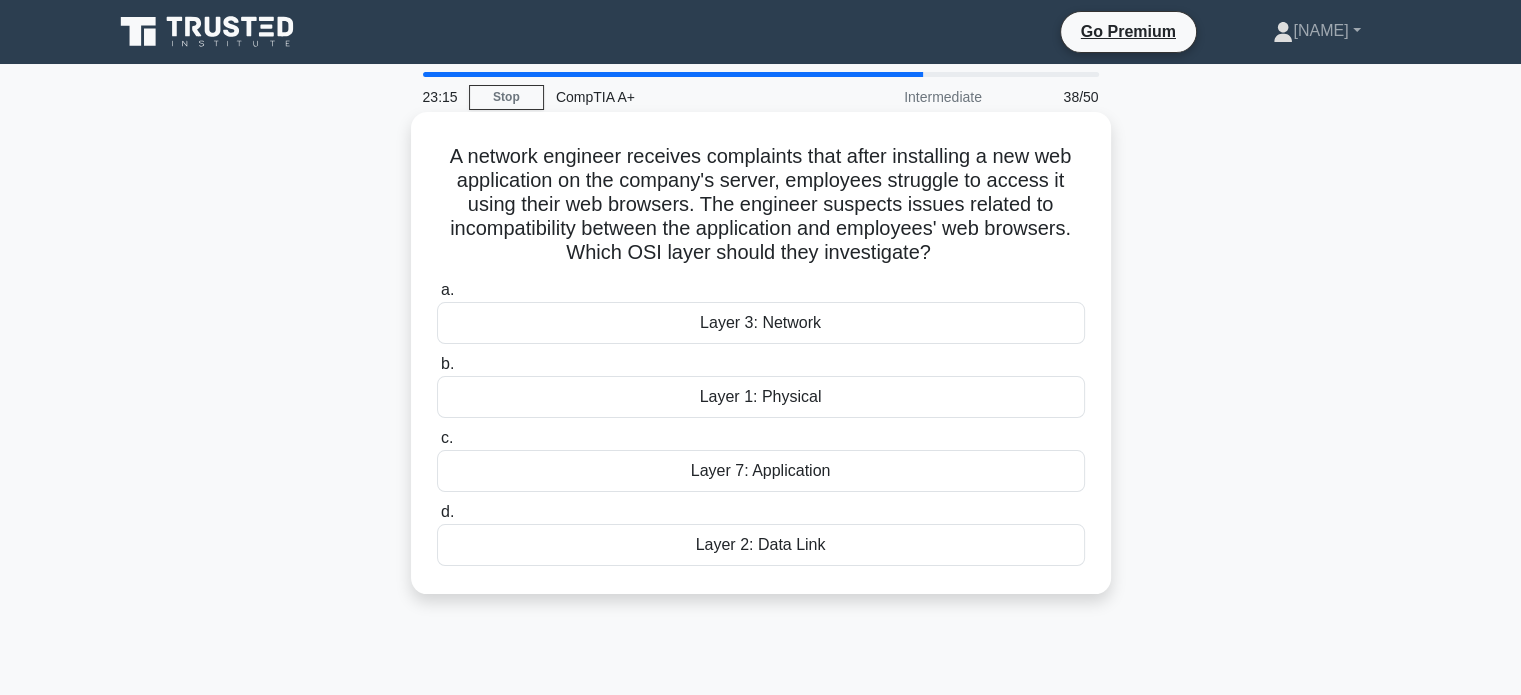 click on "Layer 7: Application" at bounding box center (761, 471) 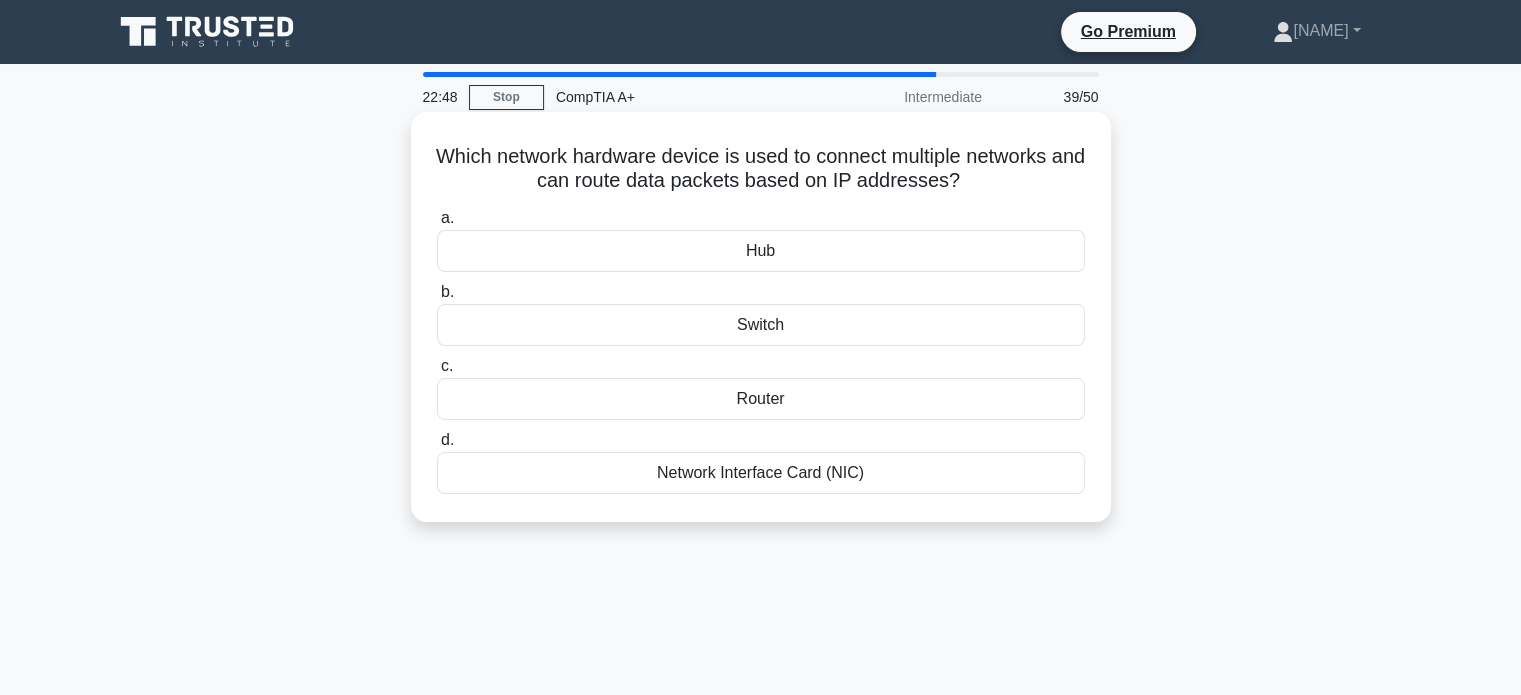 click on "Router" at bounding box center [761, 399] 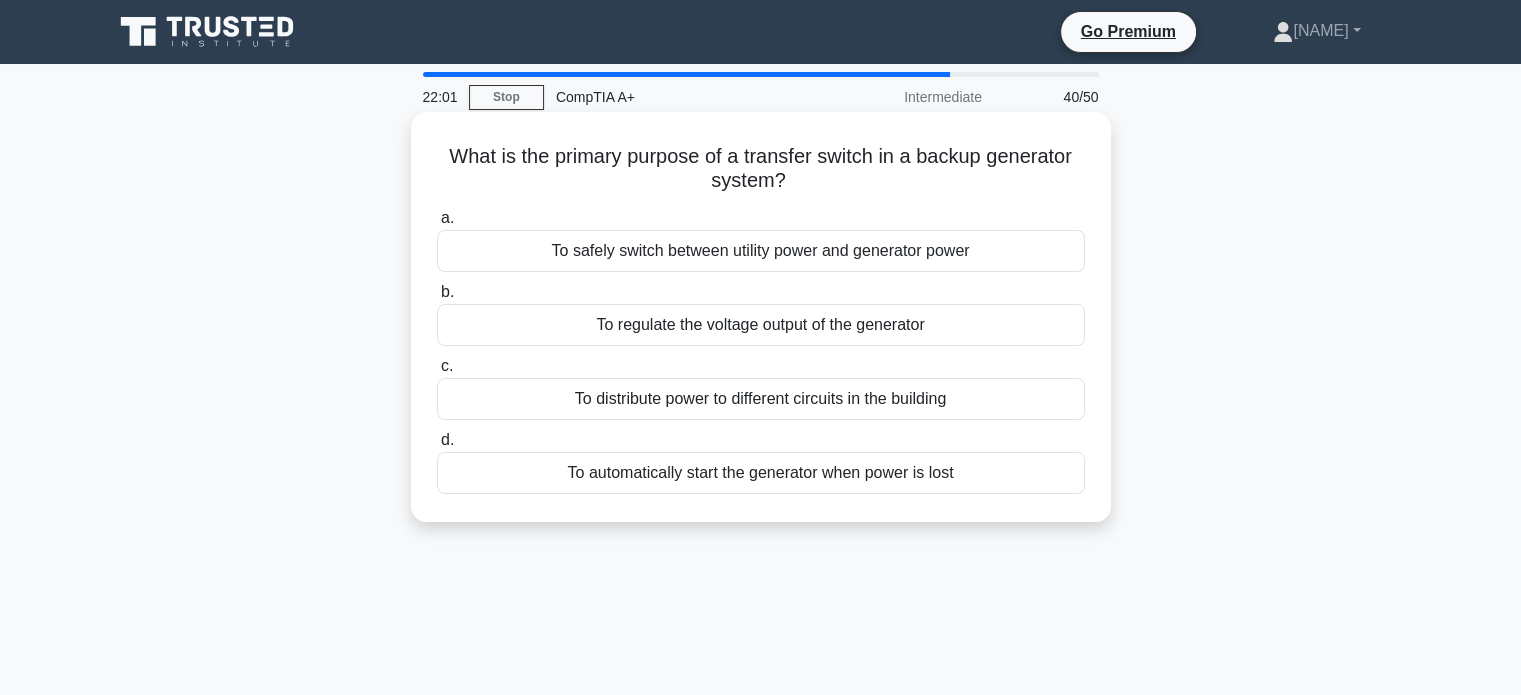 click on "To distribute power to different circuits in the building" at bounding box center (761, 399) 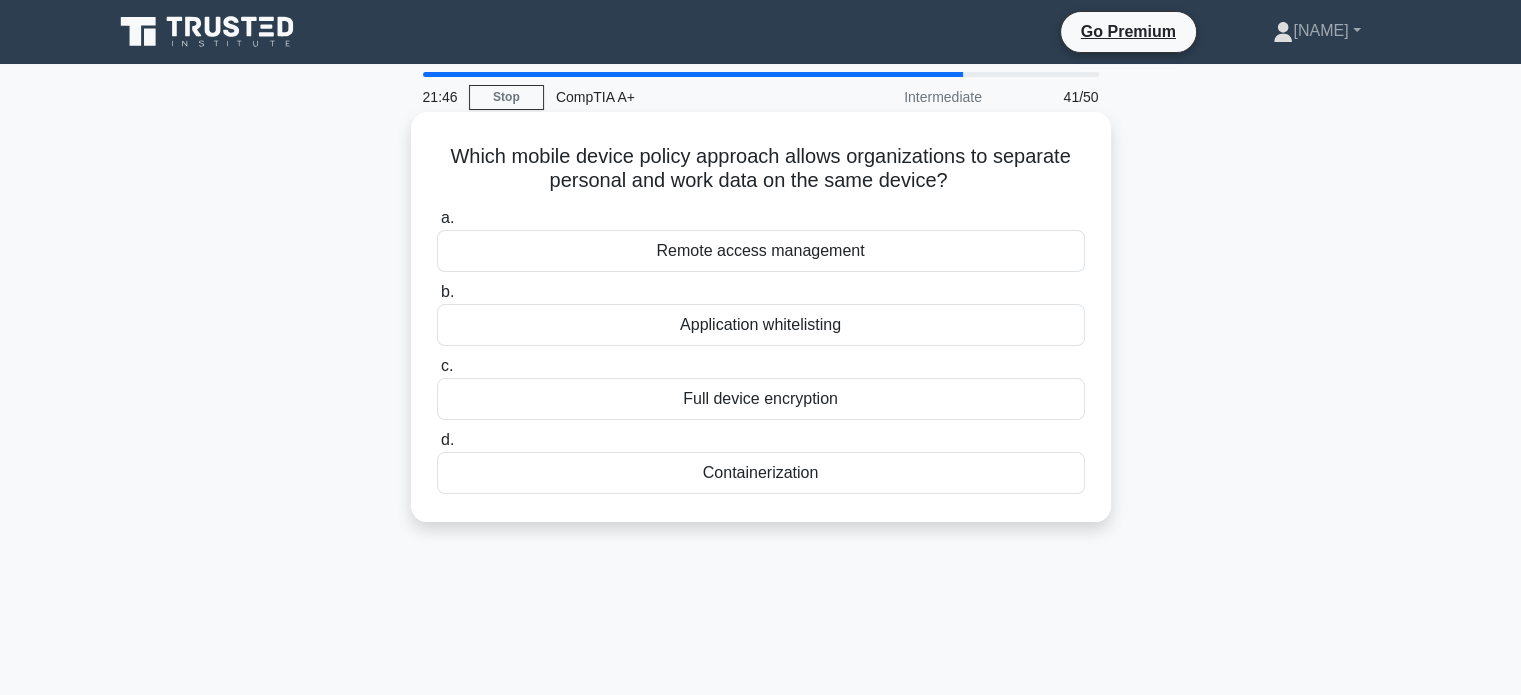 click on "Containerization" at bounding box center [761, 473] 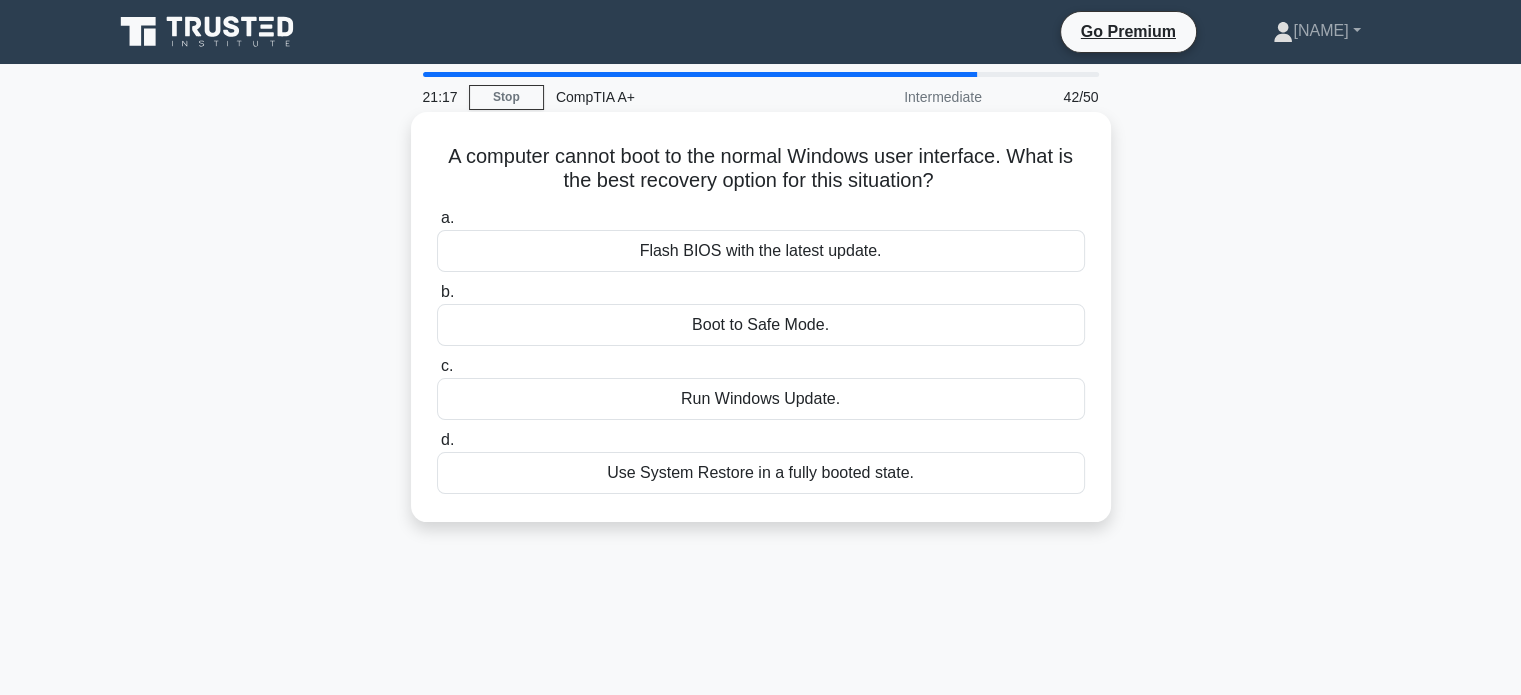 click on "Boot to Safe Mode." at bounding box center (761, 325) 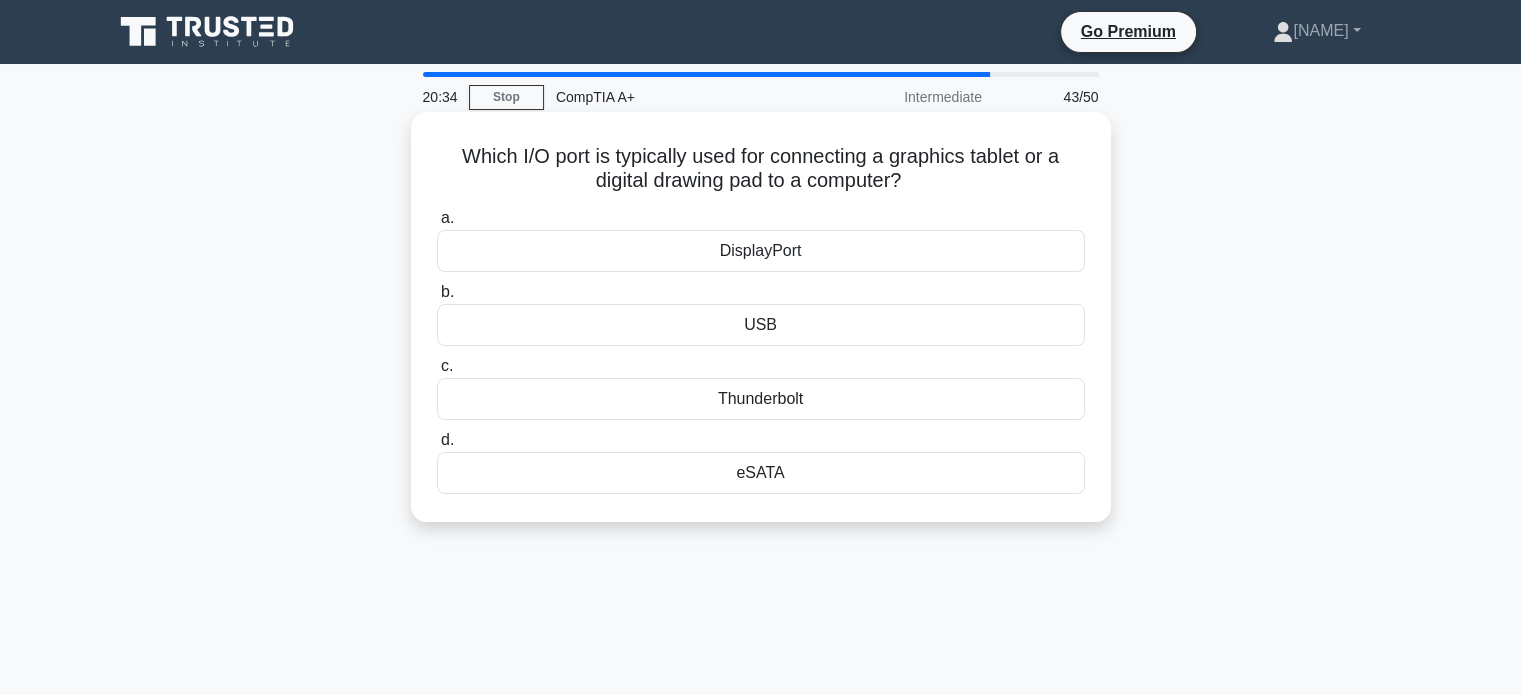 click on "USB" at bounding box center [761, 325] 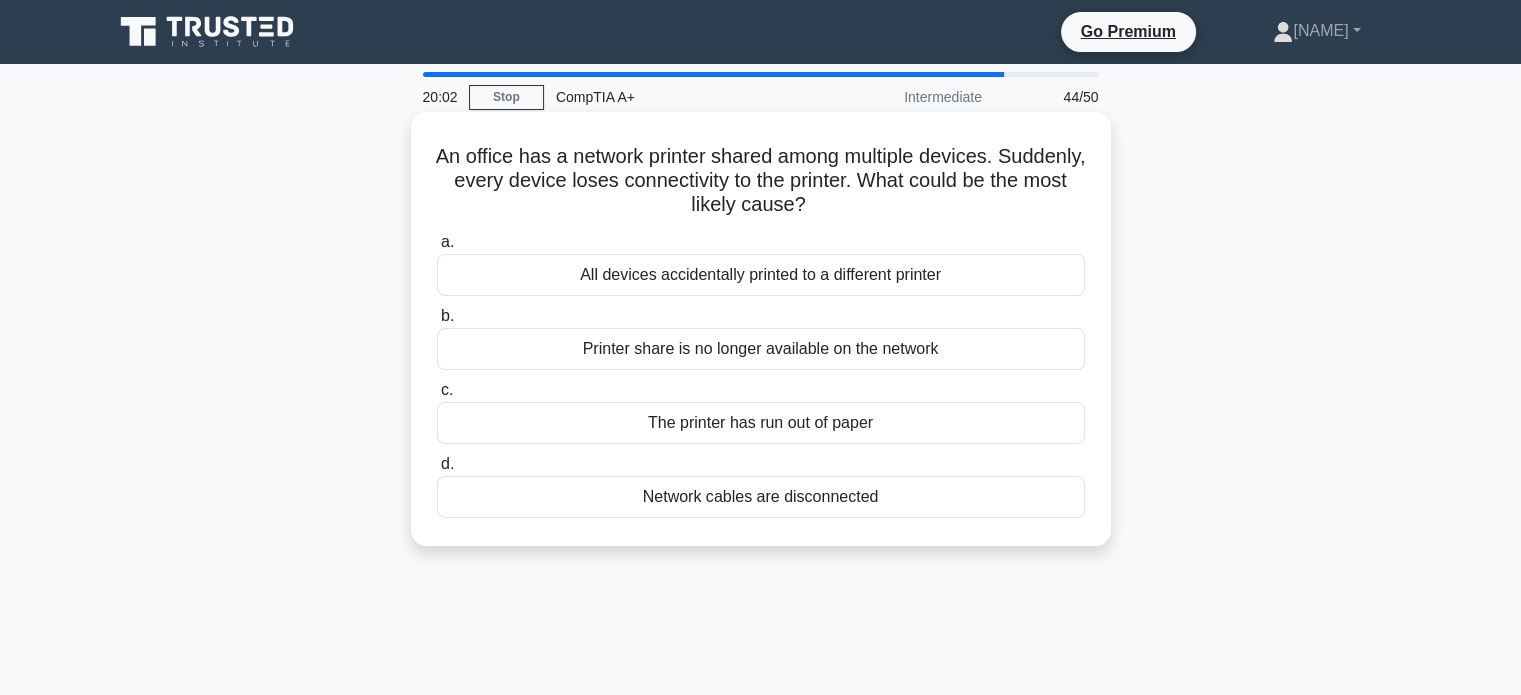 click on "Printer share is no longer available on the network" at bounding box center (761, 349) 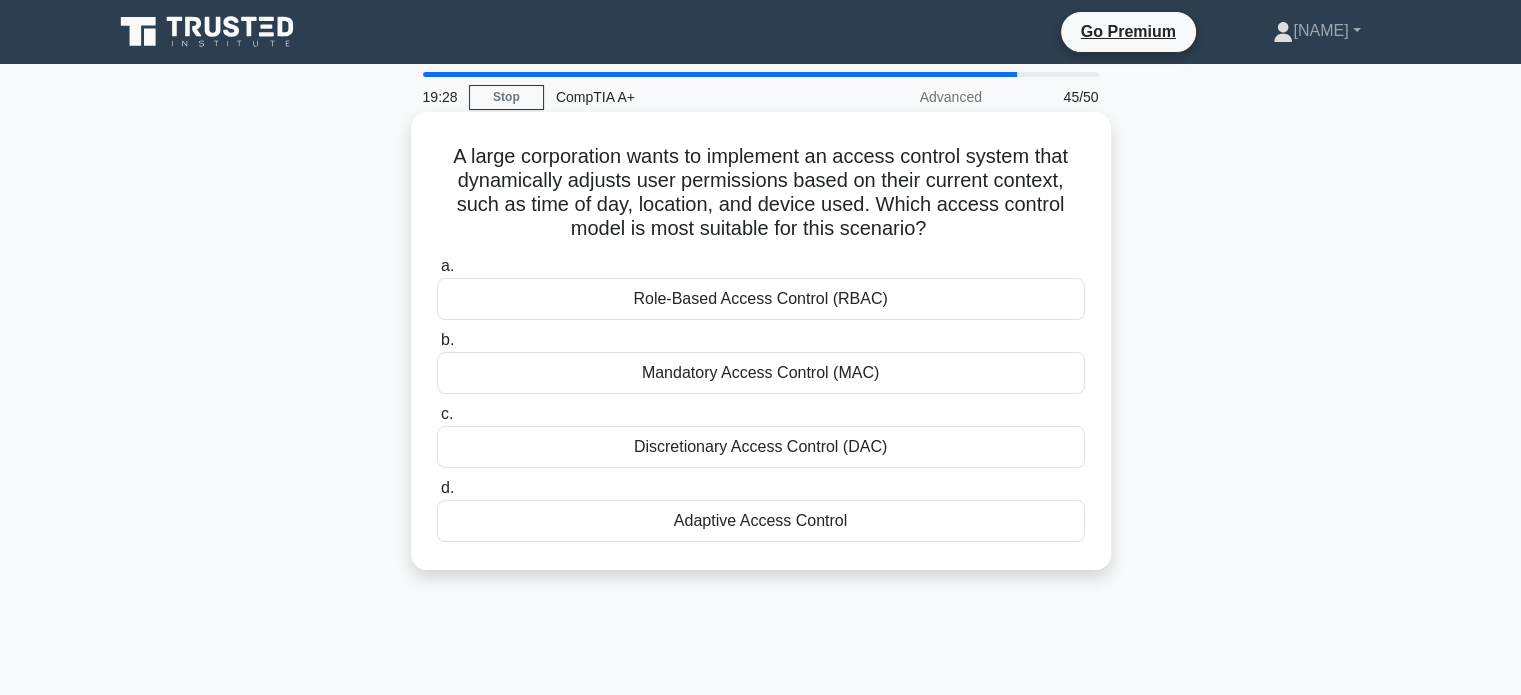 click on "Discretionary Access Control (DAC)" at bounding box center [761, 447] 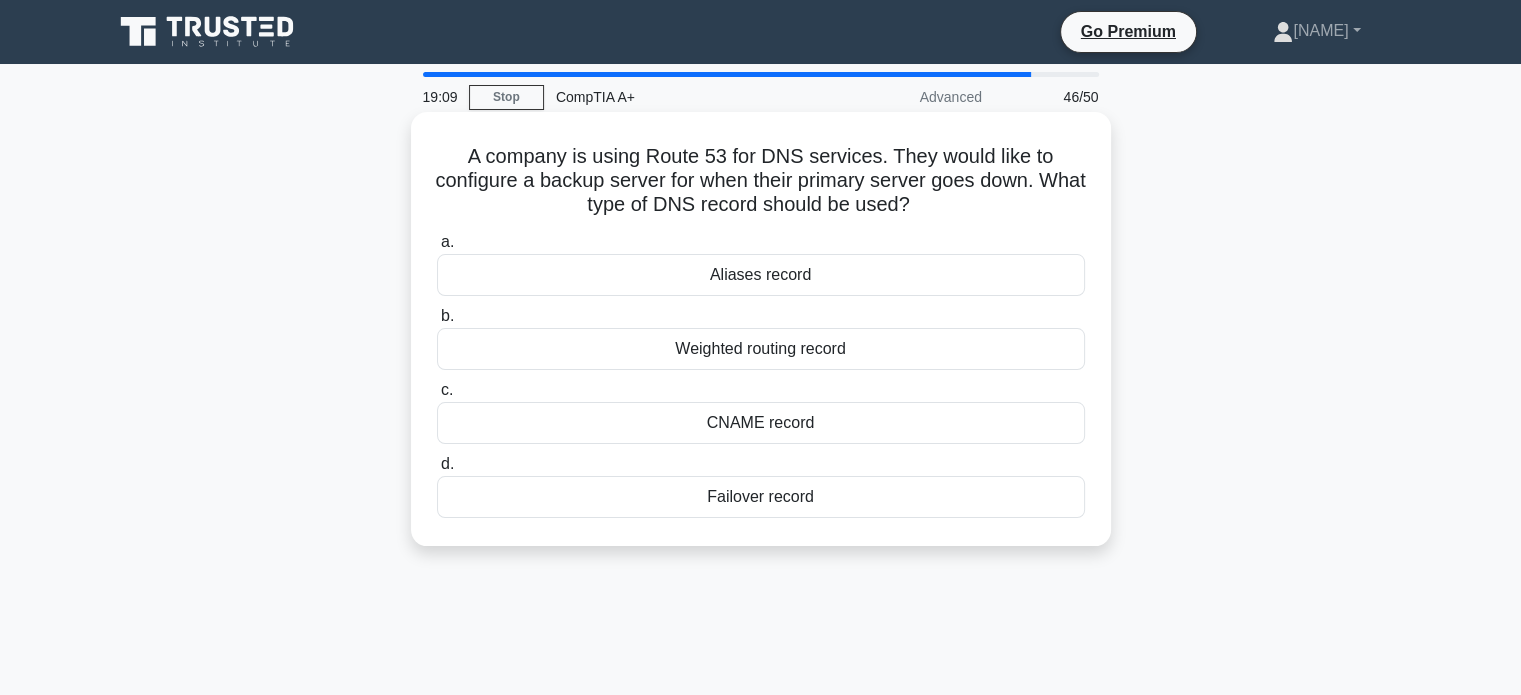 click on "Failover record" at bounding box center [761, 497] 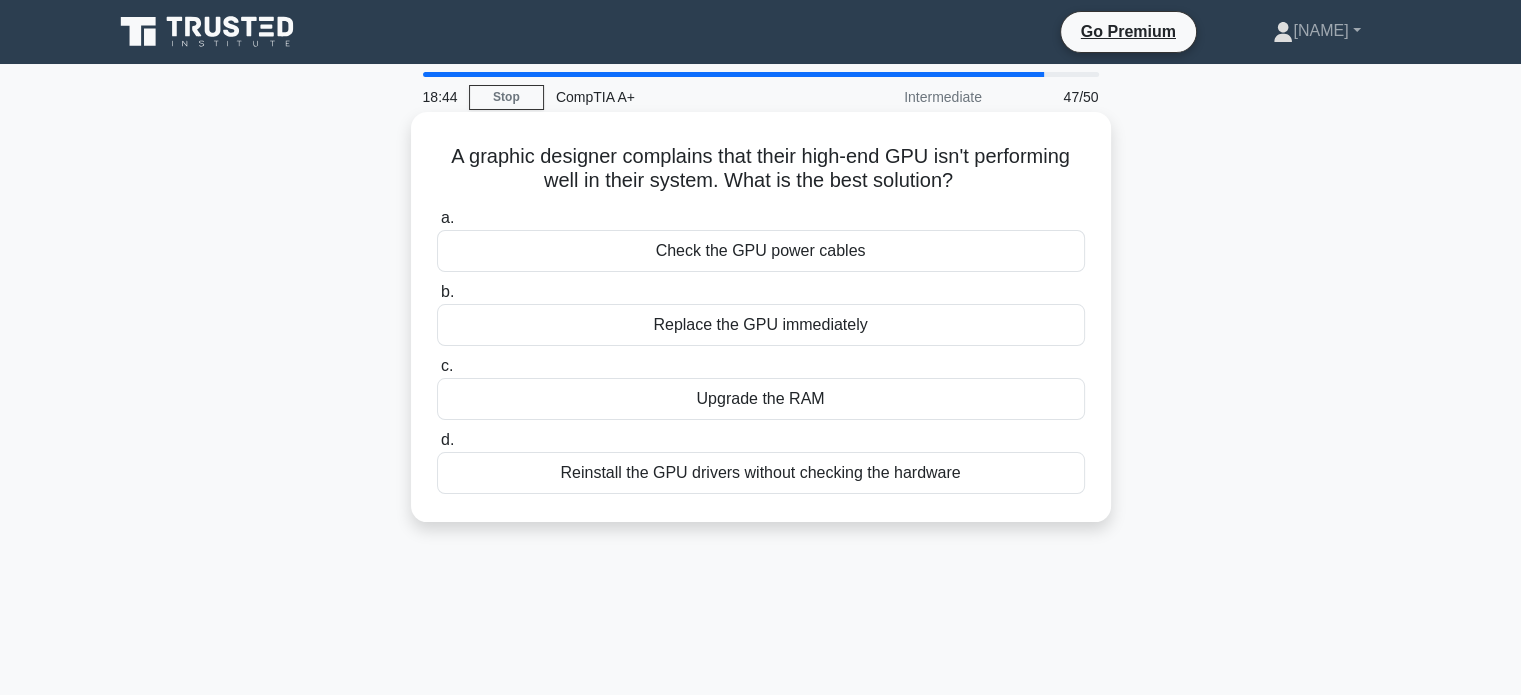 click on "Check the GPU power cables" at bounding box center (761, 251) 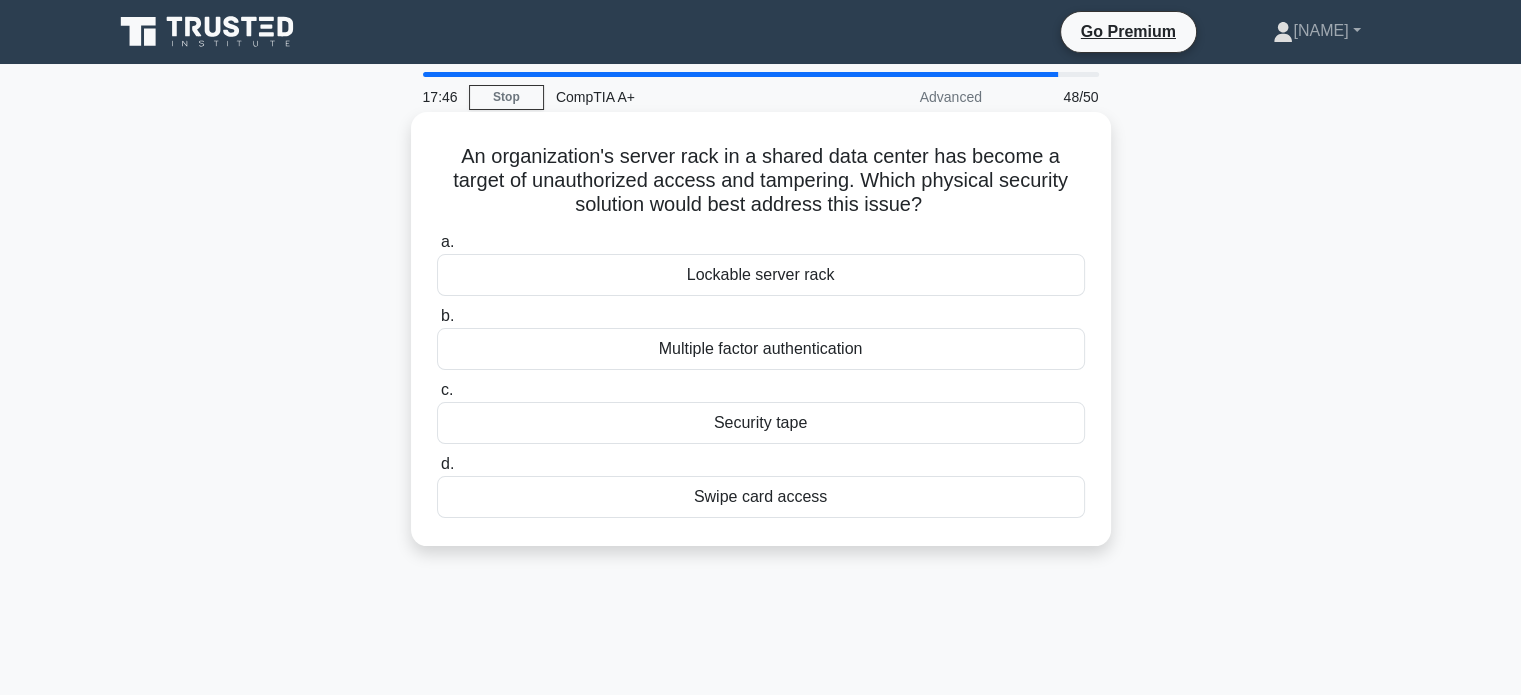 click on "Lockable server rack" at bounding box center [761, 275] 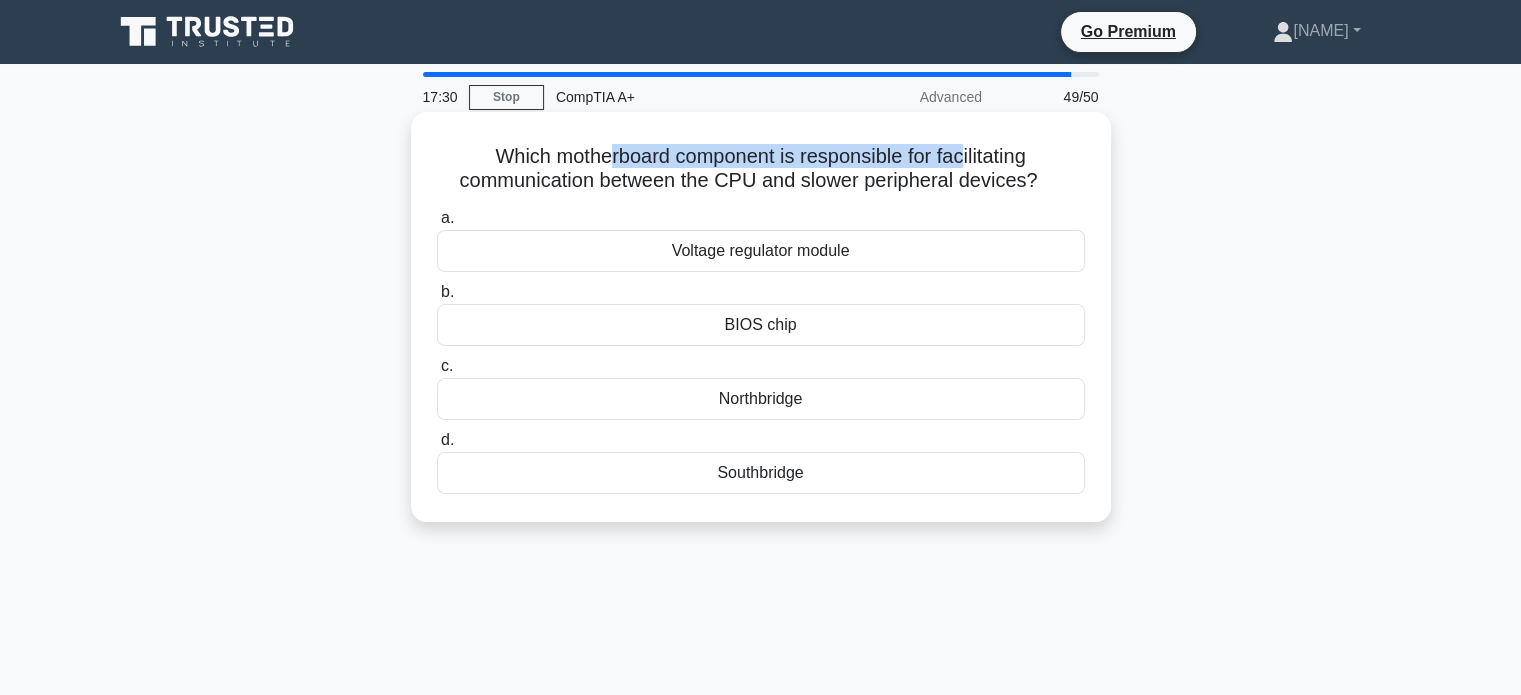 drag, startPoint x: 605, startPoint y: 163, endPoint x: 965, endPoint y: 155, distance: 360.08887 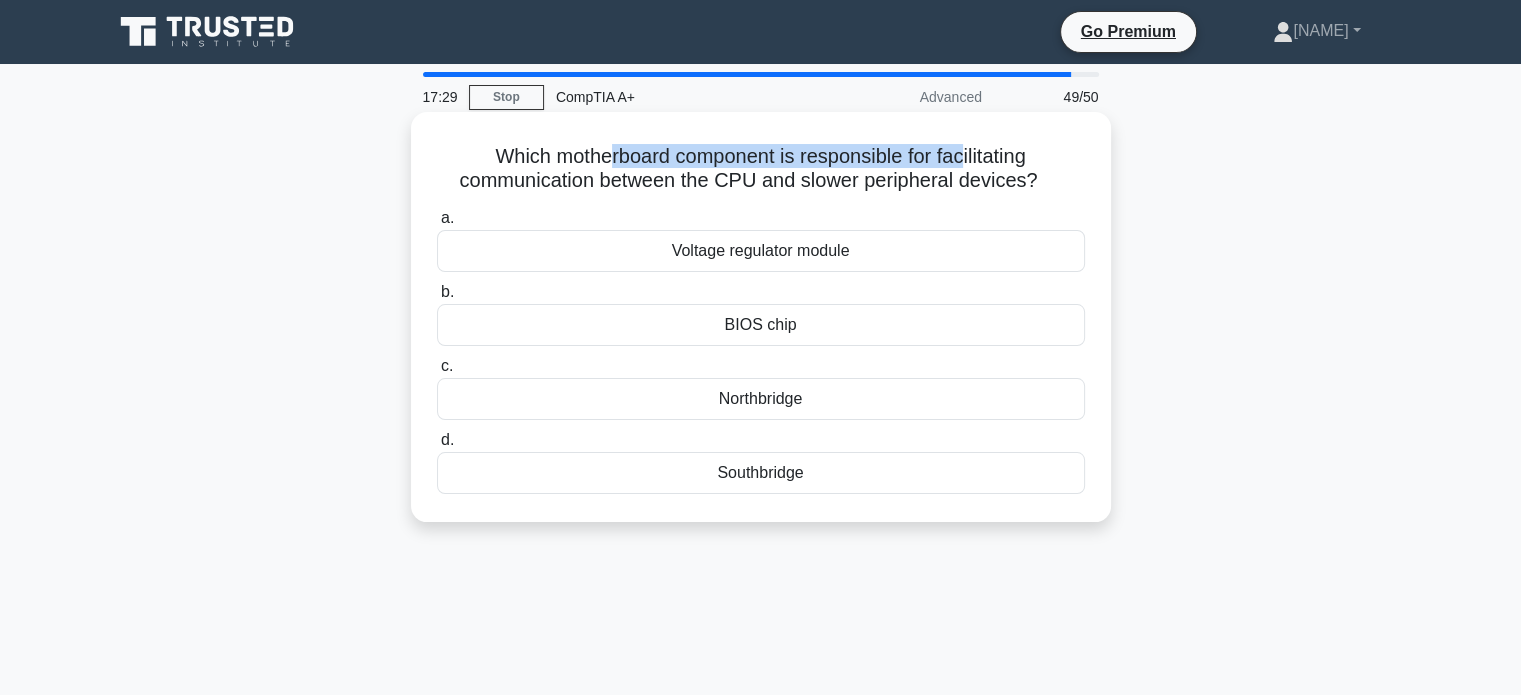 click on "Which motherboard component is responsible for facilitating communication between the CPU and slower peripheral devices?
.spinner_0XTQ{transform-origin:center;animation:spinner_y6GP .75s linear infinite}@keyframes spinner_y6GP{100%{transform:rotate(360deg)}}" at bounding box center (761, 169) 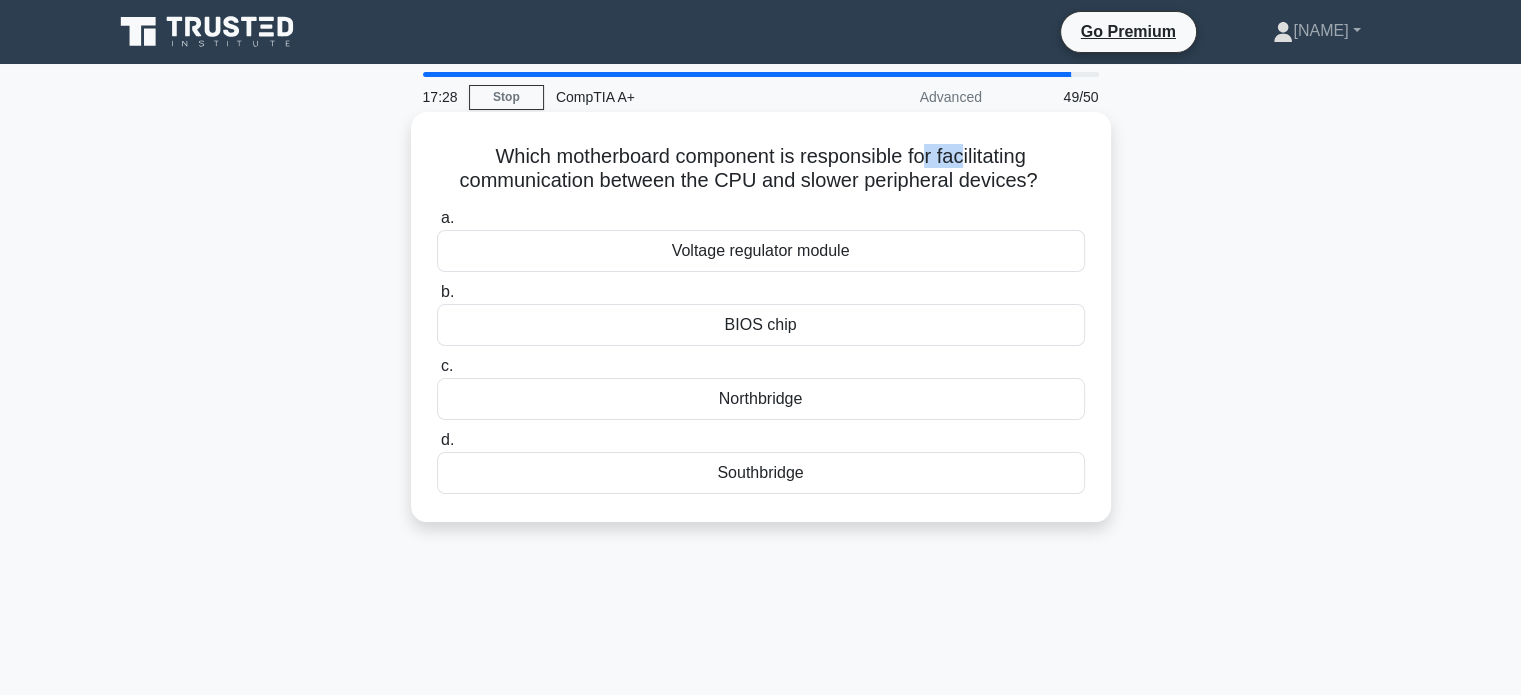 drag, startPoint x: 965, startPoint y: 155, endPoint x: 925, endPoint y: 165, distance: 41.231056 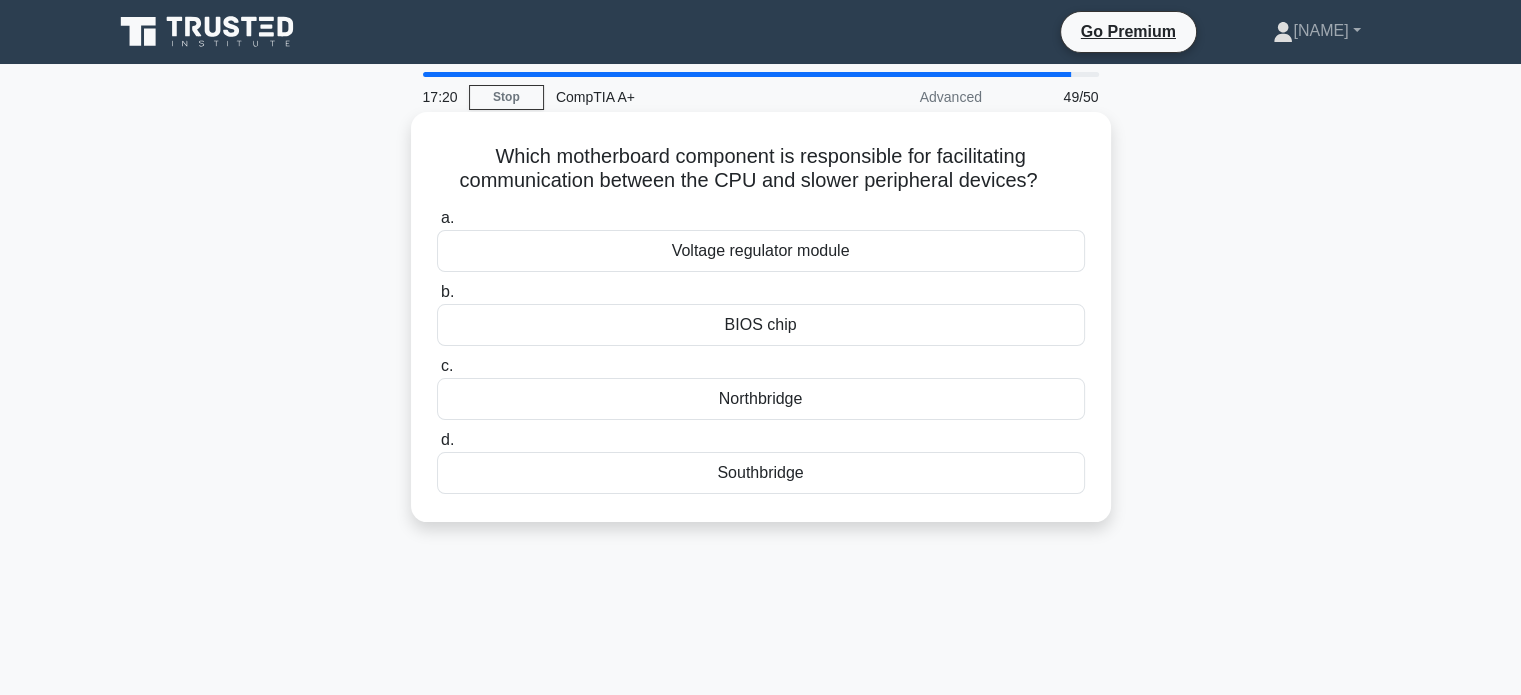 click on "Southbridge" at bounding box center [761, 473] 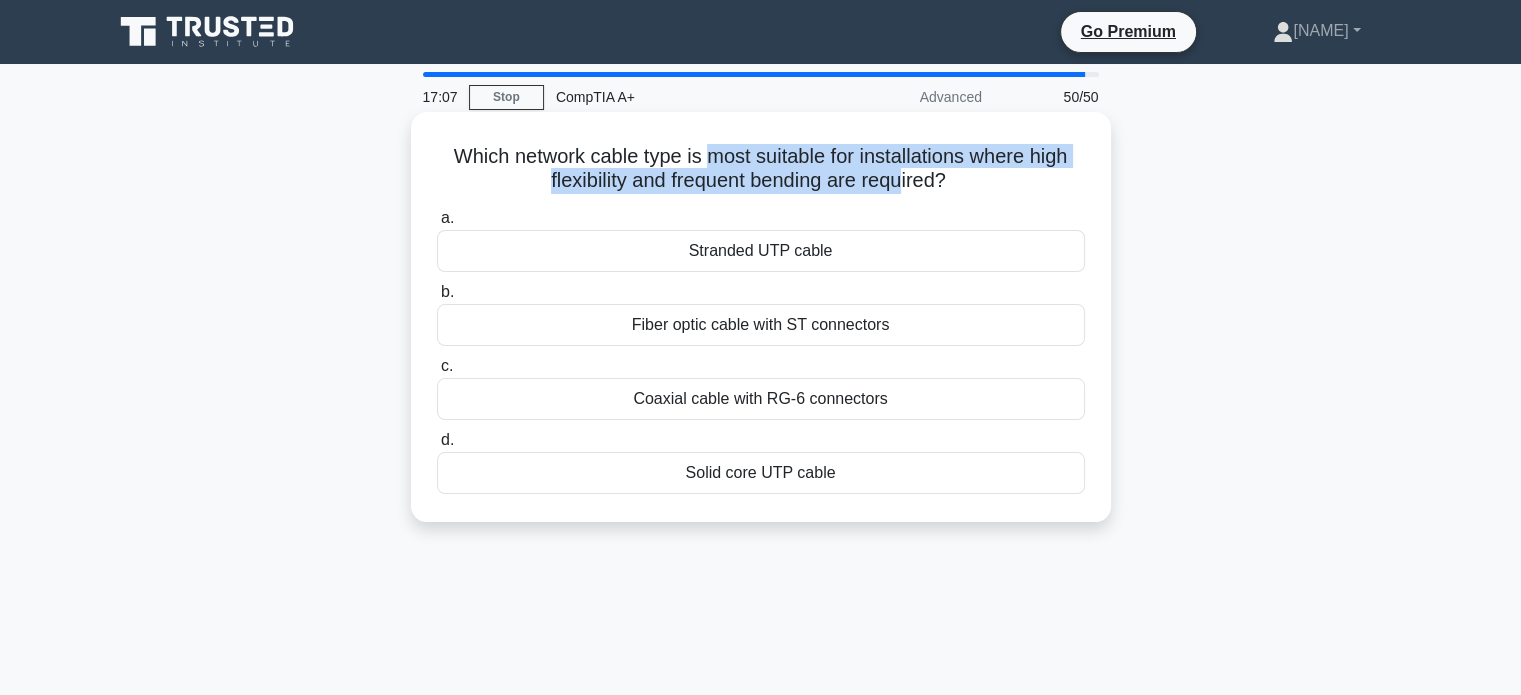 drag, startPoint x: 708, startPoint y: 159, endPoint x: 909, endPoint y: 175, distance: 201.6358 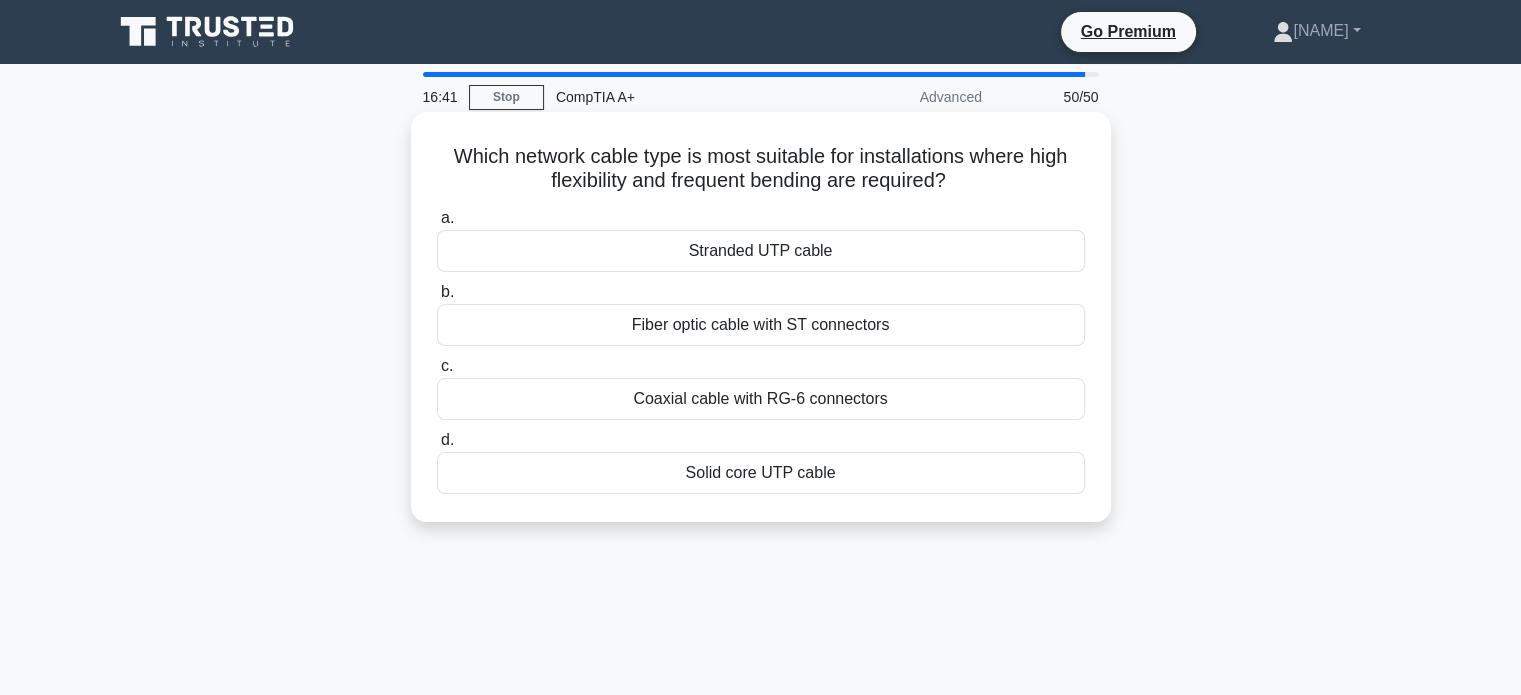 click on "Stranded UTP cable" at bounding box center [761, 251] 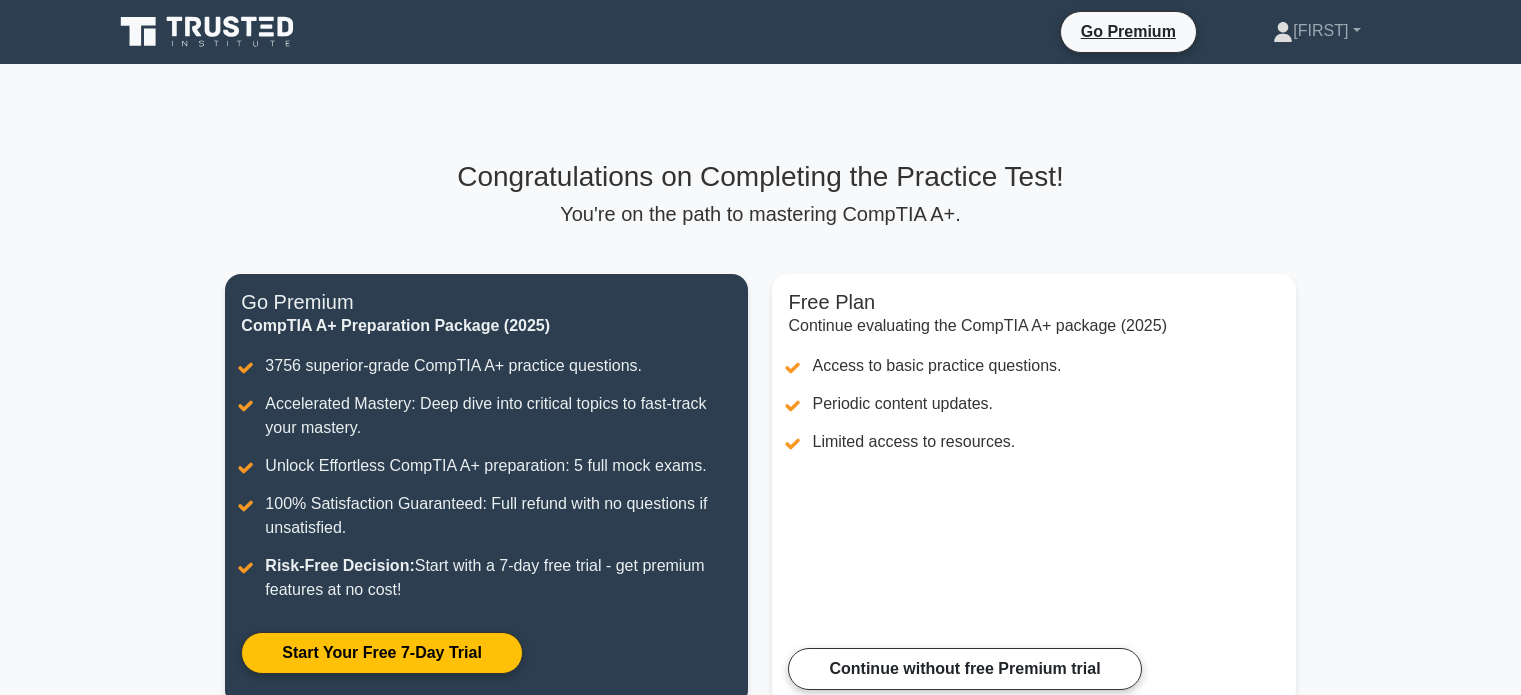 scroll, scrollTop: 0, scrollLeft: 0, axis: both 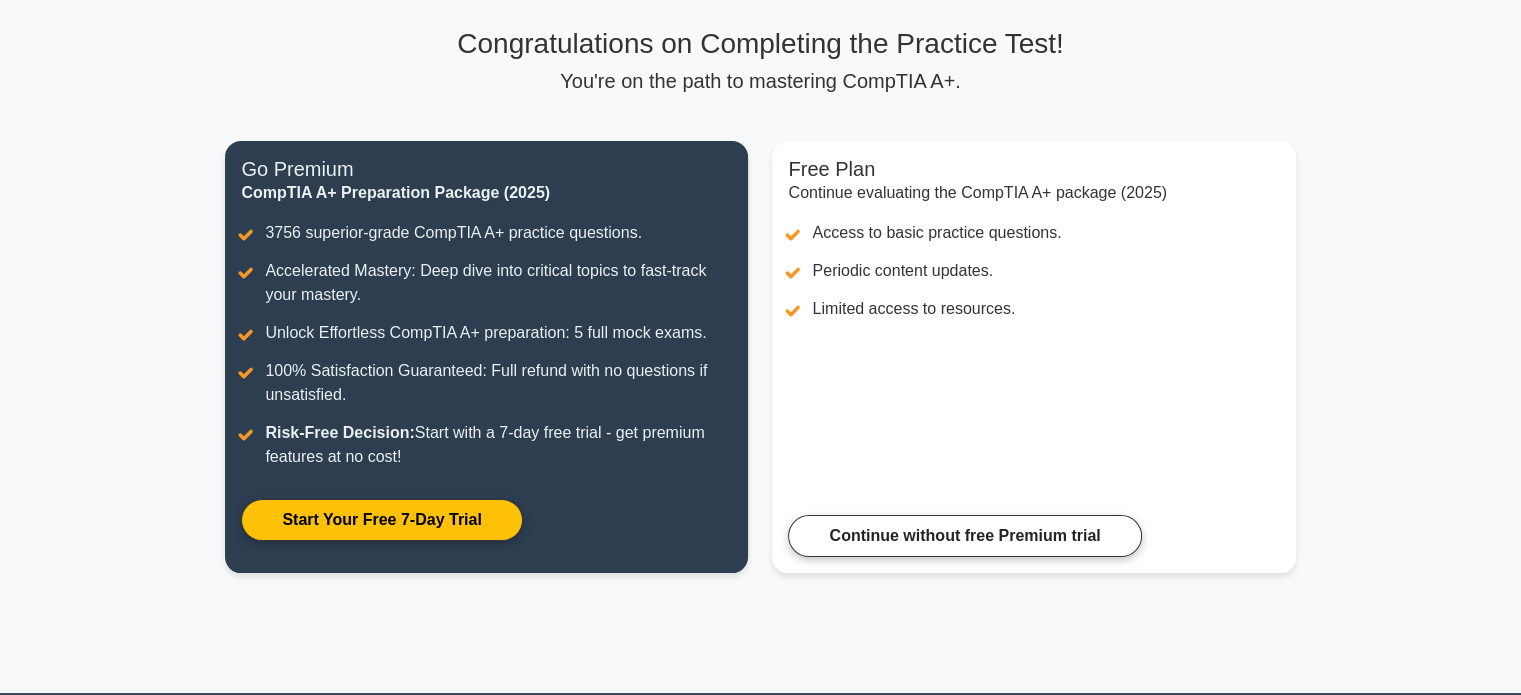drag, startPoint x: 0, startPoint y: 0, endPoint x: 1535, endPoint y: 272, distance: 1558.9127 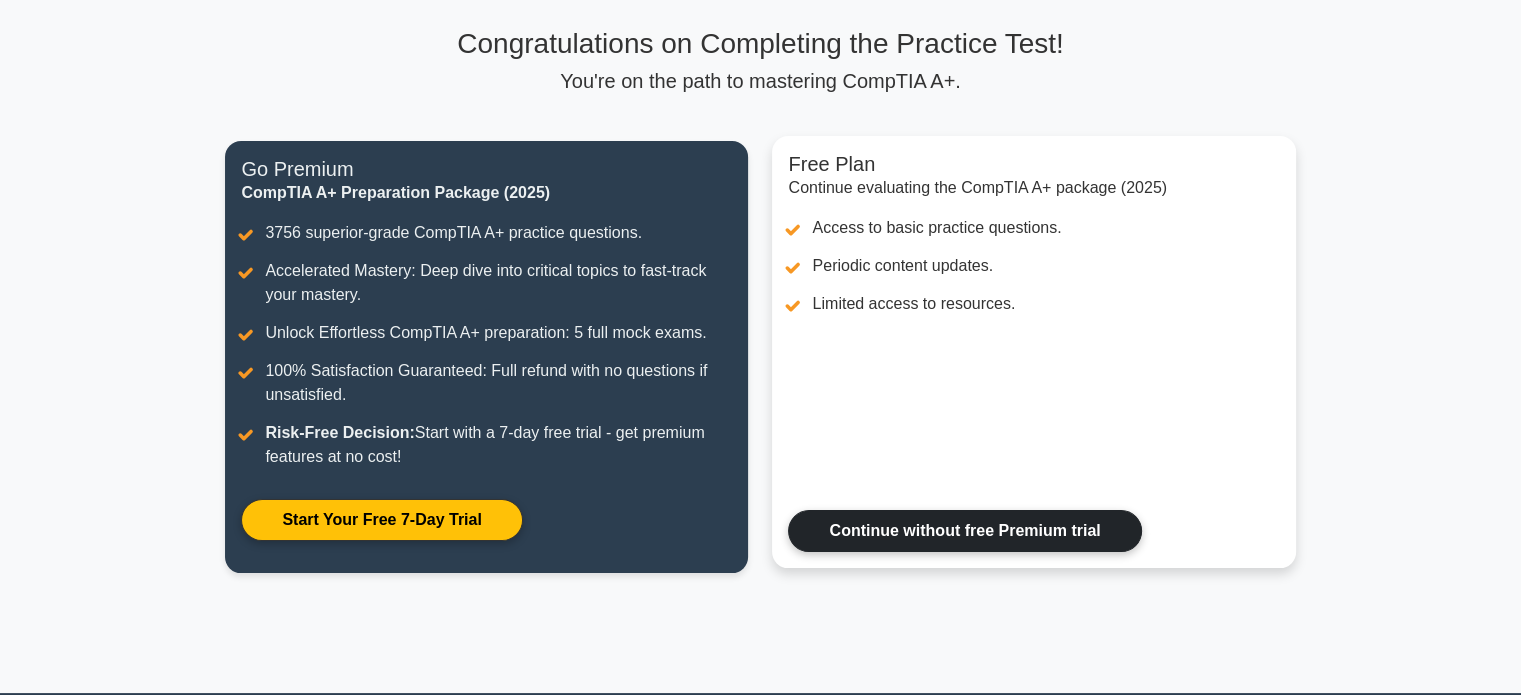 click on "Continue without free Premium trial" at bounding box center [964, 531] 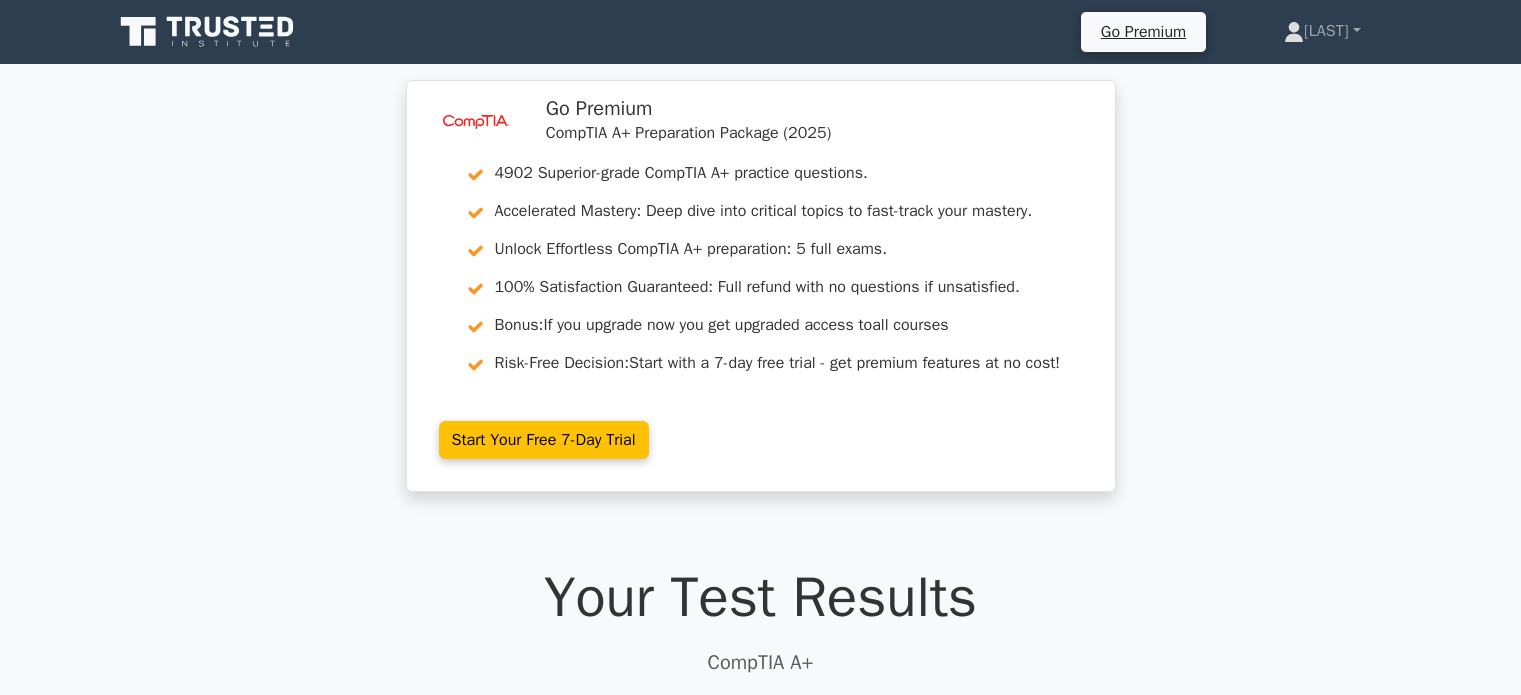 scroll, scrollTop: 0, scrollLeft: 0, axis: both 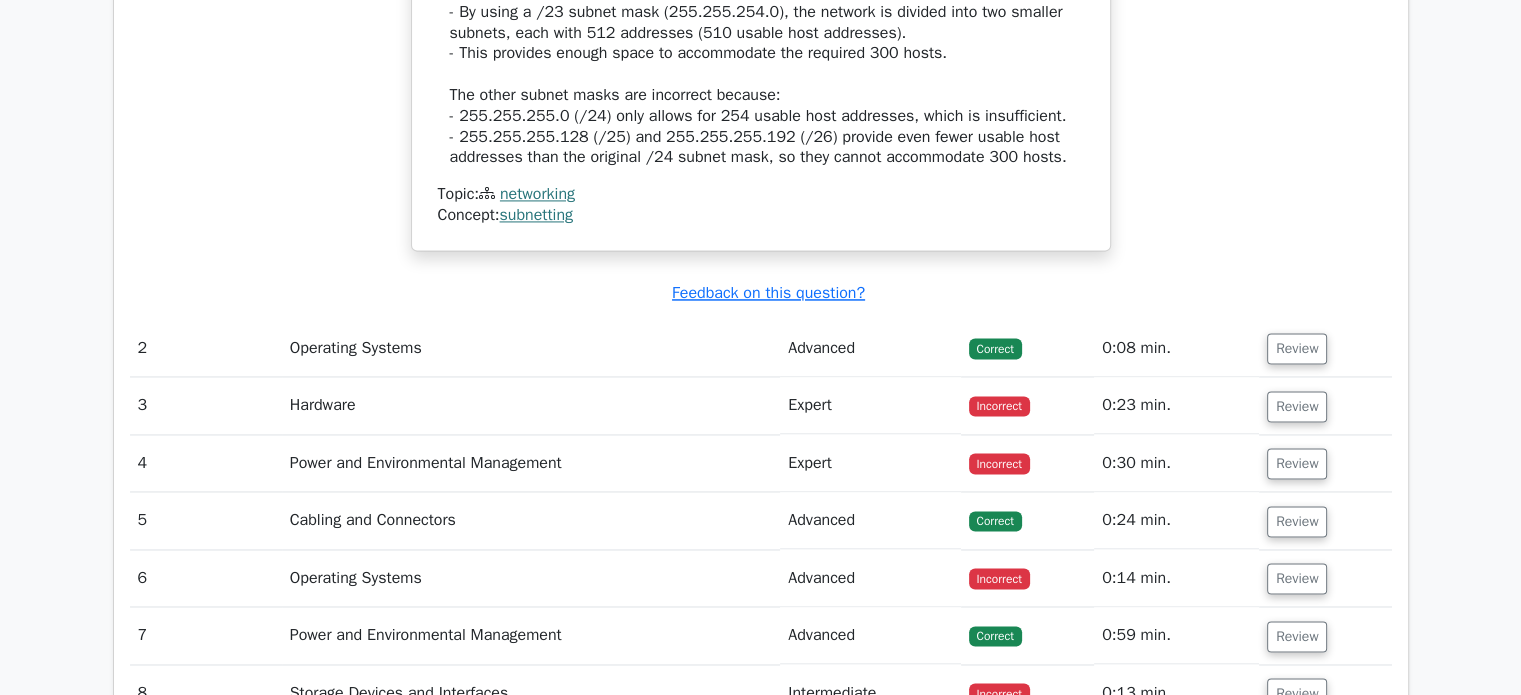 click on "A network administrator is asked to create a subnet with 300 hosts using the 172.16.4.0/24 IP address range. What should be the new subnet mask to accommodate this requirement?
a.
255.255.255.0
b.
c. d." at bounding box center (761, -184) 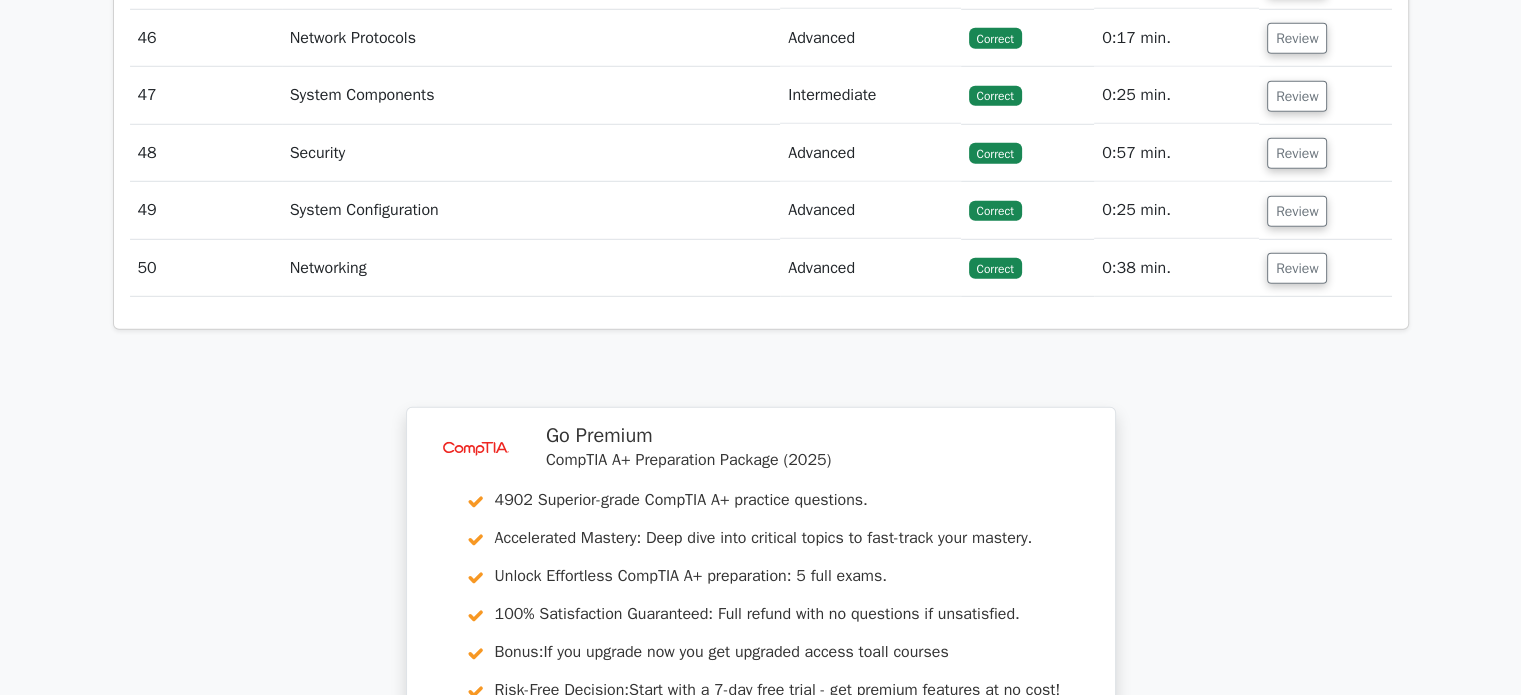 scroll, scrollTop: 3357, scrollLeft: 0, axis: vertical 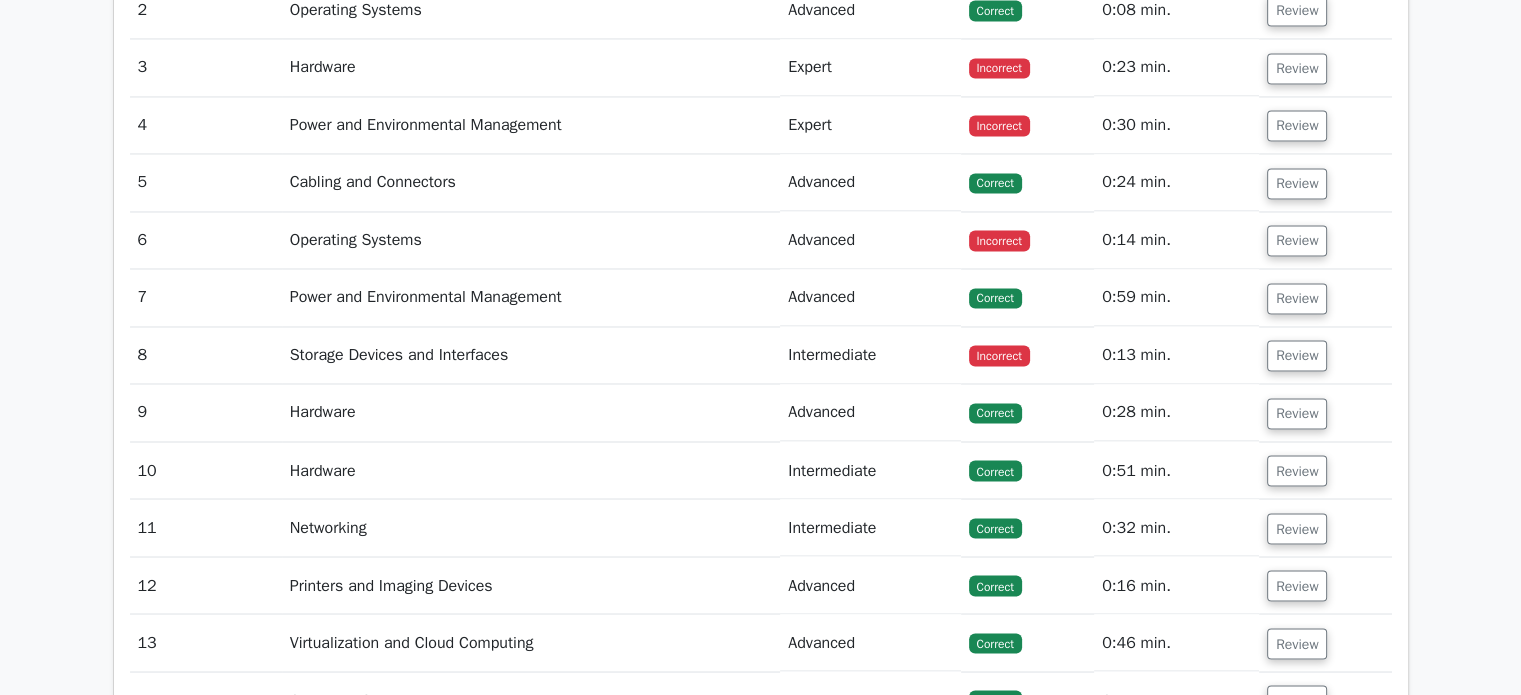 click on "image/svg+xml
Go Premium
CompTIA A+ Preparation Package (2025)
4902 Superior-grade  CompTIA A+ practice questions.
Accelerated Mastery: Deep dive into critical topics to fast-track your mastery.
Bonus:" at bounding box center (760, 90) 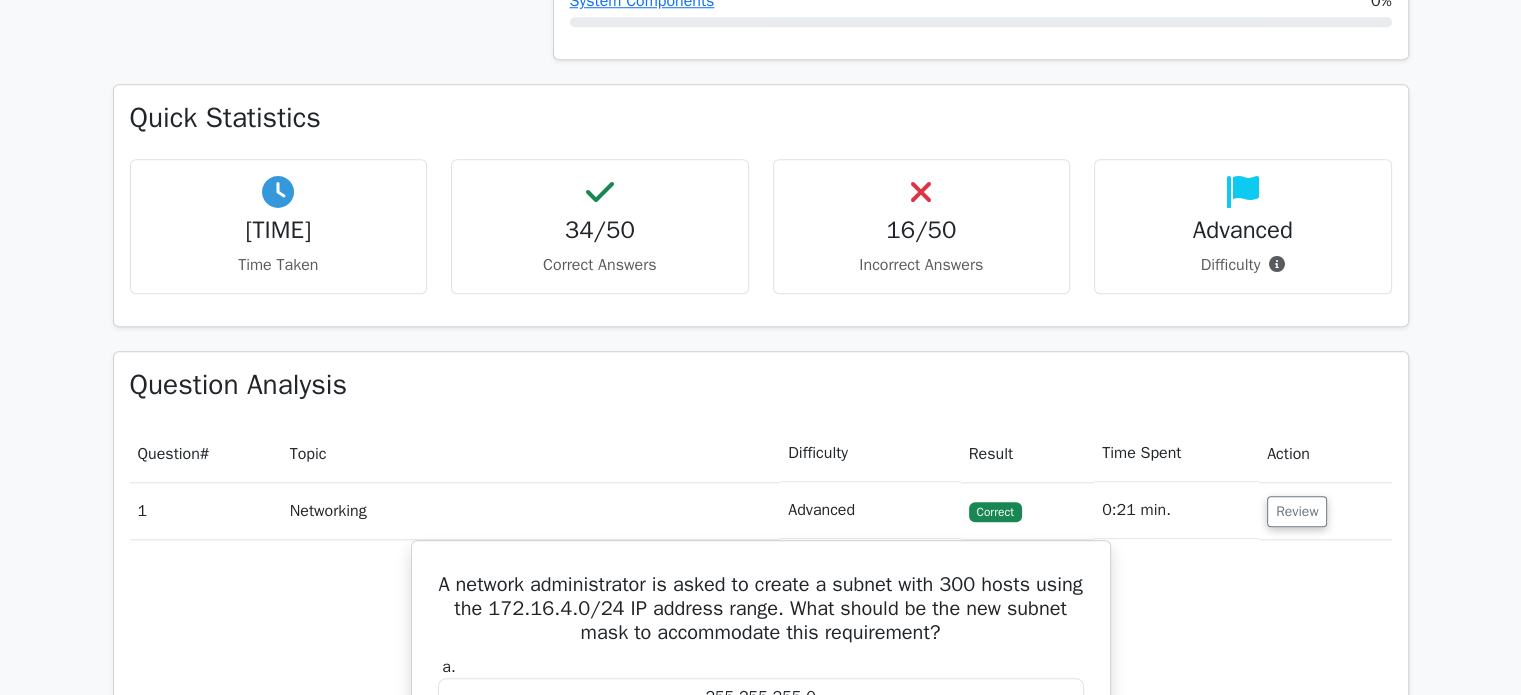 scroll, scrollTop: 1797, scrollLeft: 0, axis: vertical 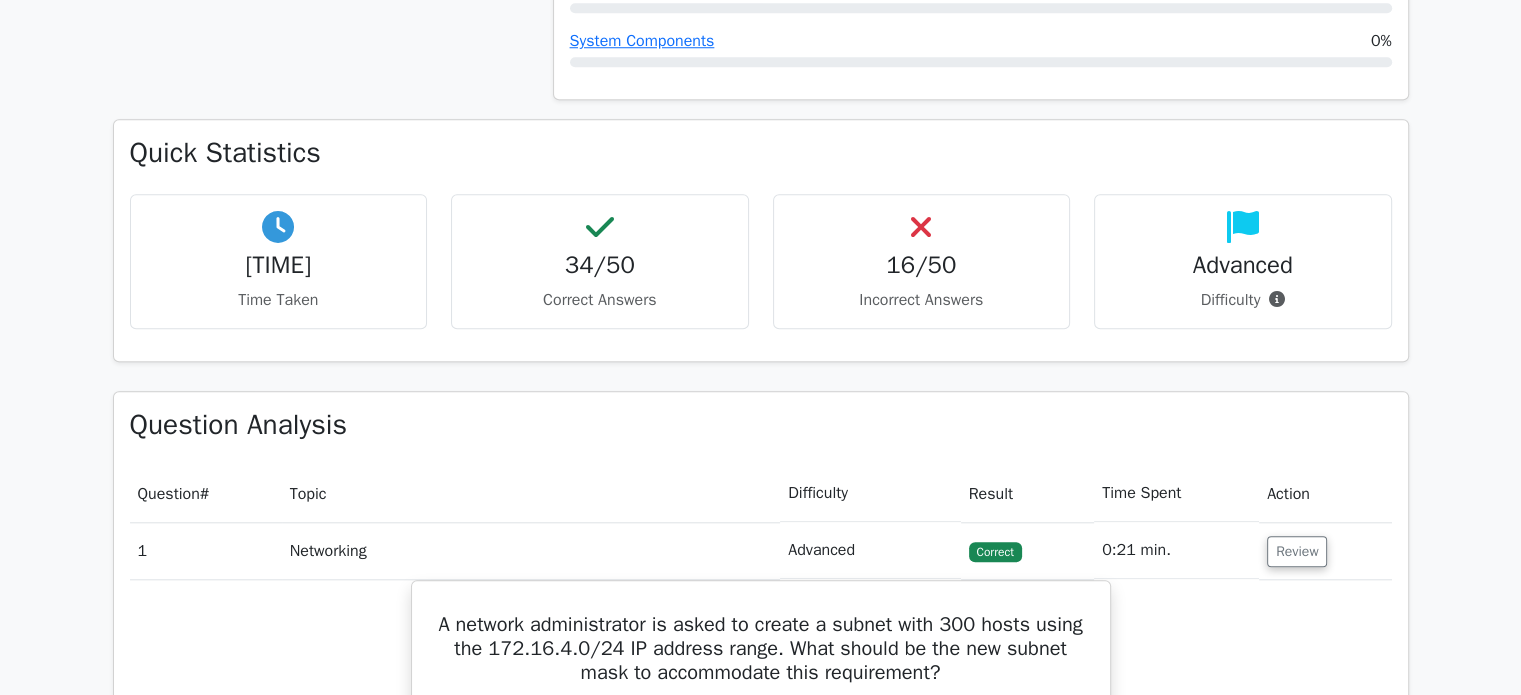 click on "Quick Statistics
[TIME]
Time Taken
34/50
Correct Answers
16/50
Incorrect Answers
Advanced" at bounding box center [761, 240] 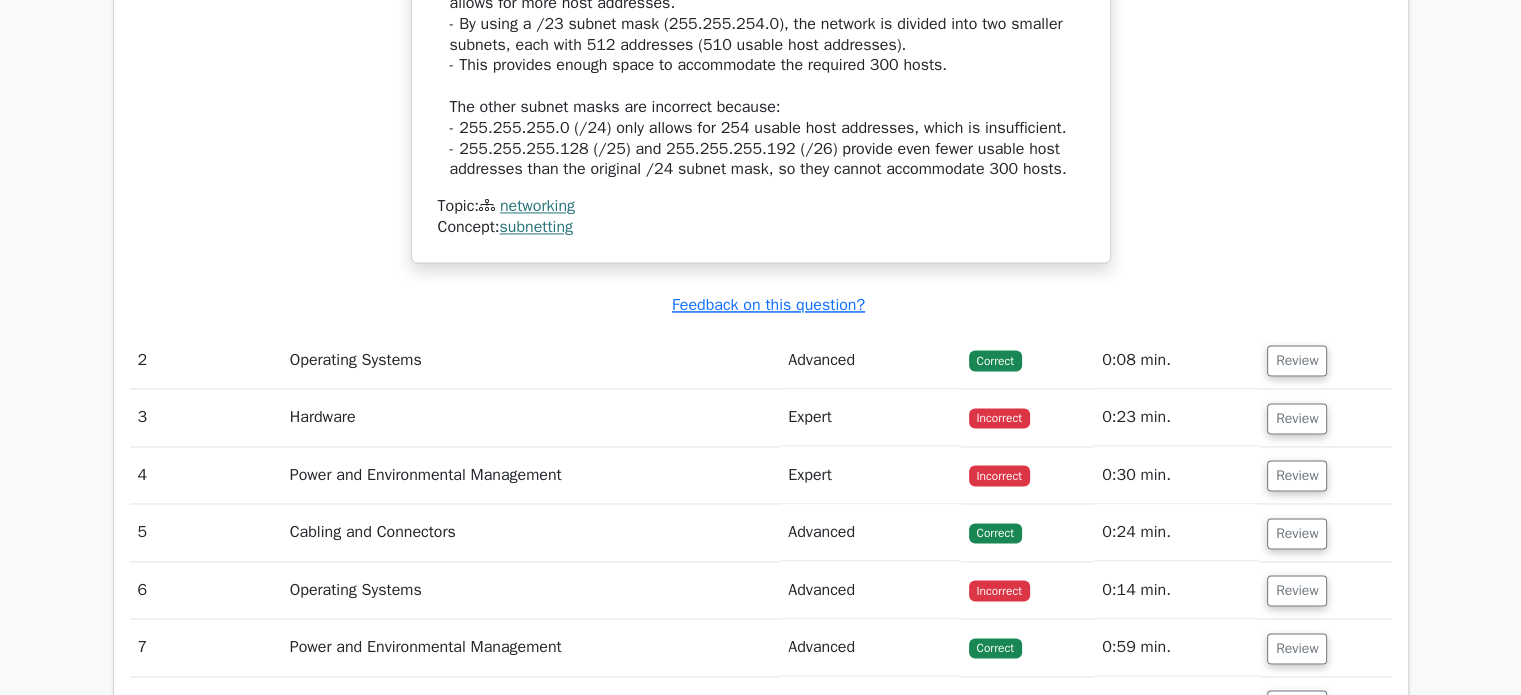 scroll, scrollTop: 3077, scrollLeft: 0, axis: vertical 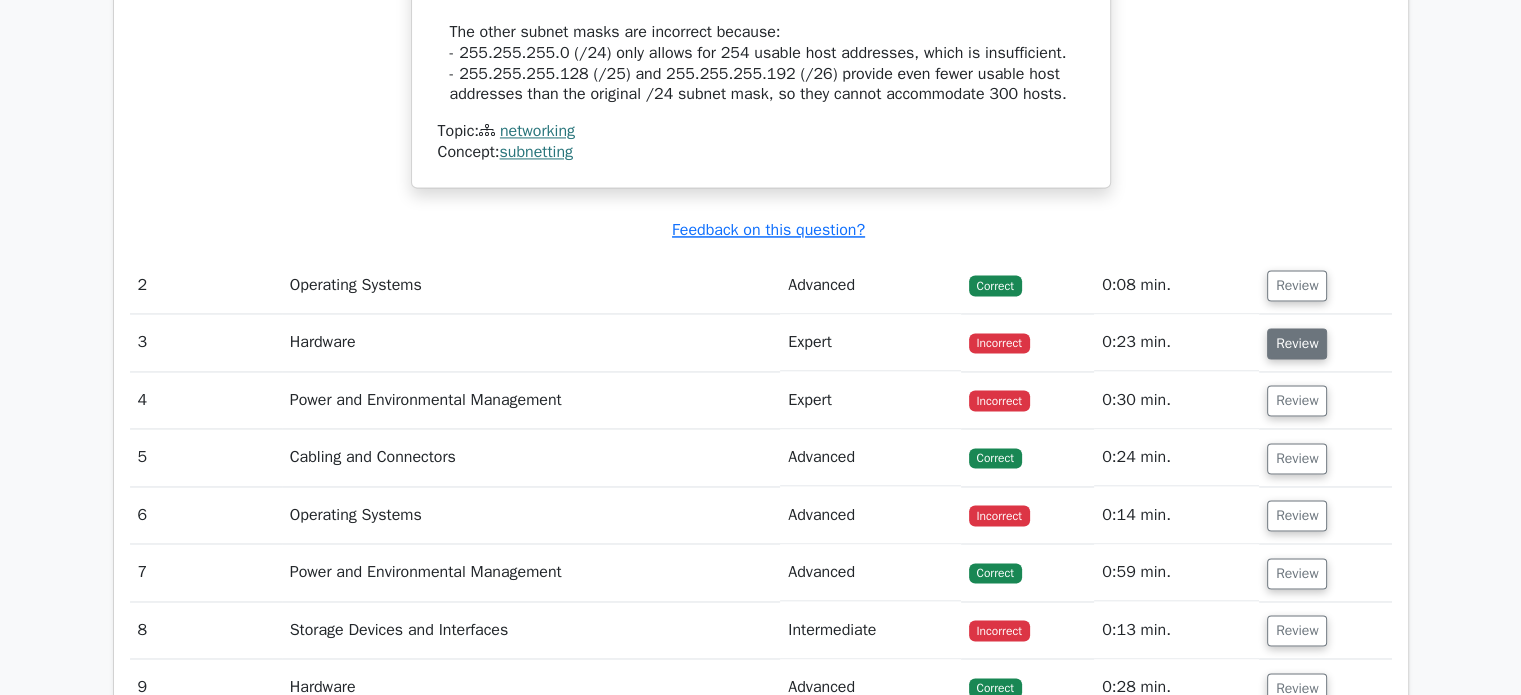 click on "Review" at bounding box center (1297, 343) 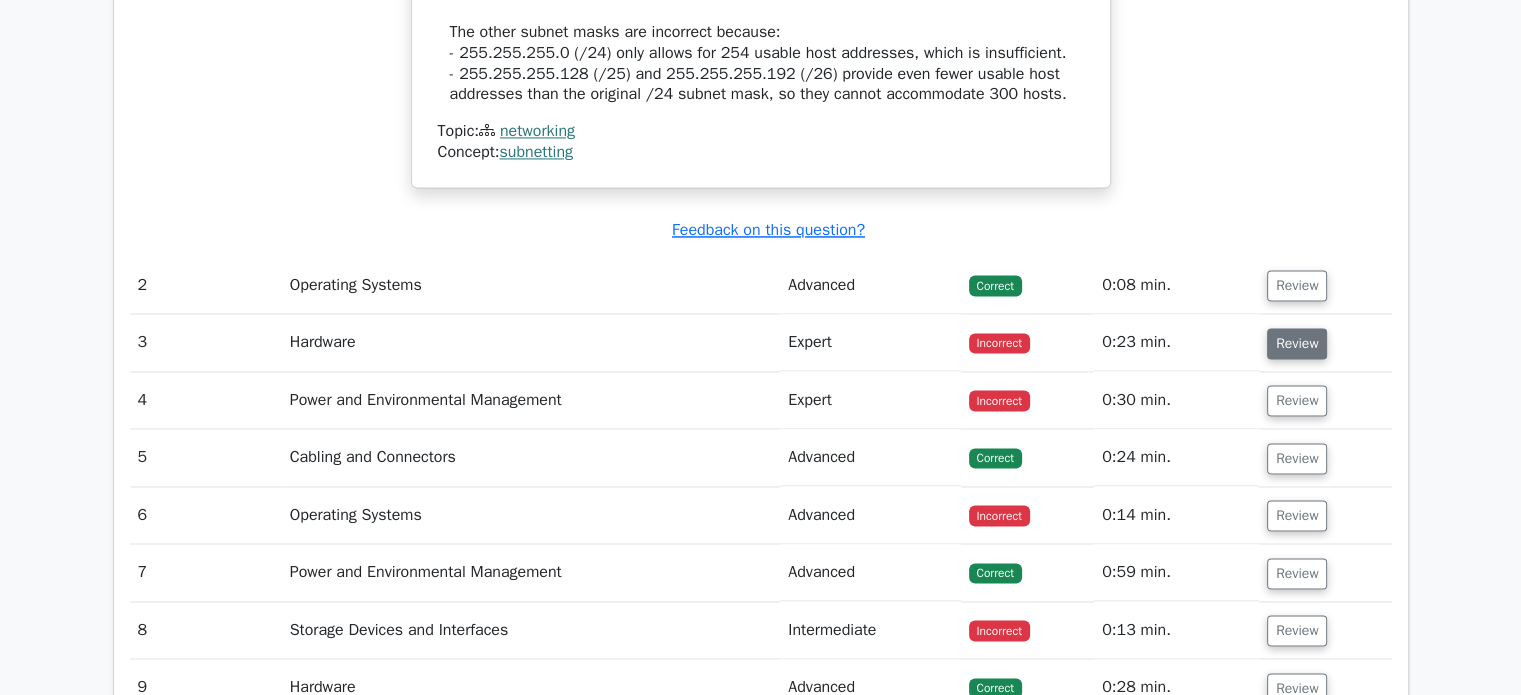 scroll, scrollTop: 3906, scrollLeft: 0, axis: vertical 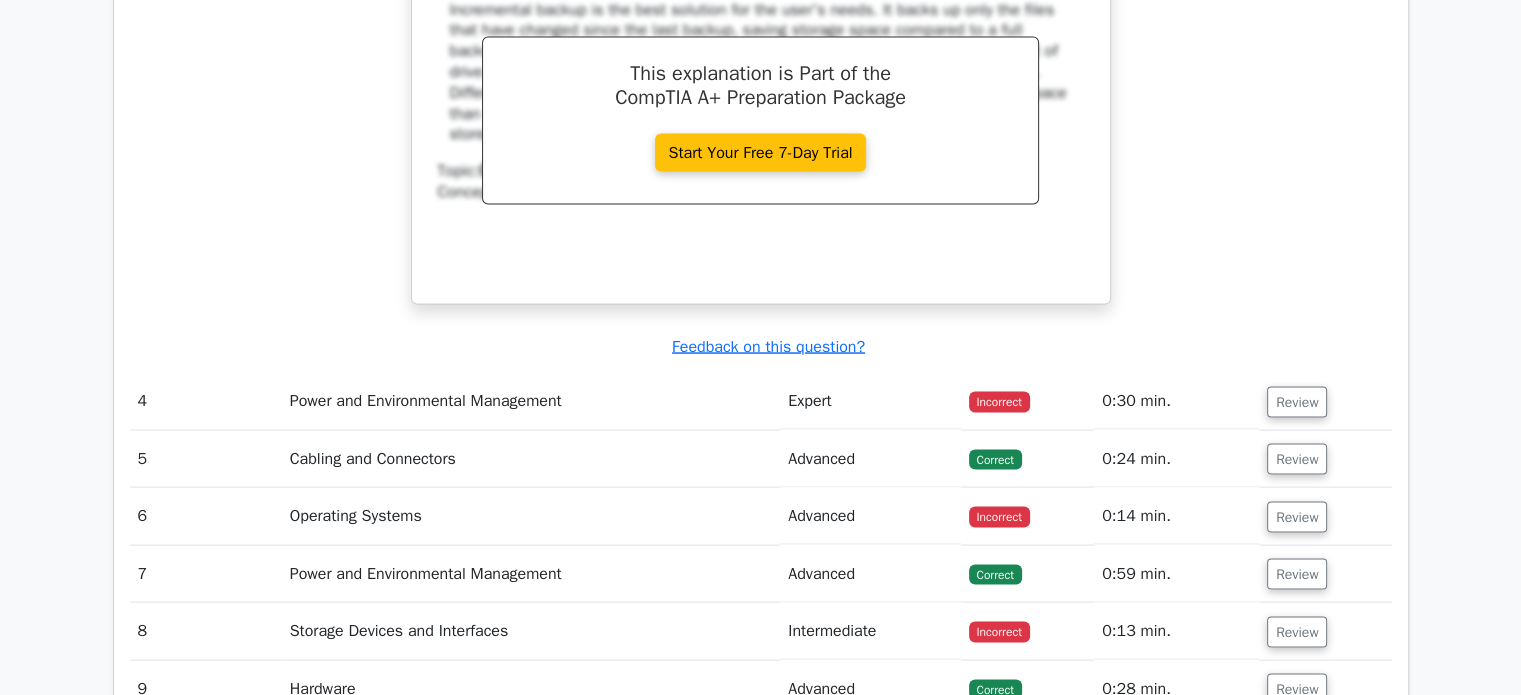 click on "A user needs to back up their valuable data on a regular basis, but their storage drive is running out of space. They want an easy-to-use, automated solution. What type of backup should the user consider?
a.
Differential backup
b.
c. d." at bounding box center (761, -64) 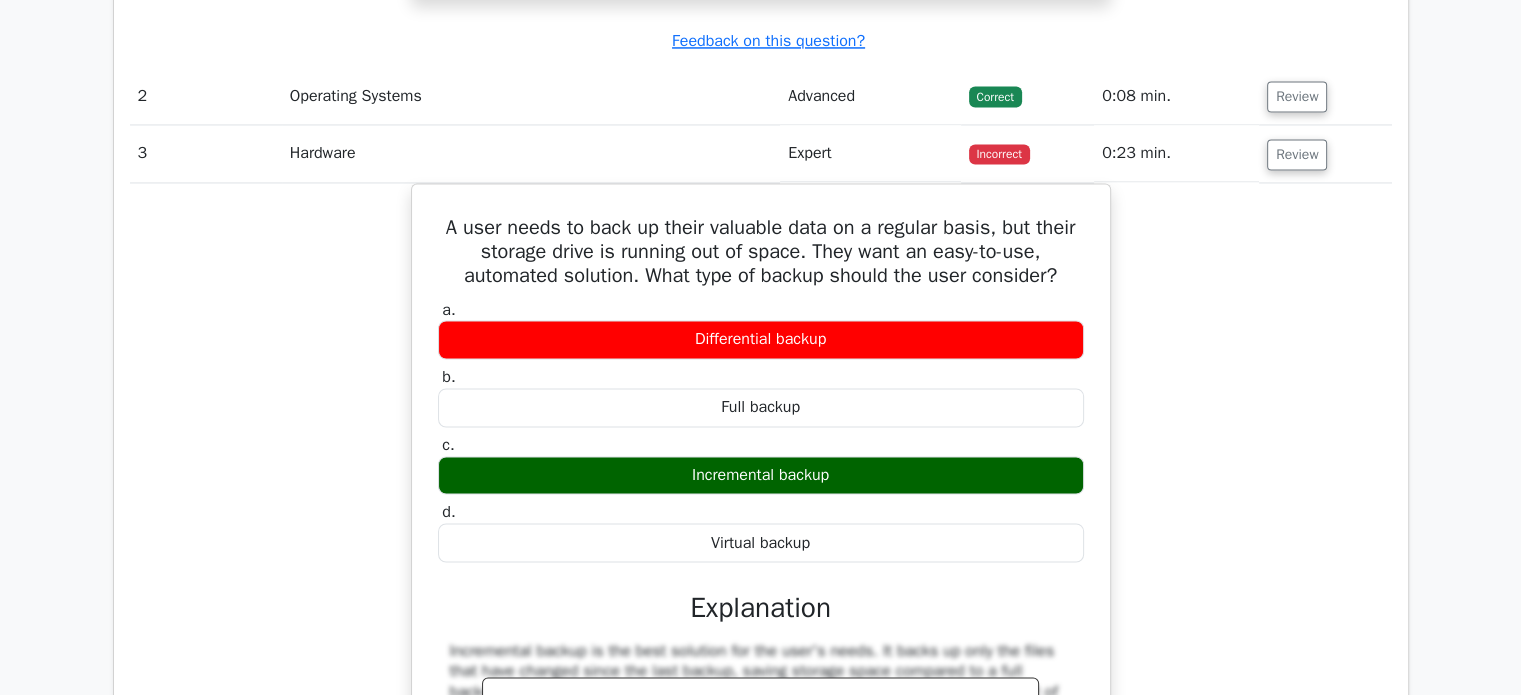 scroll, scrollTop: 3306, scrollLeft: 0, axis: vertical 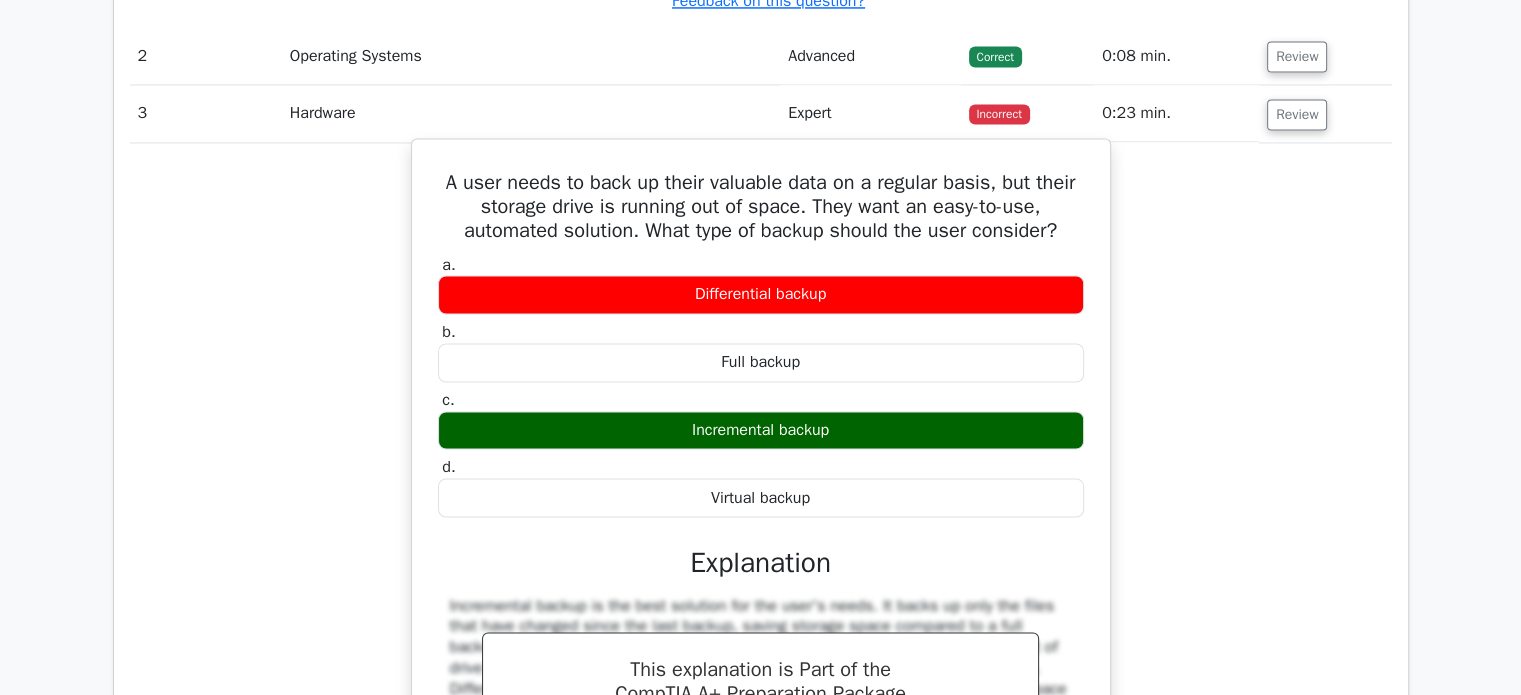 click on "Differential backup" at bounding box center (761, 294) 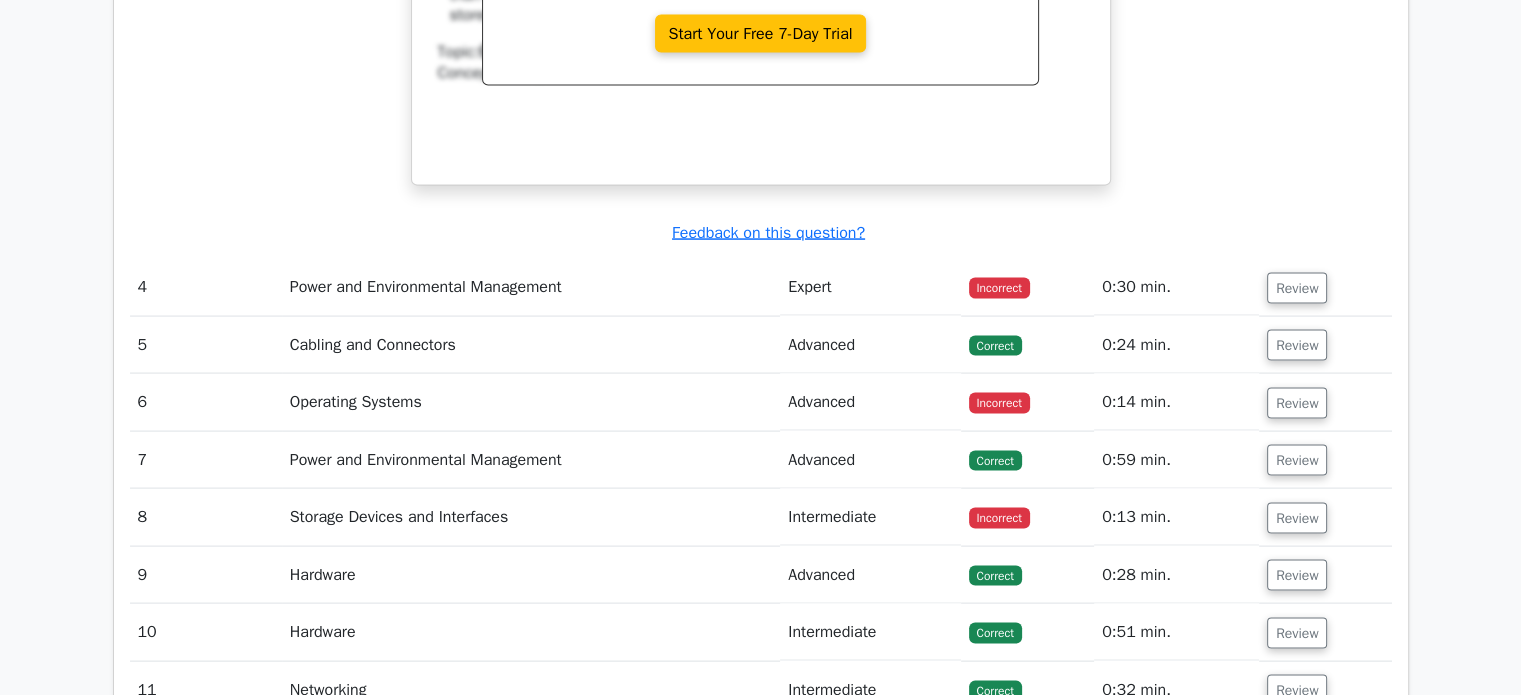 scroll, scrollTop: 4066, scrollLeft: 0, axis: vertical 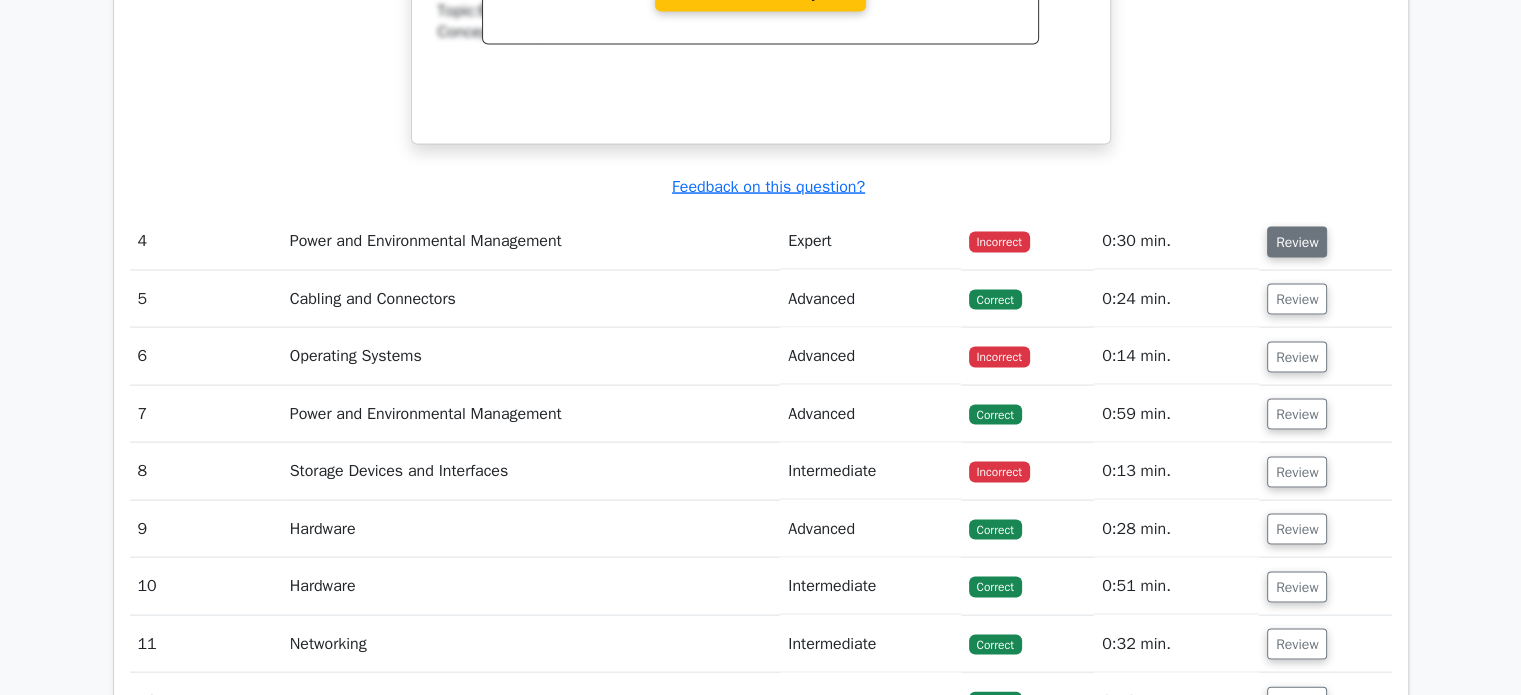 click on "Review" at bounding box center [1297, 242] 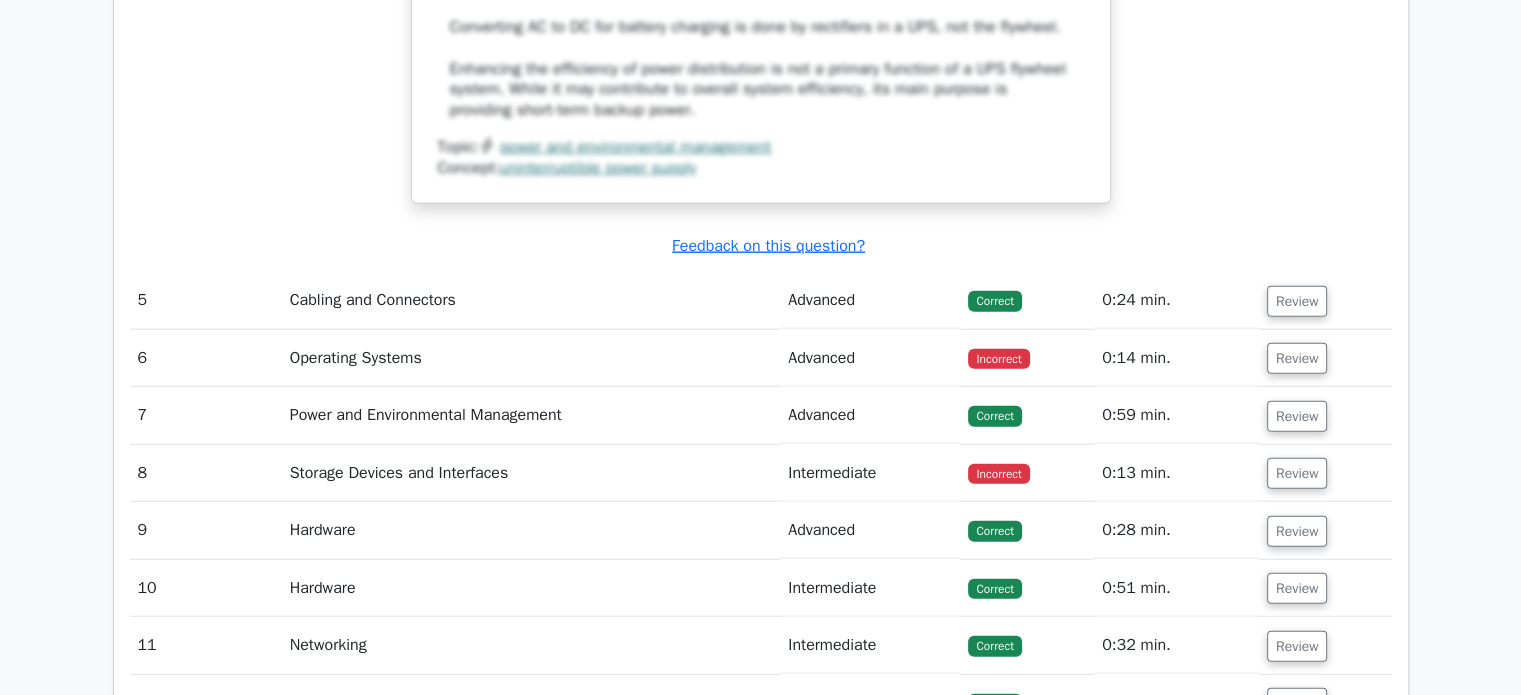 type 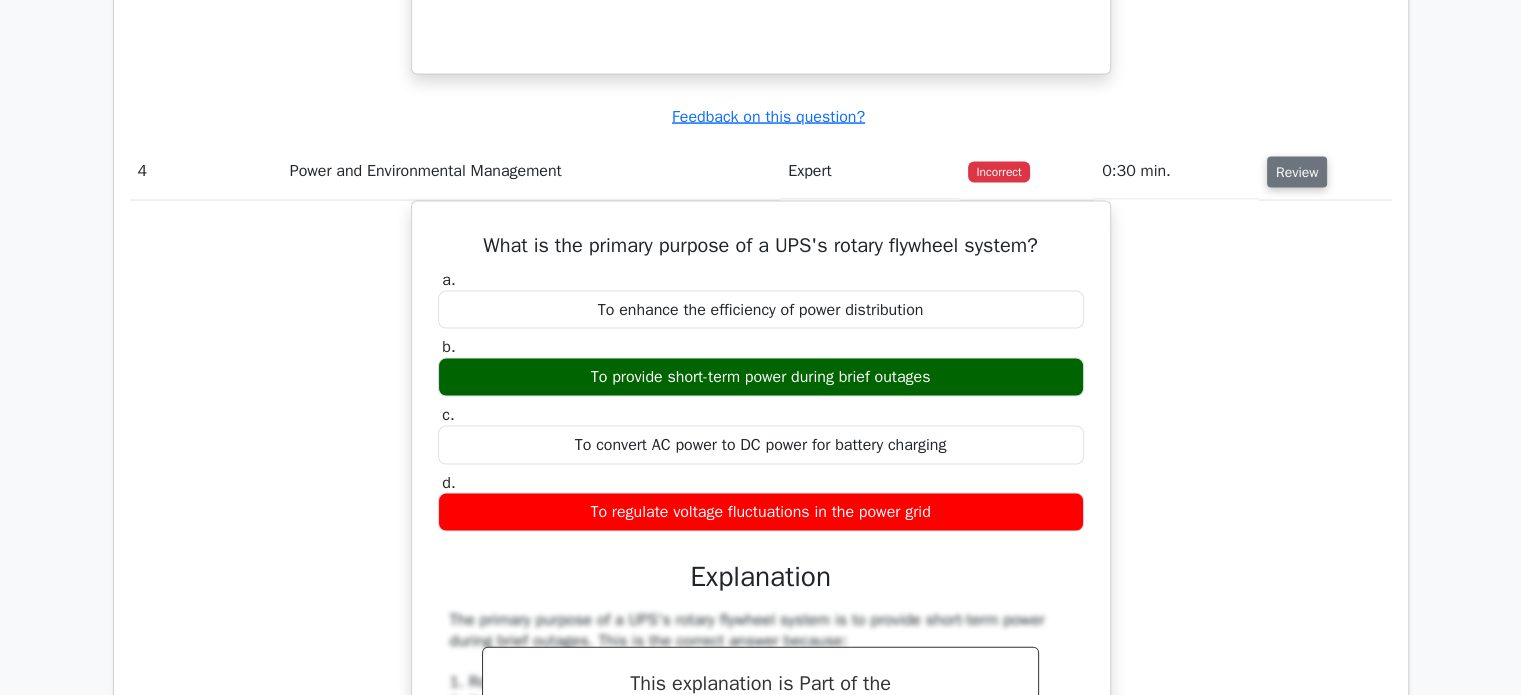 scroll, scrollTop: 4140, scrollLeft: 0, axis: vertical 